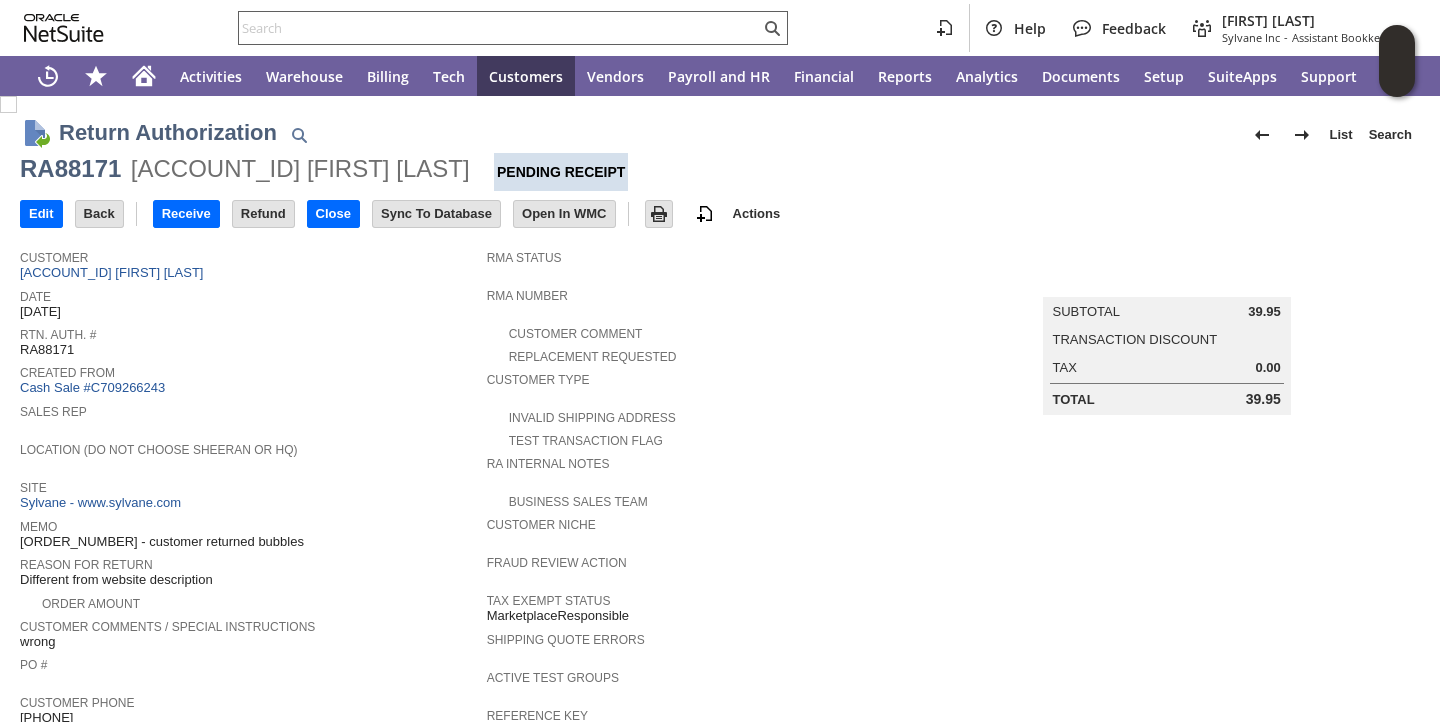 scroll, scrollTop: 0, scrollLeft: 0, axis: both 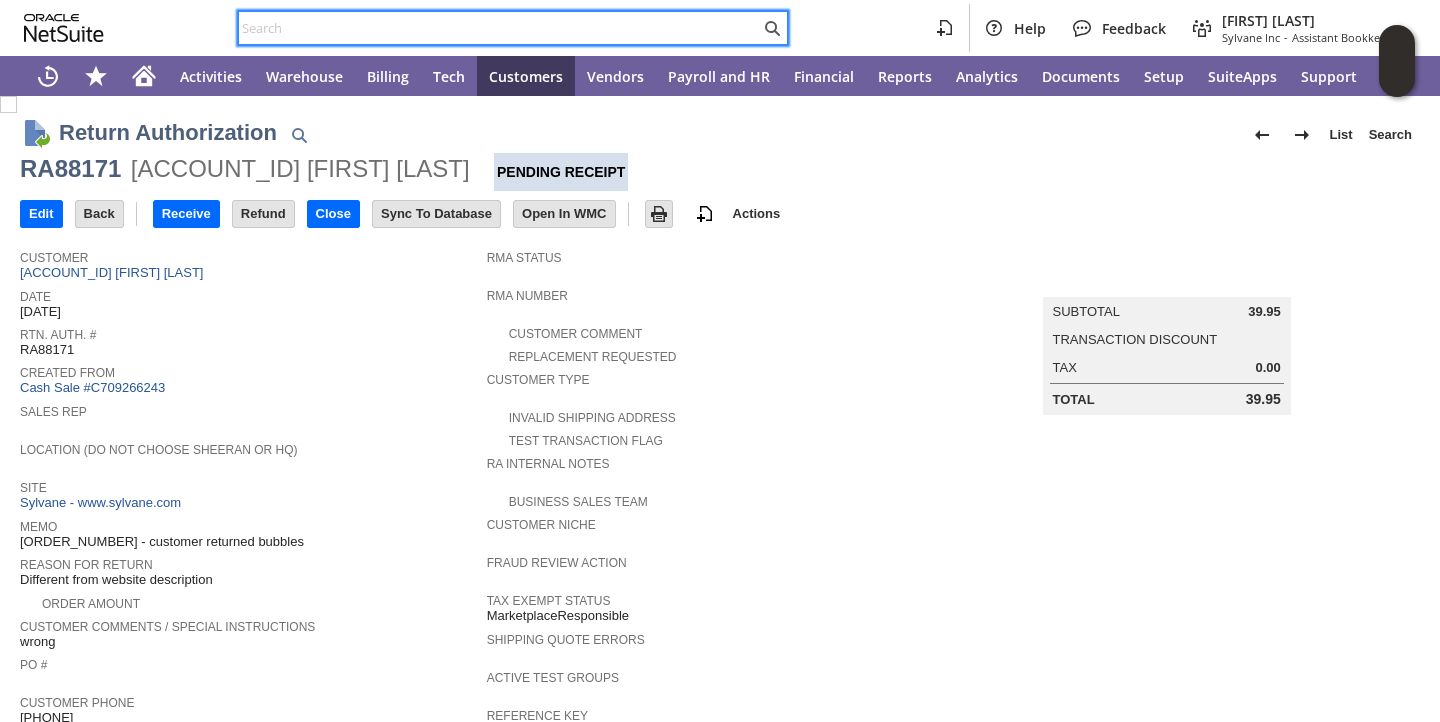 click at bounding box center (499, 28) 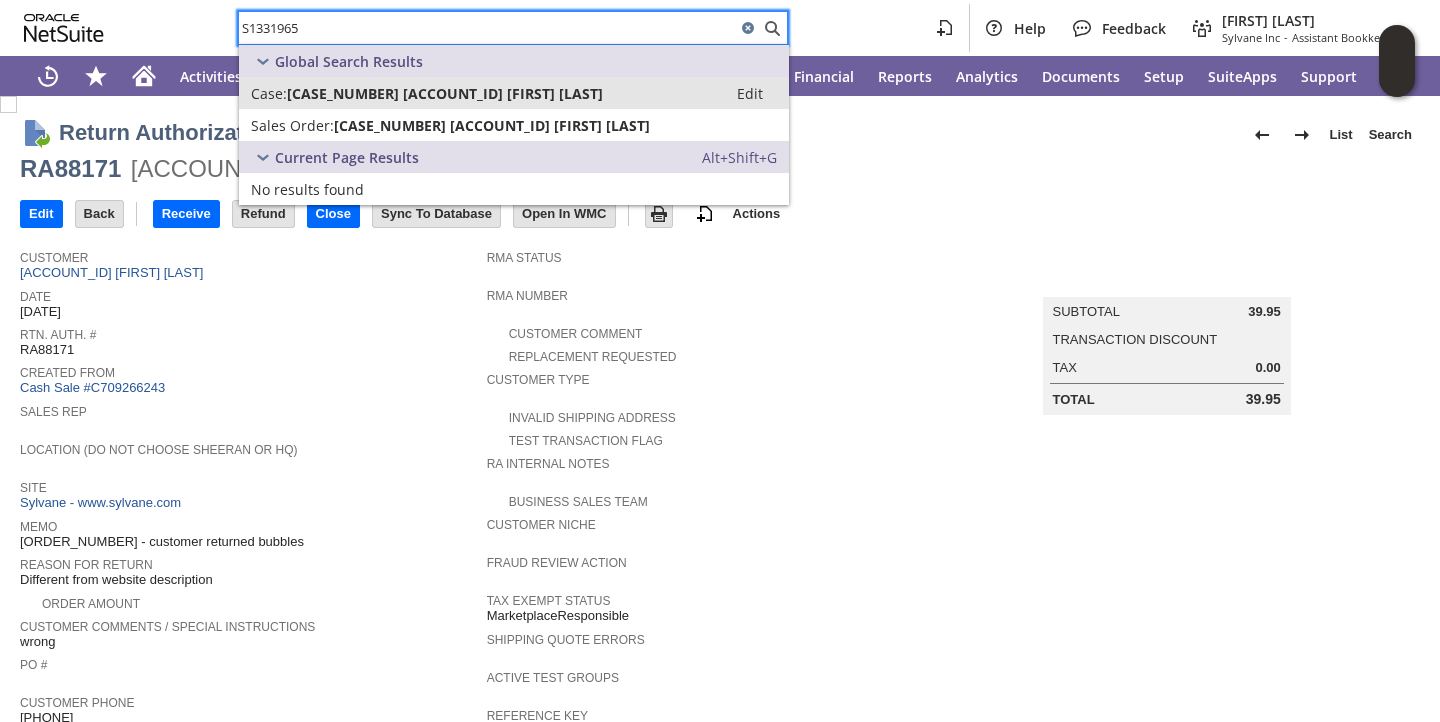 type on "S1331965" 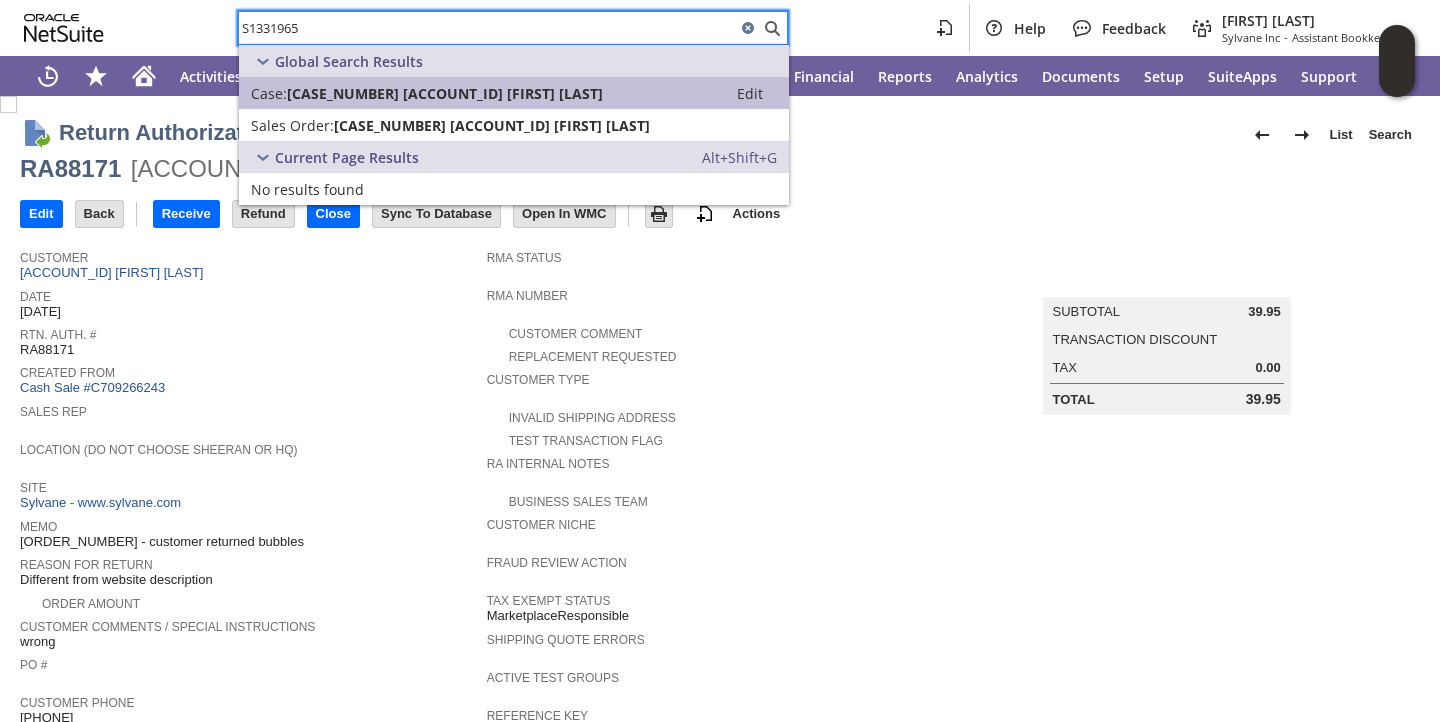click on "899900 S1331965 - R* (CU1220421 Mark Carravetta)" at bounding box center [445, 93] 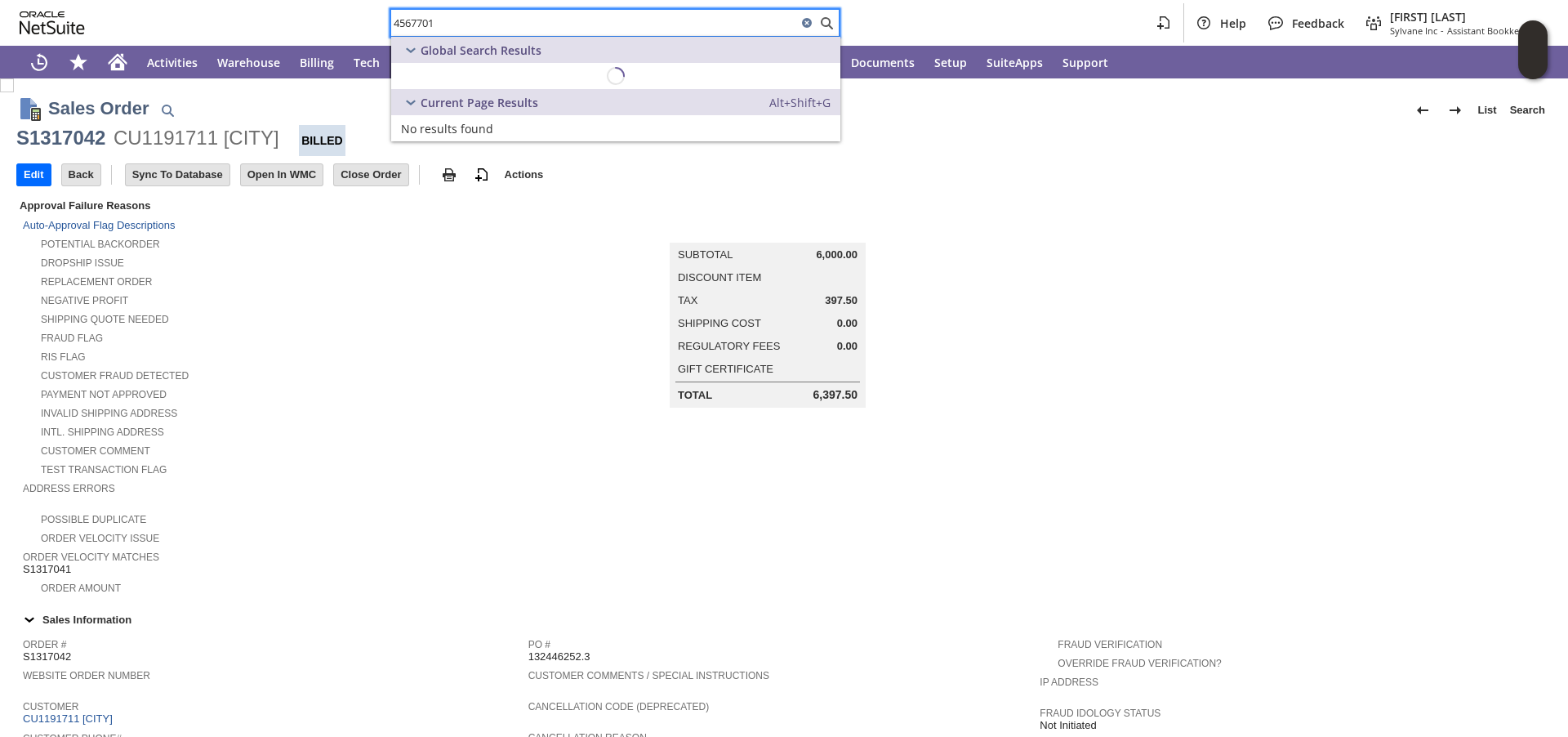 scroll, scrollTop: 0, scrollLeft: 0, axis: both 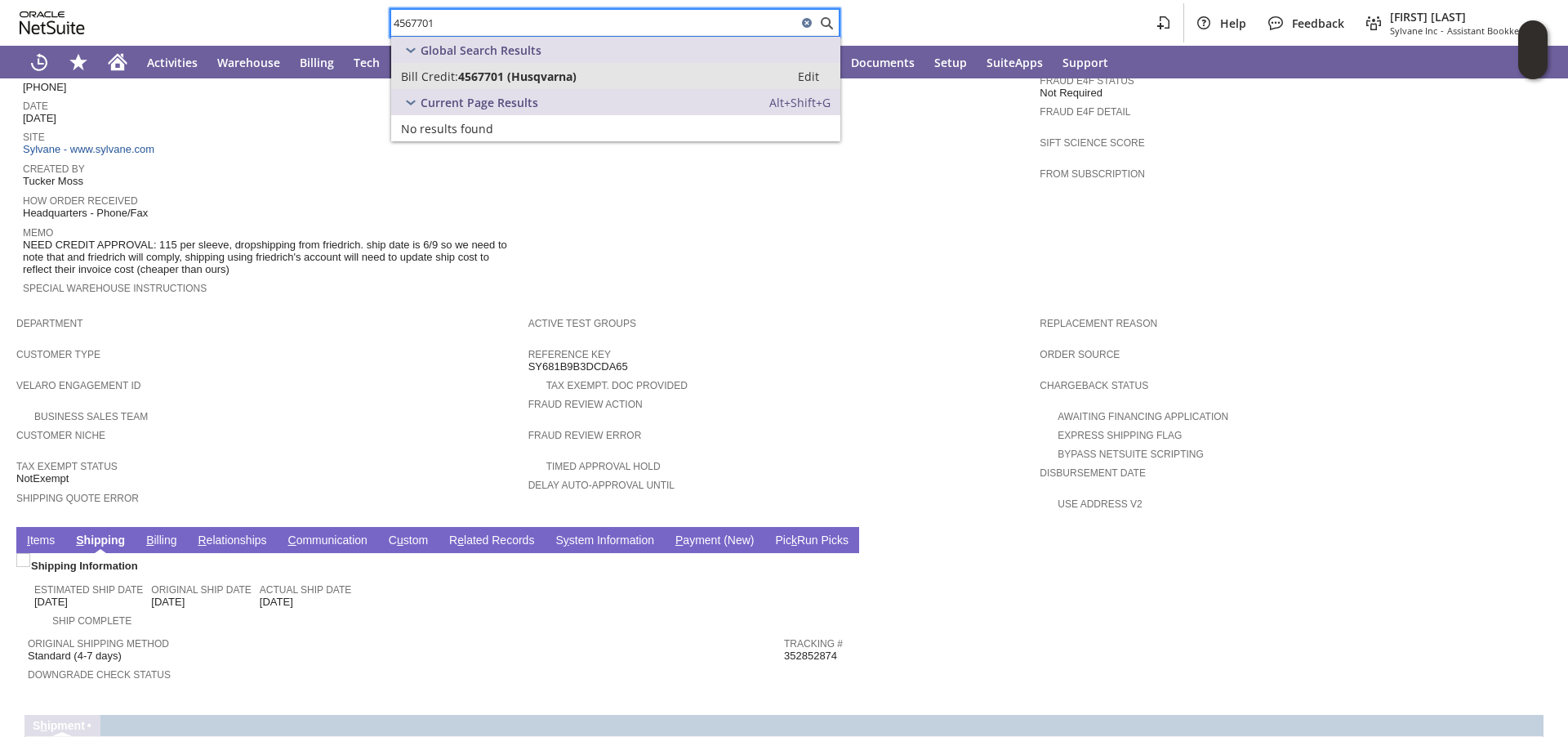 type on "4567701" 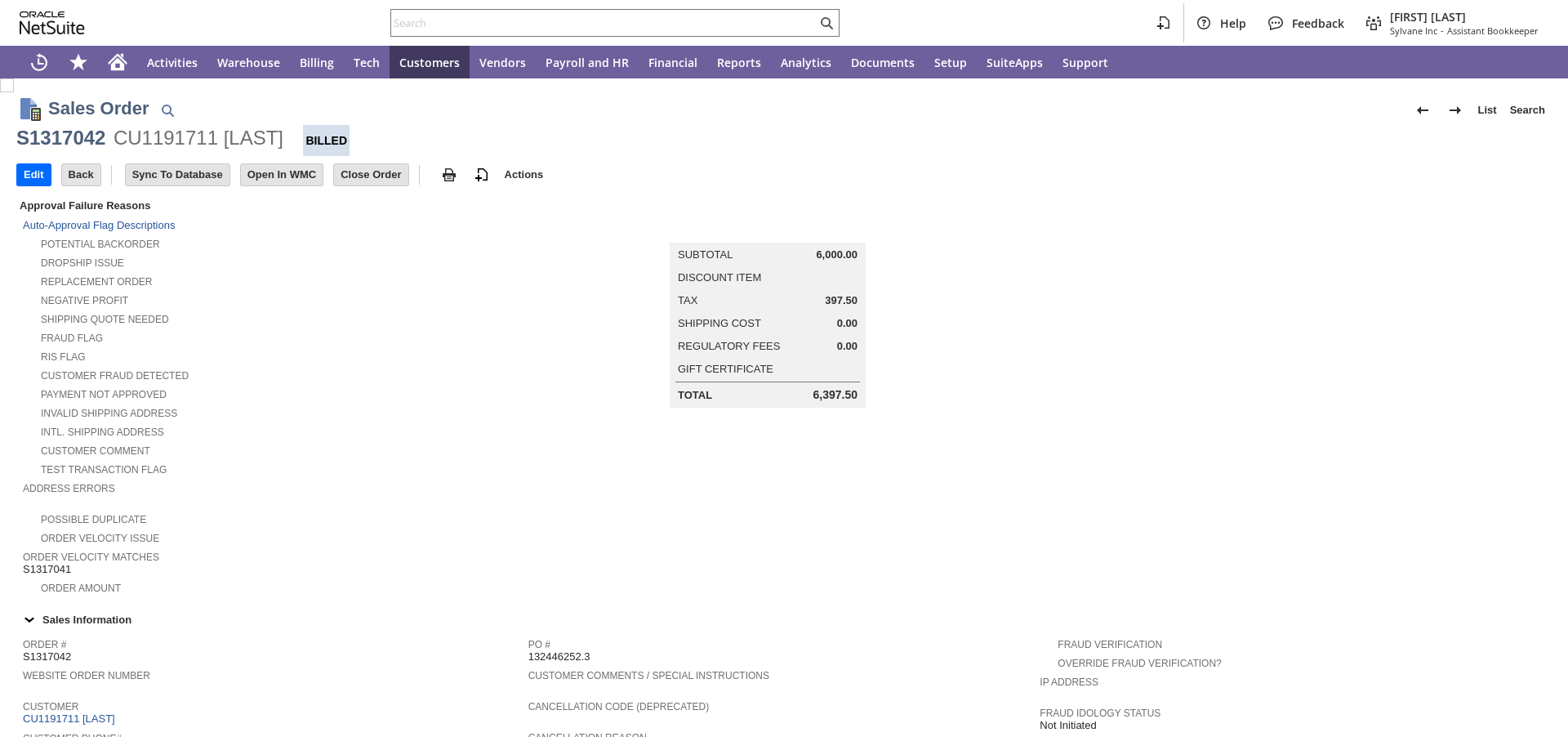scroll, scrollTop: 0, scrollLeft: 0, axis: both 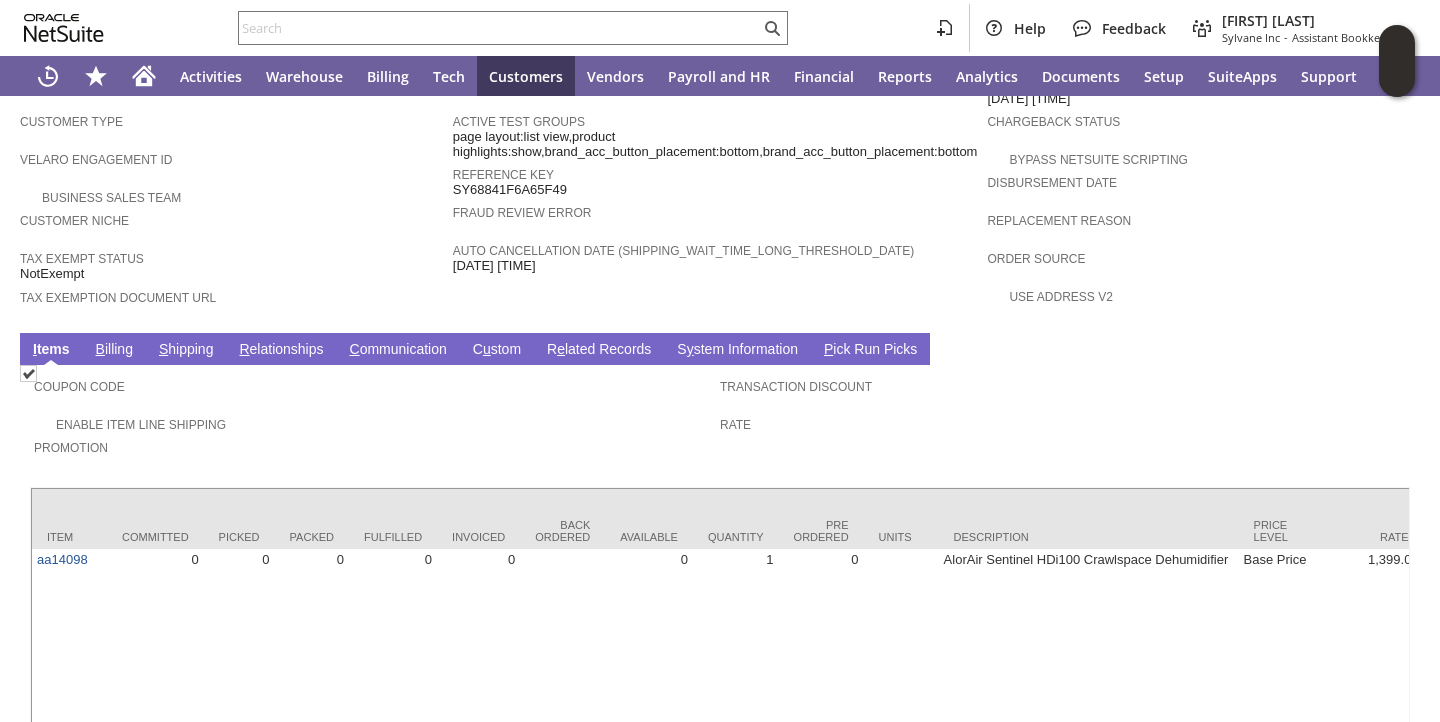 click on "S hipping" at bounding box center (186, 350) 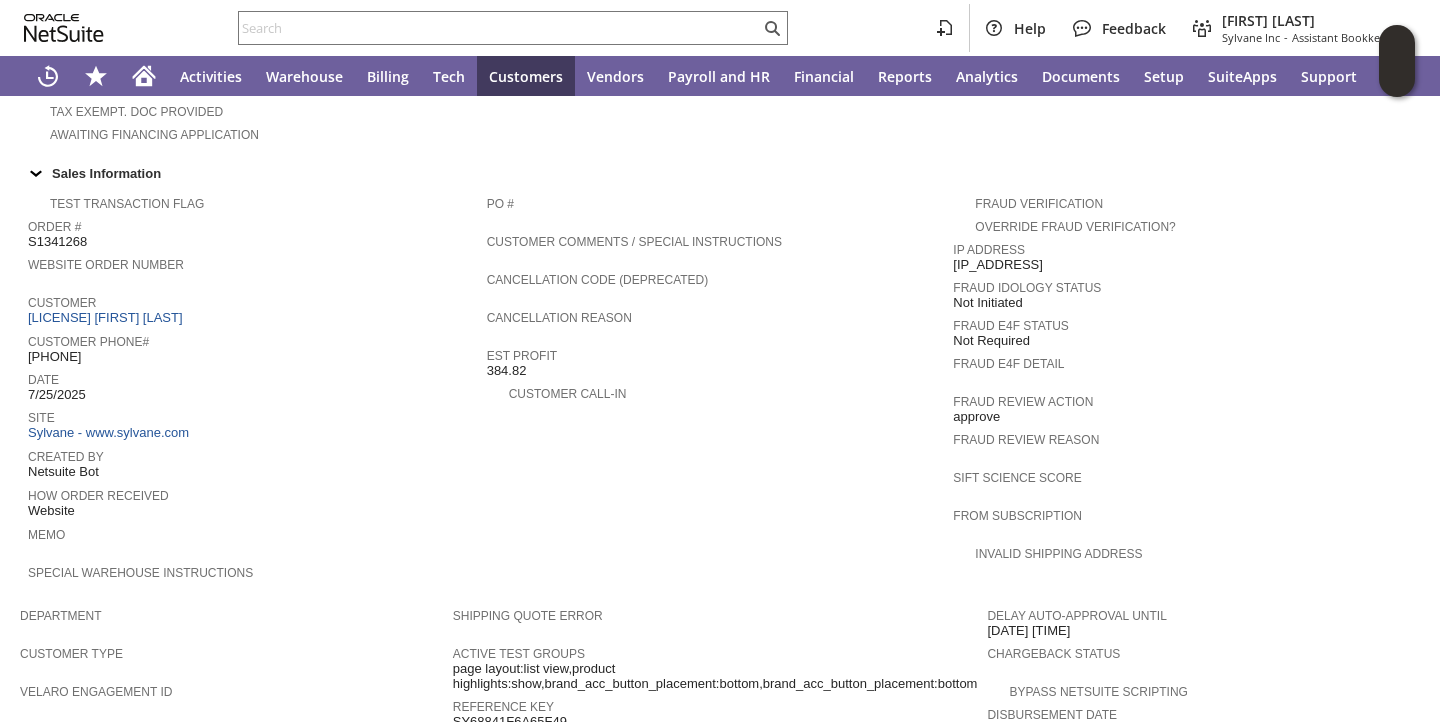 scroll, scrollTop: 0, scrollLeft: 0, axis: both 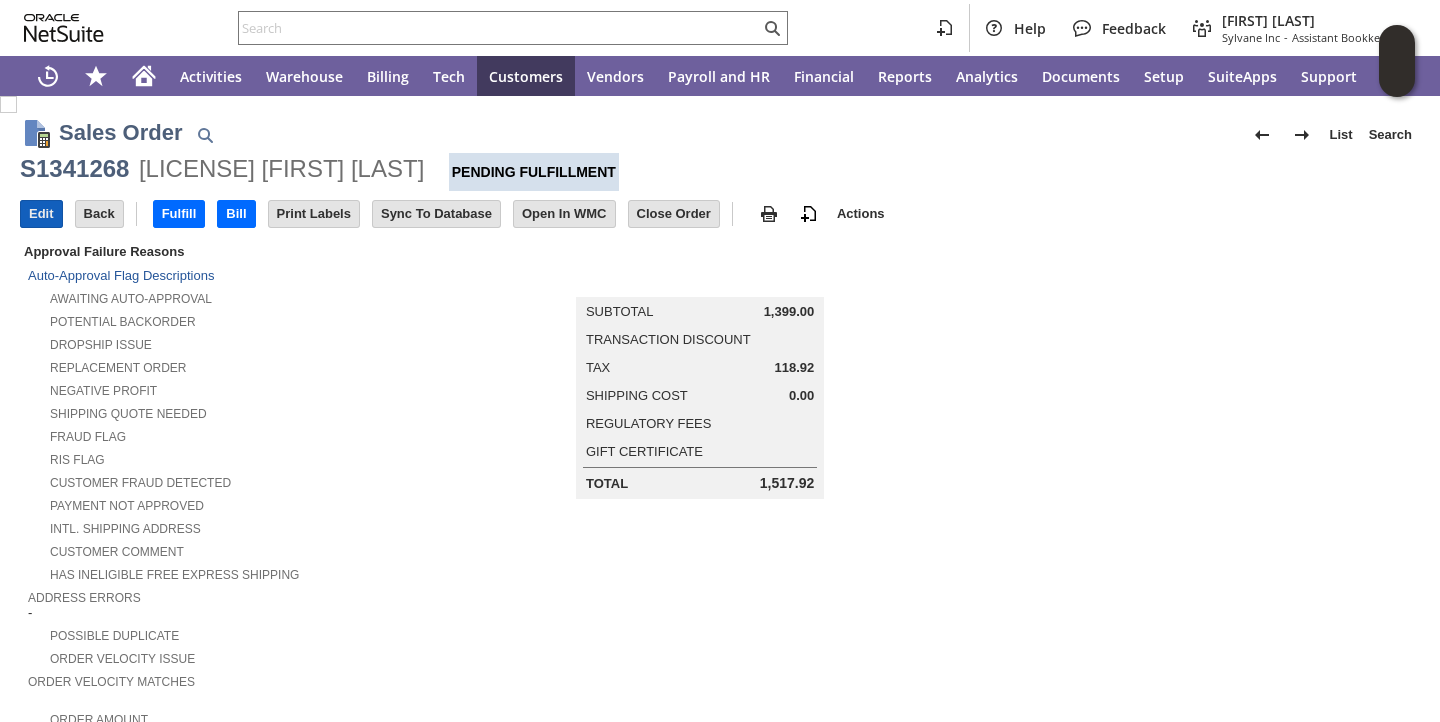 click on "Edit" at bounding box center (41, 214) 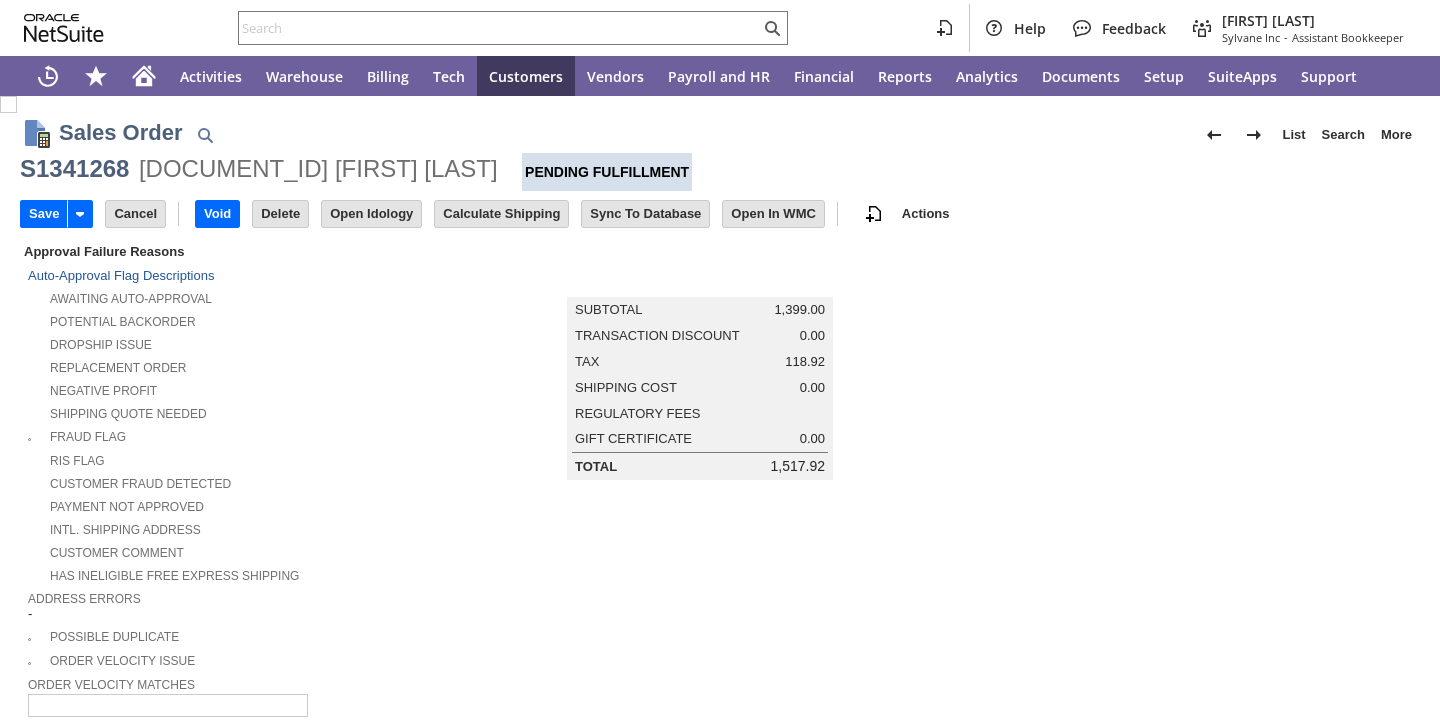 scroll, scrollTop: 0, scrollLeft: 0, axis: both 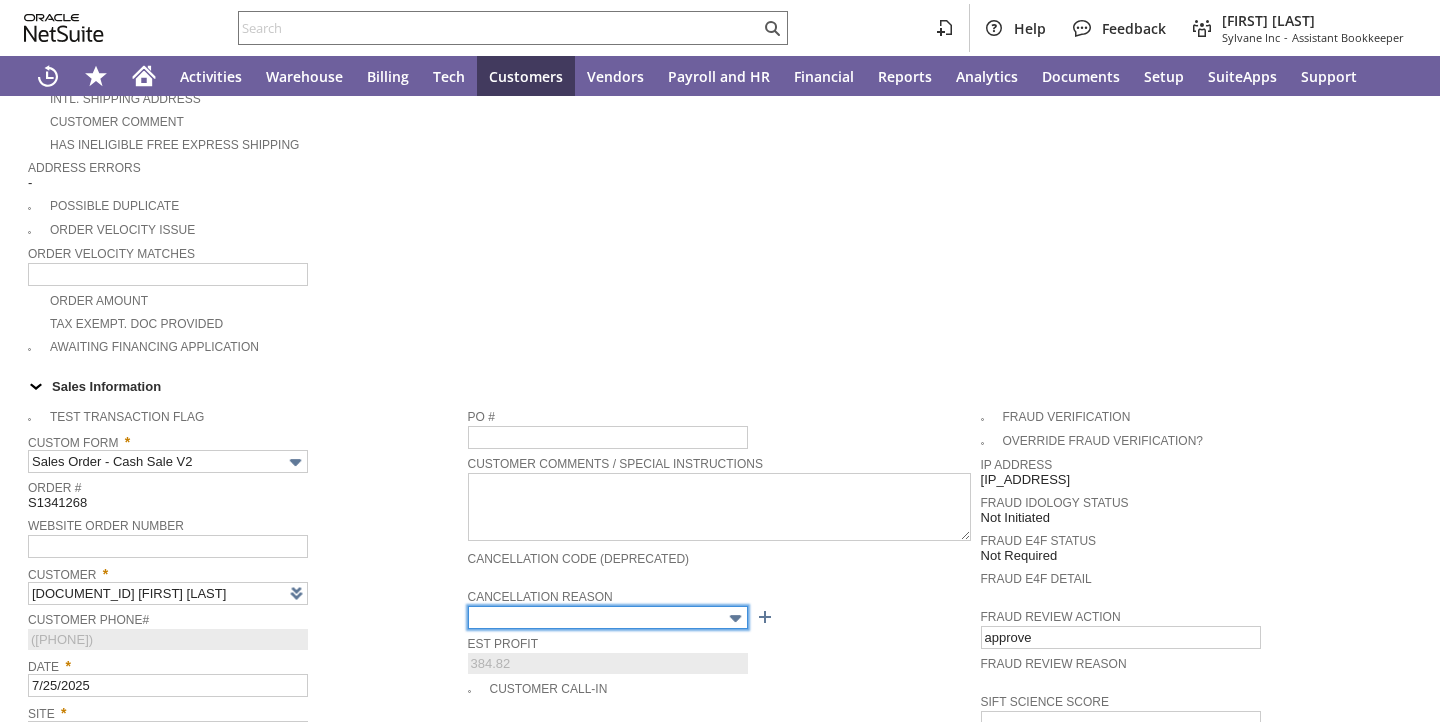 click at bounding box center (608, 617) 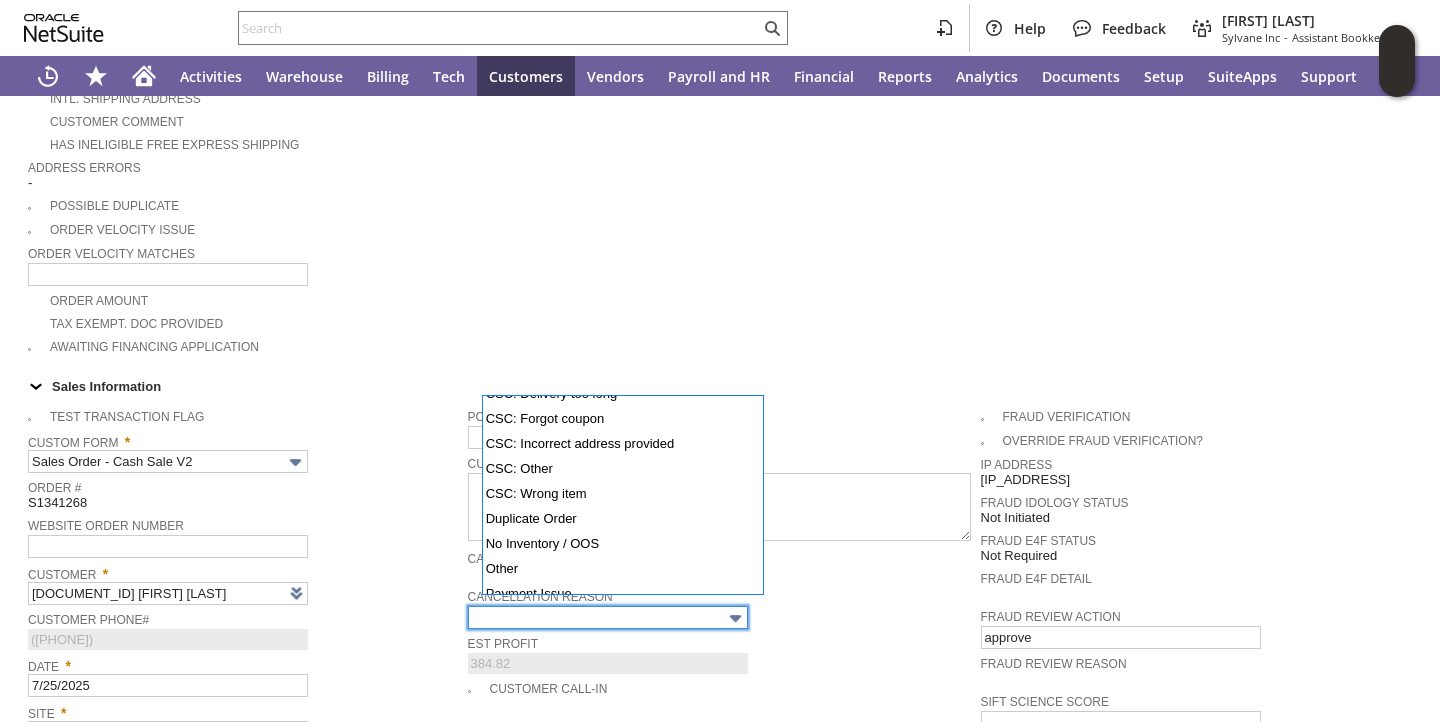 scroll, scrollTop: 105, scrollLeft: 0, axis: vertical 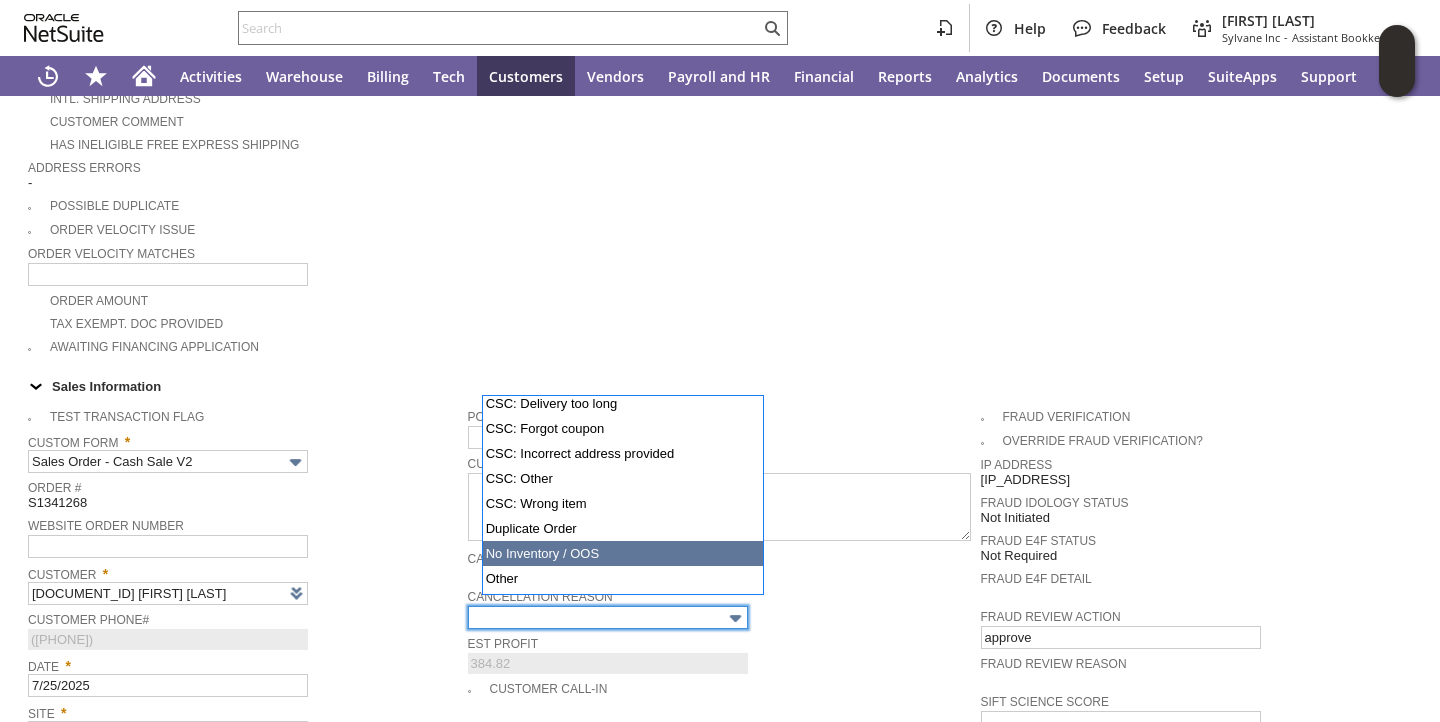 type on "No Inventory / OOS" 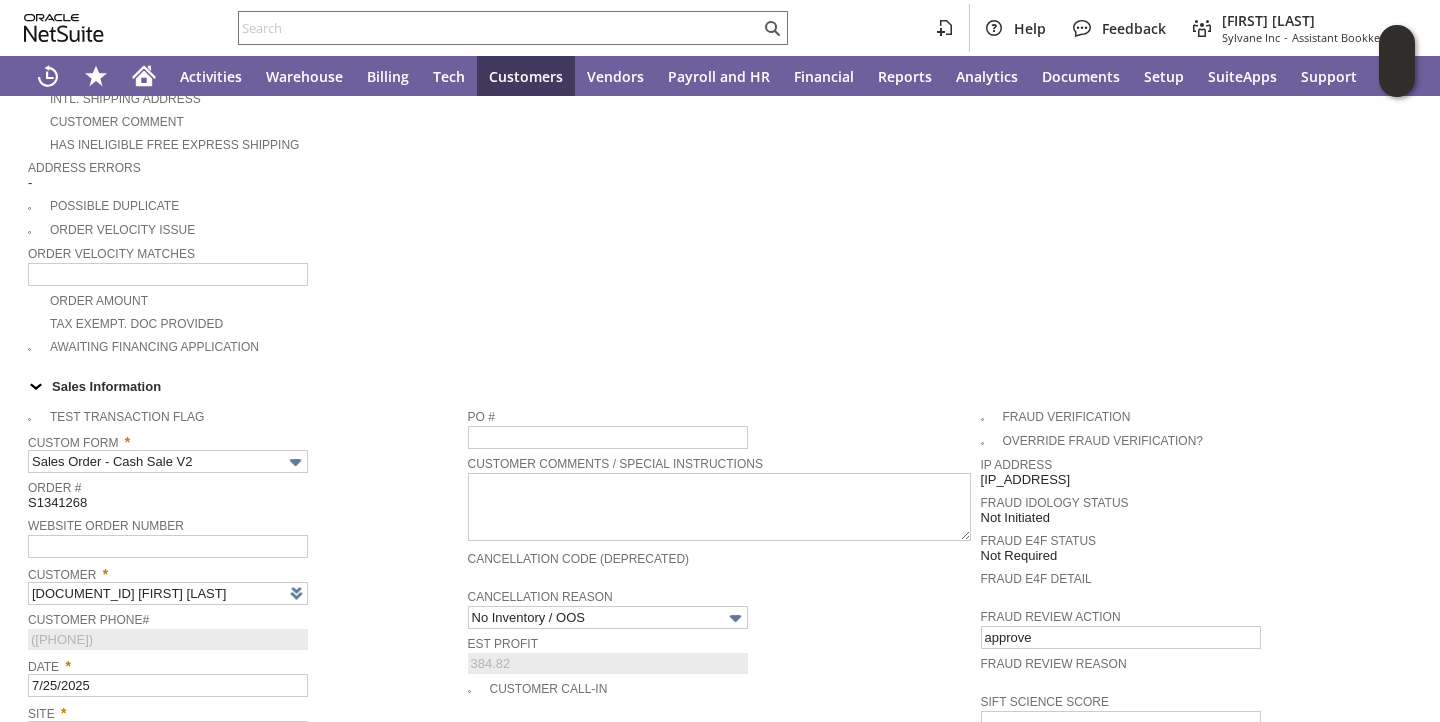 click on "Custom Form
*
Sales Order - Cash Sale V2" at bounding box center [243, 450] 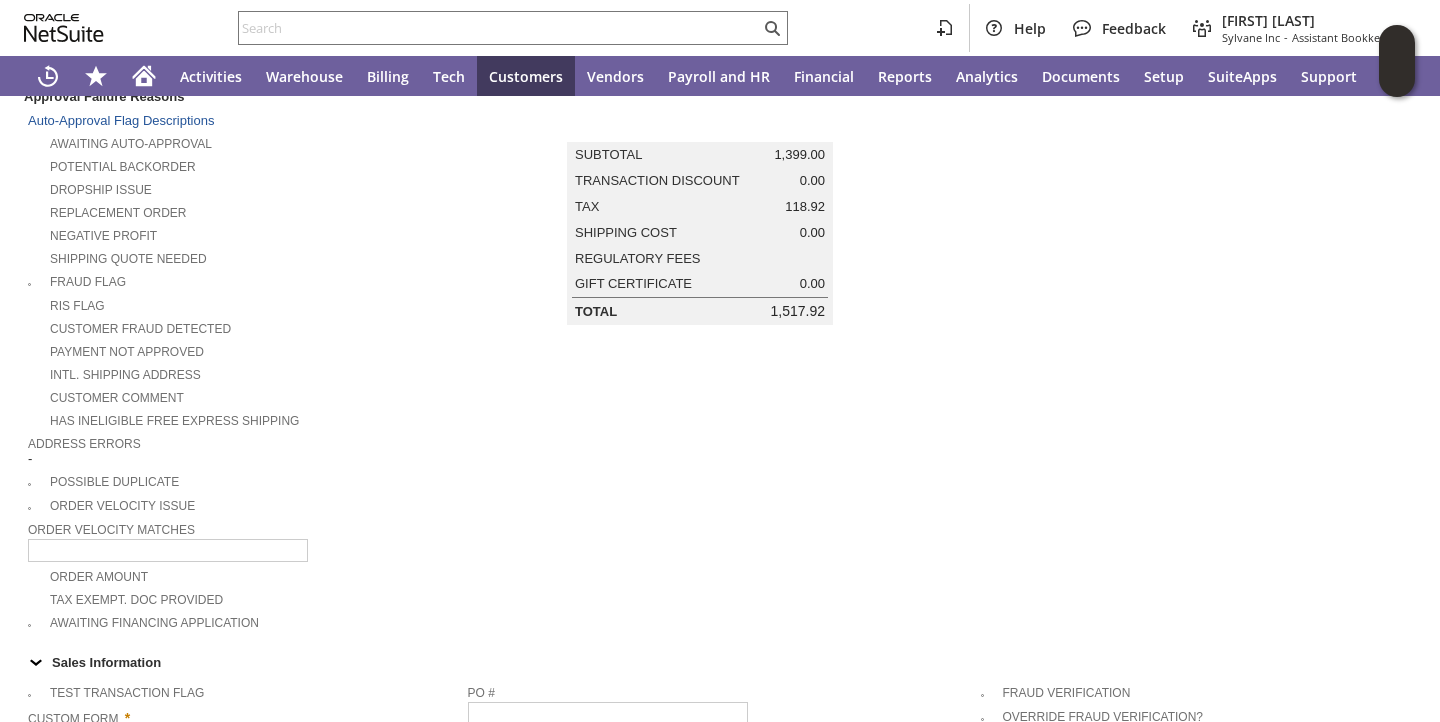 scroll, scrollTop: 0, scrollLeft: 0, axis: both 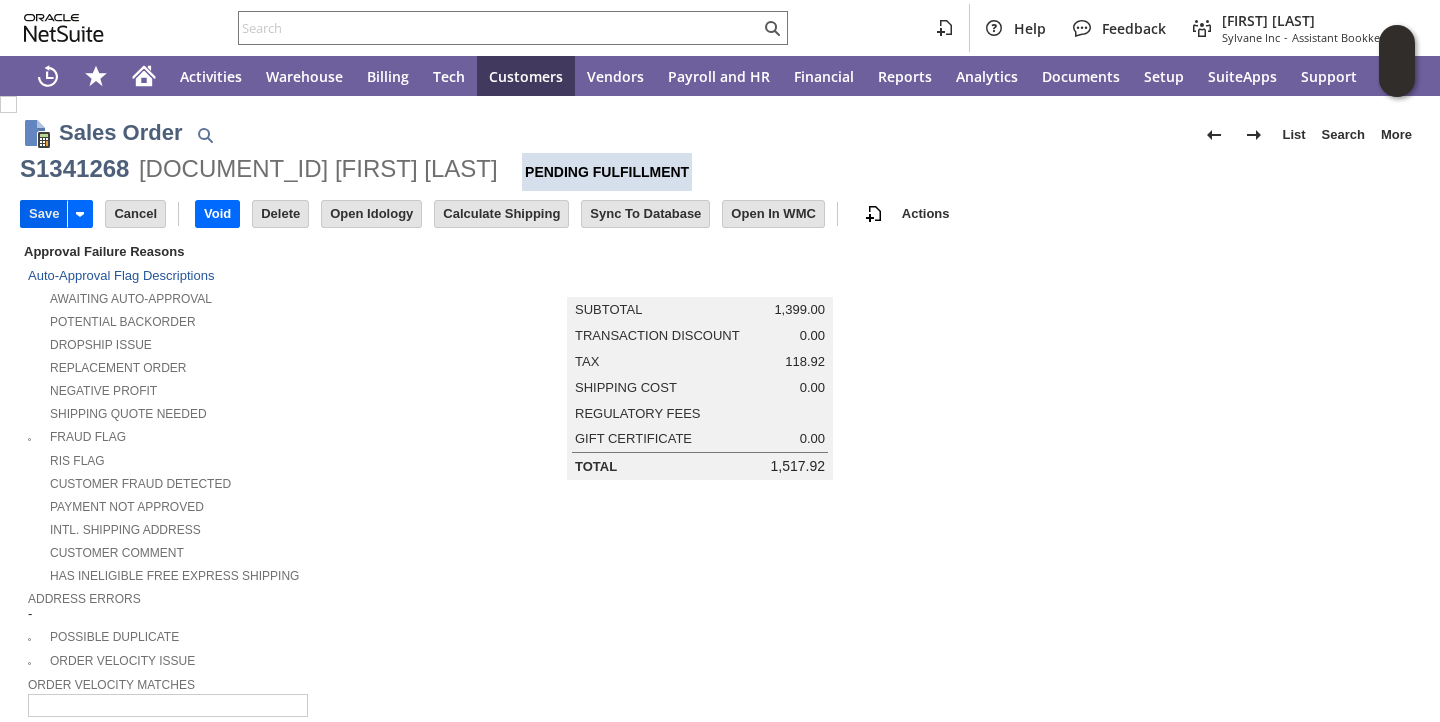 click on "Save" at bounding box center [44, 214] 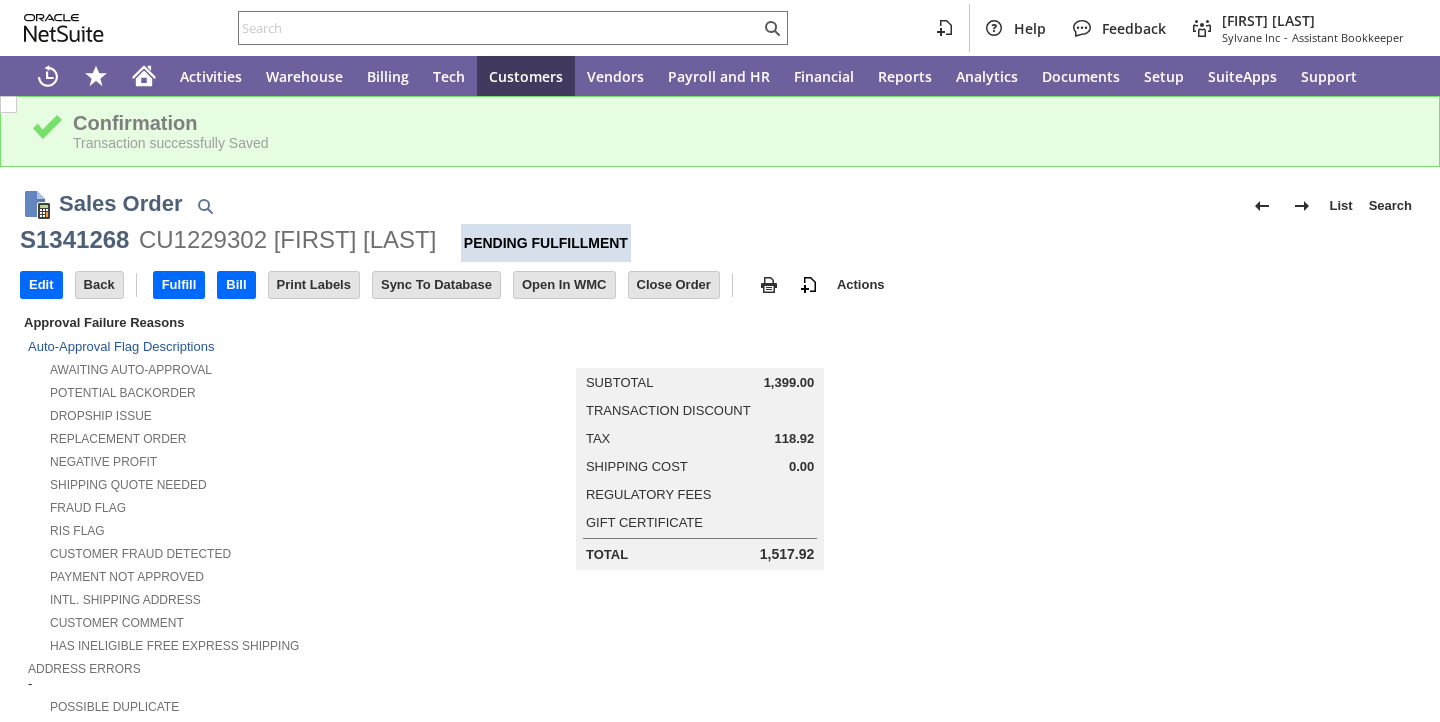 scroll, scrollTop: 0, scrollLeft: 0, axis: both 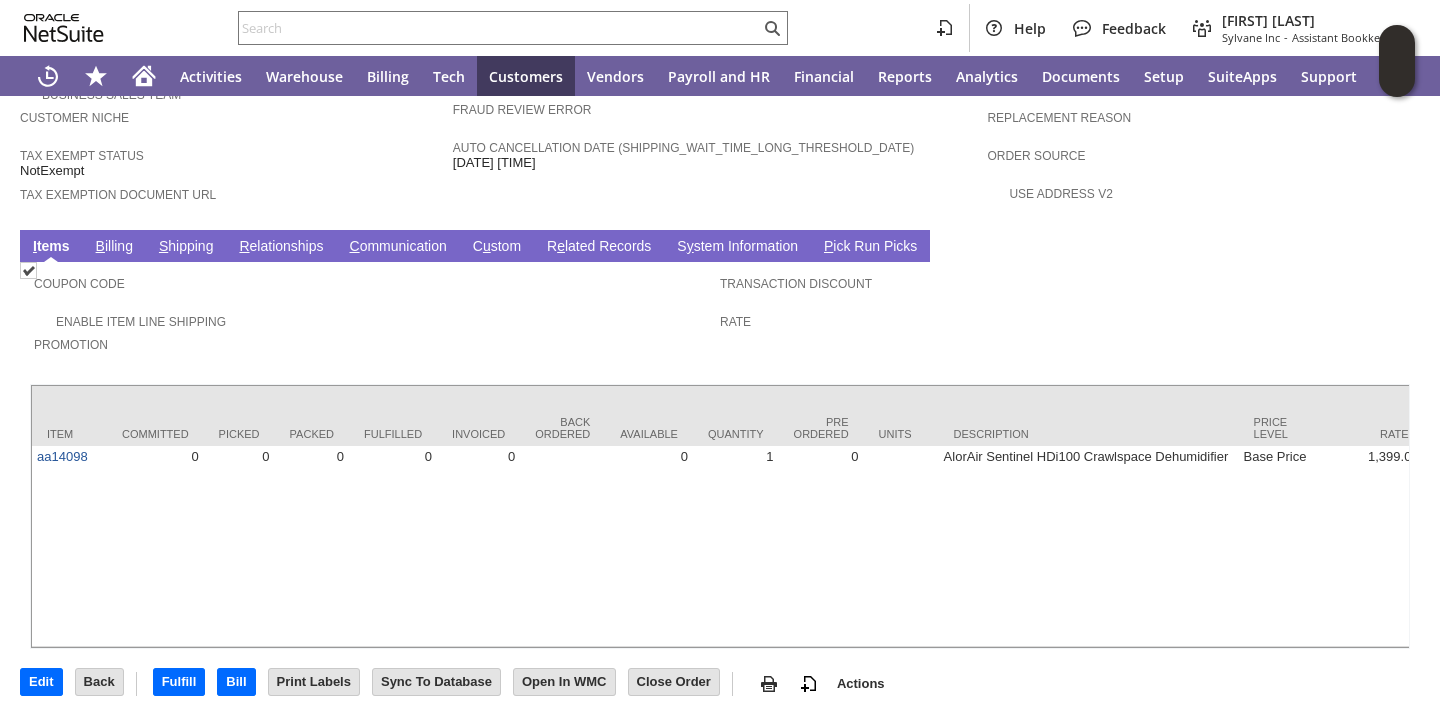 click on "B illing" at bounding box center (114, 247) 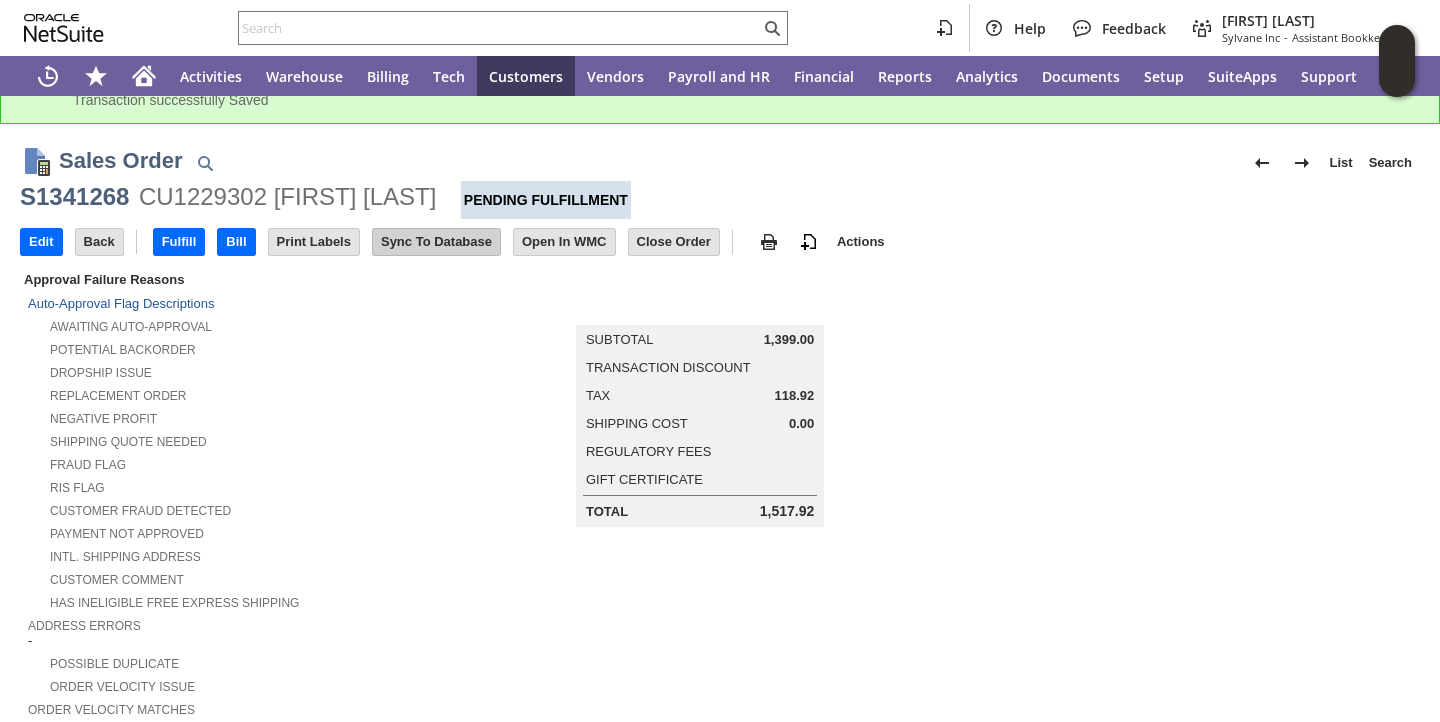 scroll, scrollTop: 12, scrollLeft: 0, axis: vertical 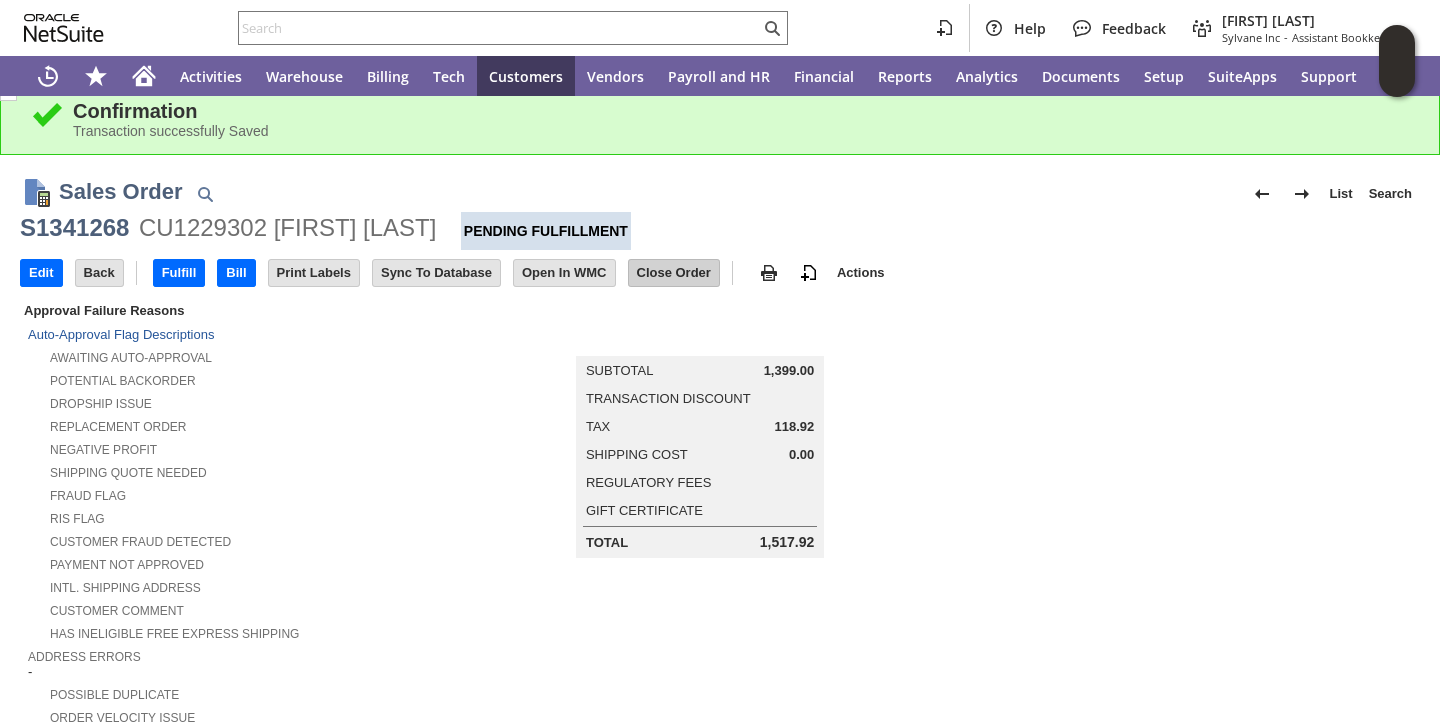 click on "Close Order" at bounding box center (674, 273) 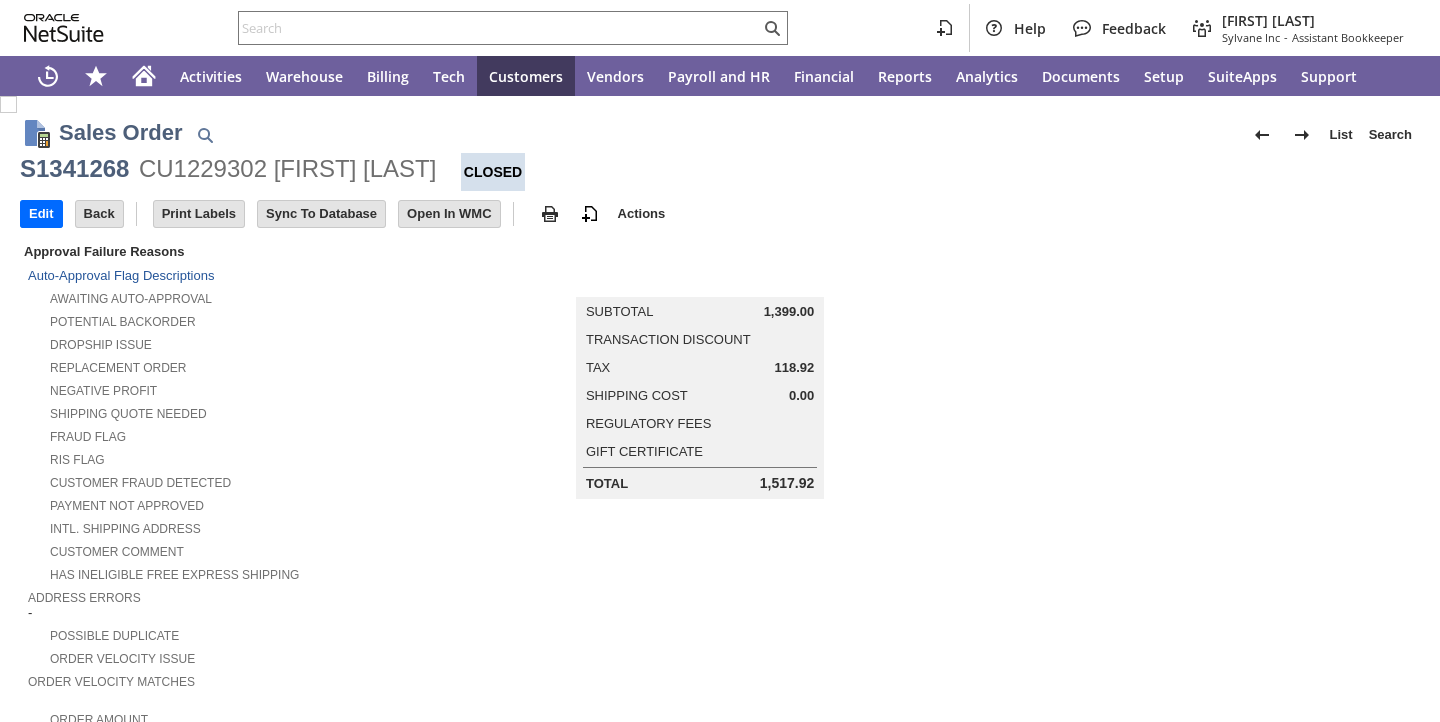 scroll, scrollTop: 0, scrollLeft: 0, axis: both 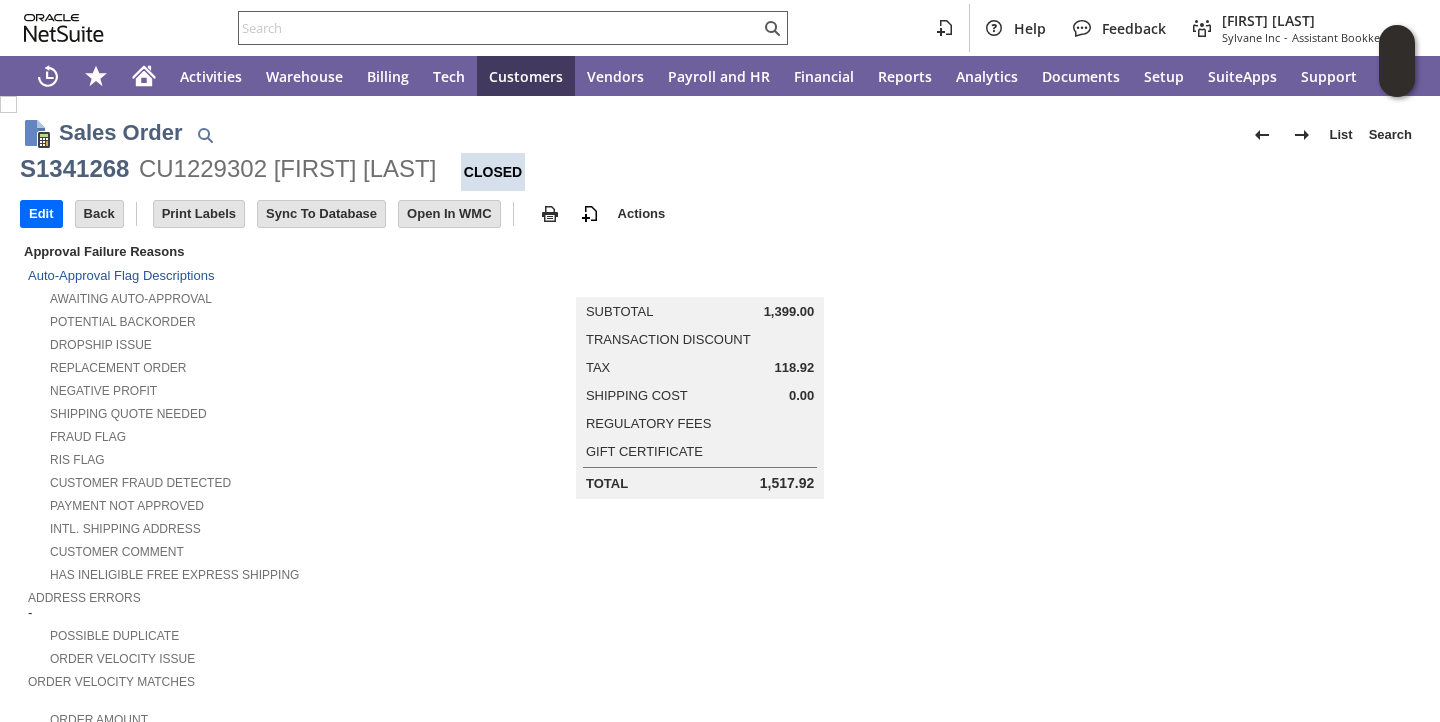 click at bounding box center (499, 28) 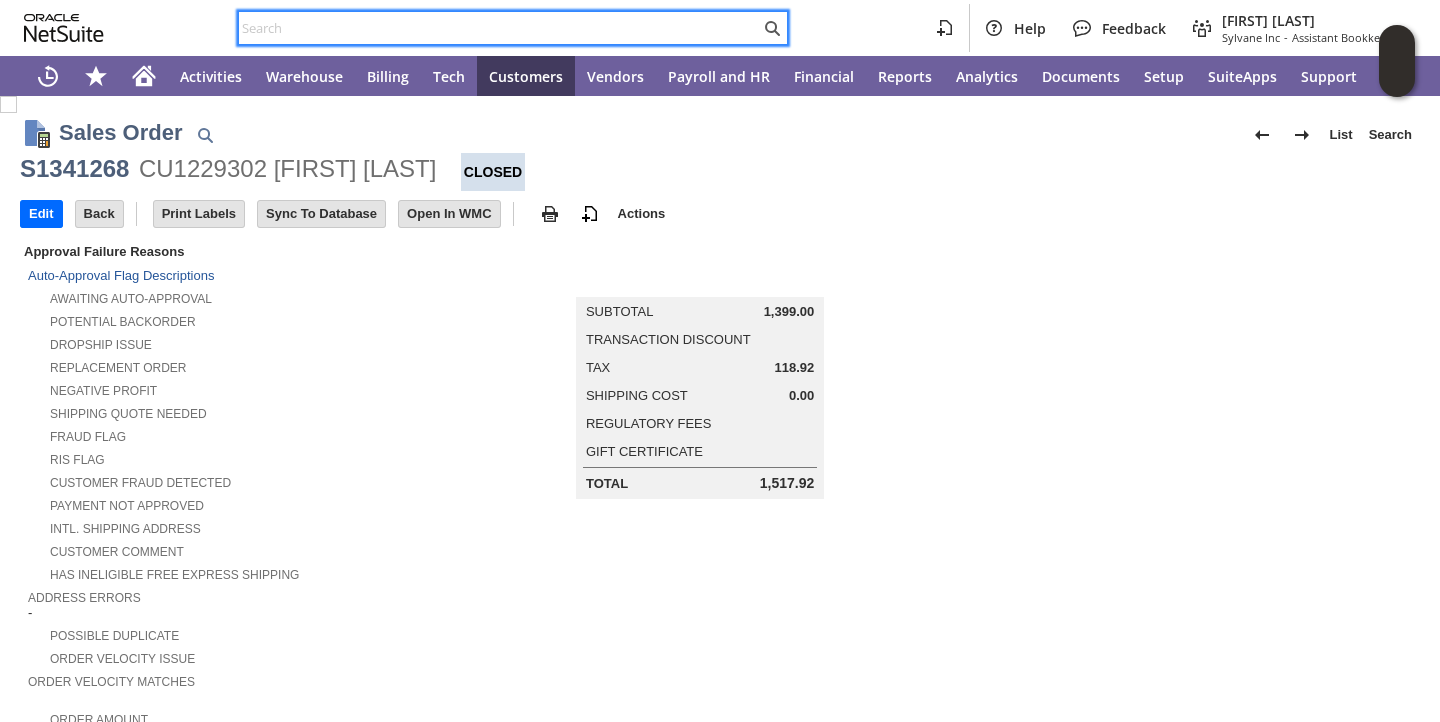 click at bounding box center (499, 28) 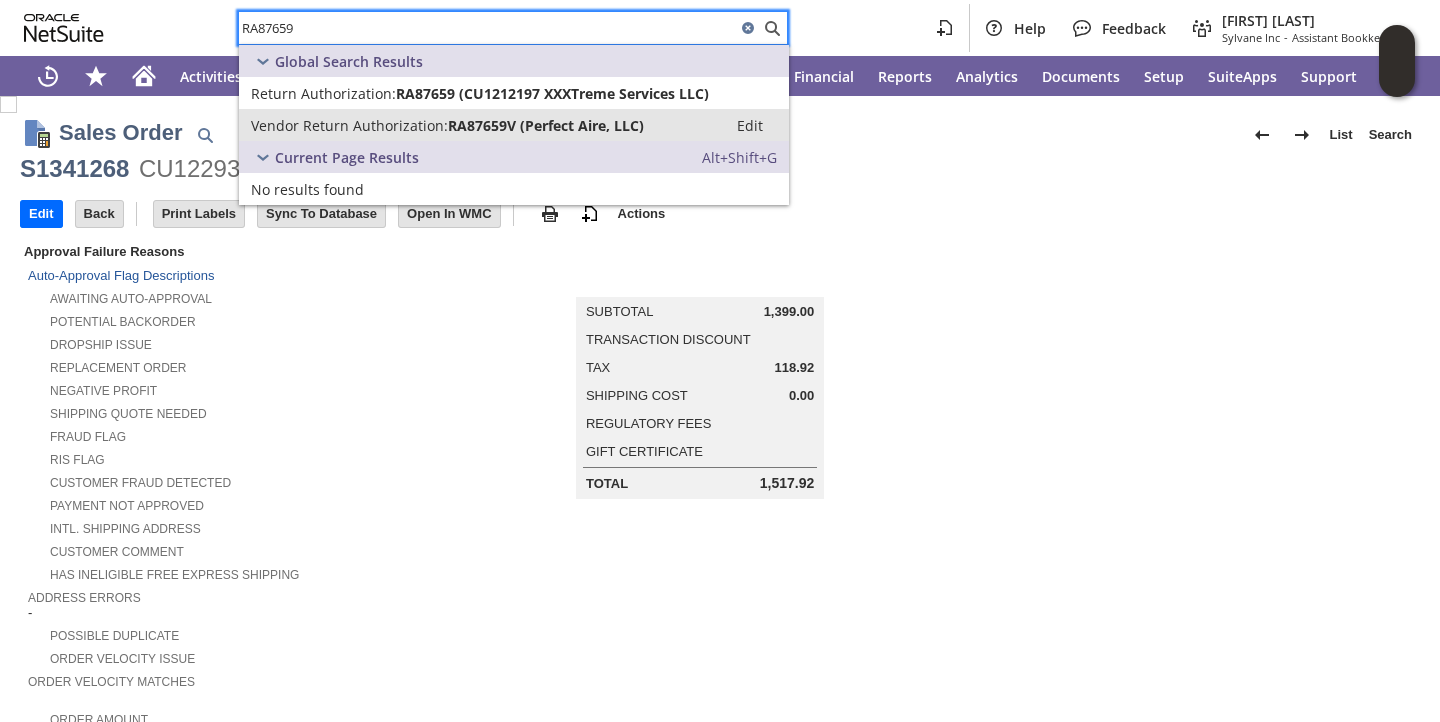 type on "RA87659" 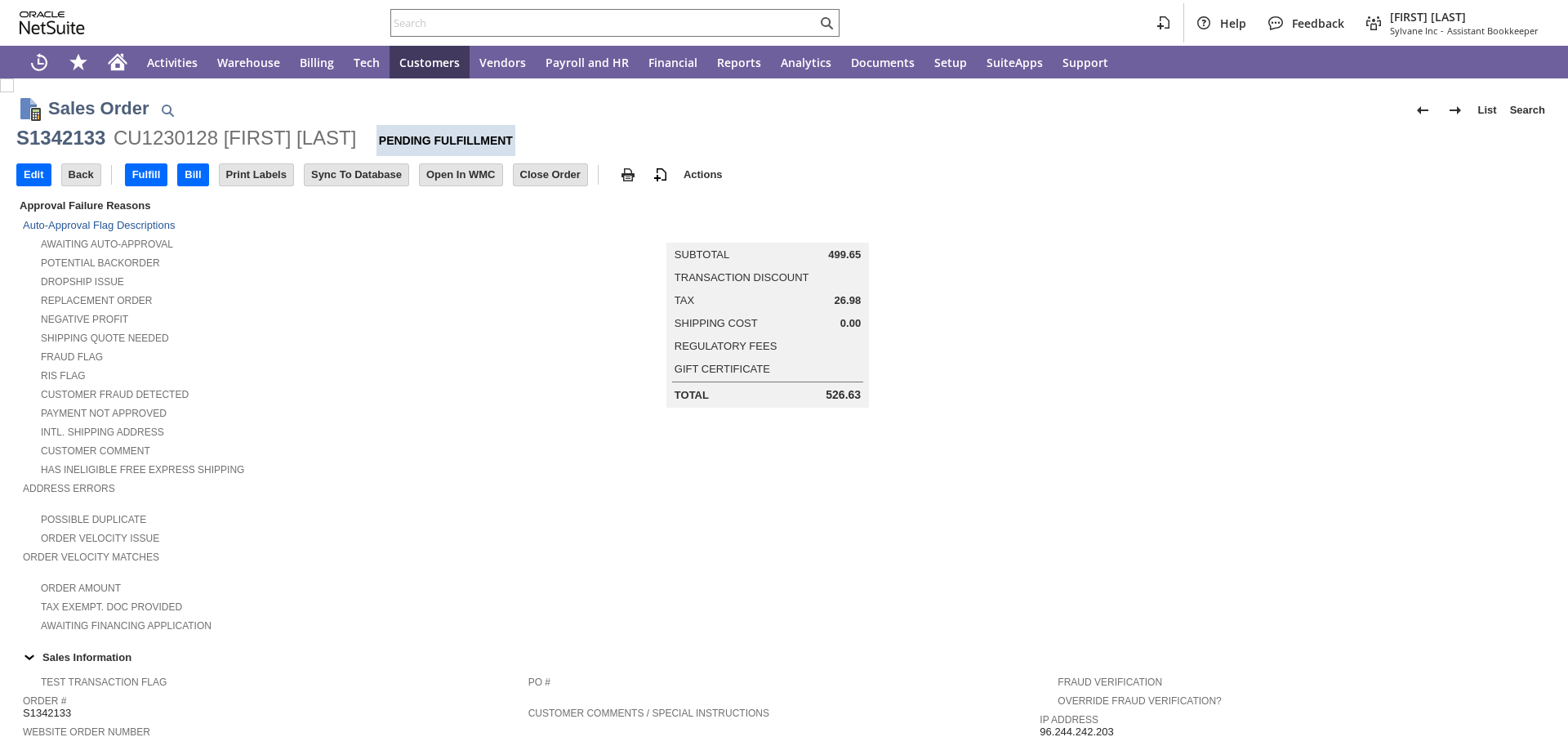 scroll, scrollTop: 0, scrollLeft: 0, axis: both 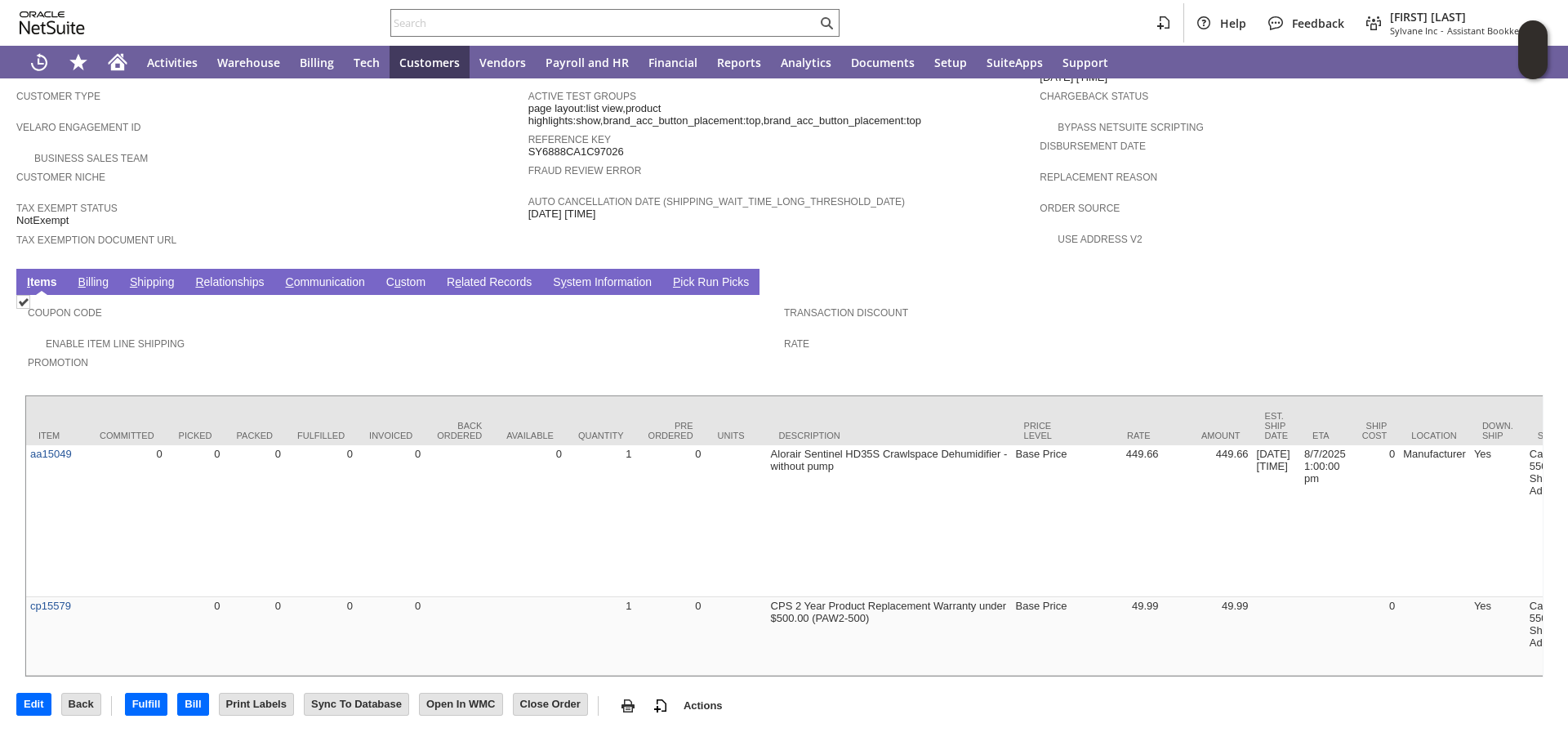 click on "B illing" at bounding box center [93, 283] 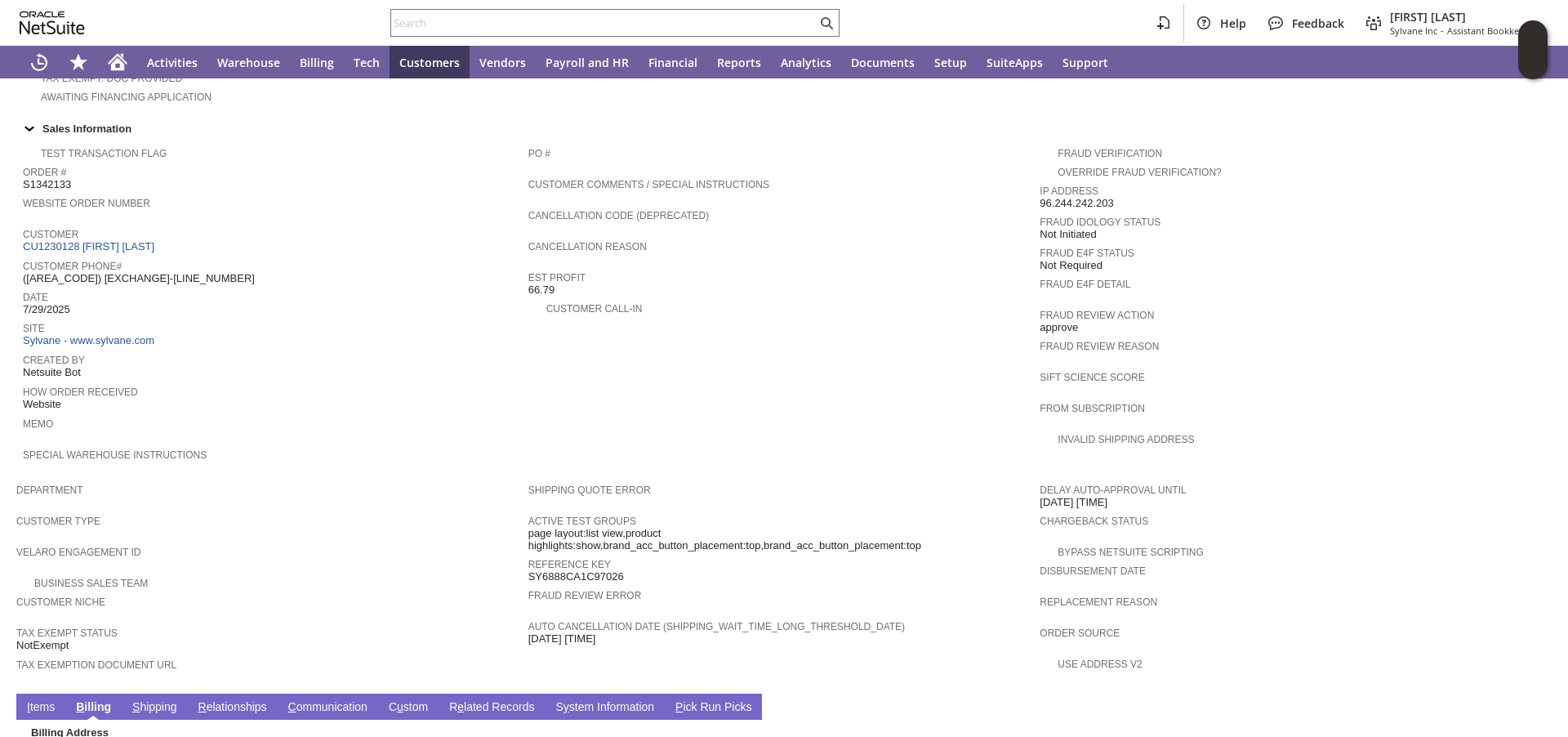 scroll, scrollTop: 525, scrollLeft: 0, axis: vertical 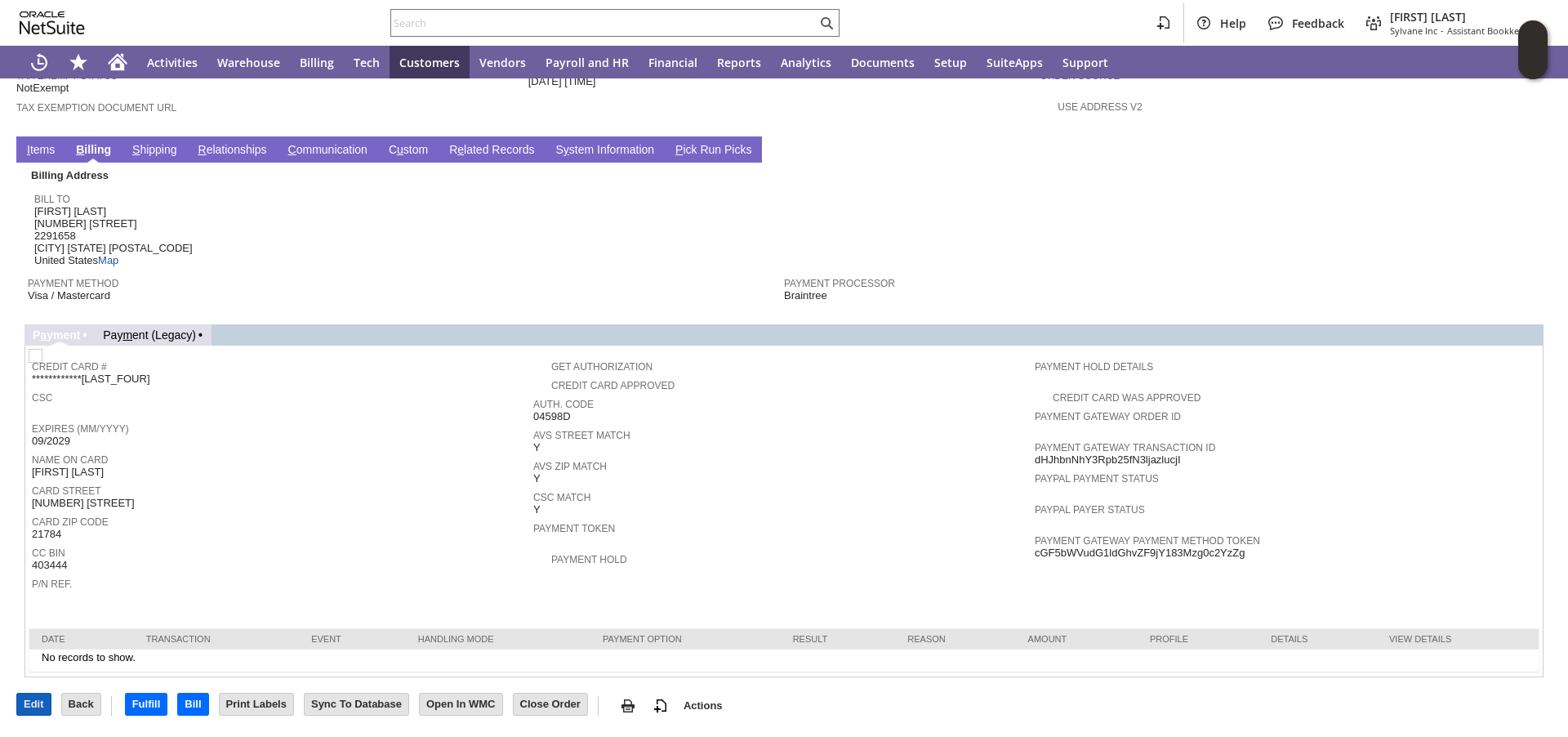 click on "Edit" at bounding box center [33, 704] 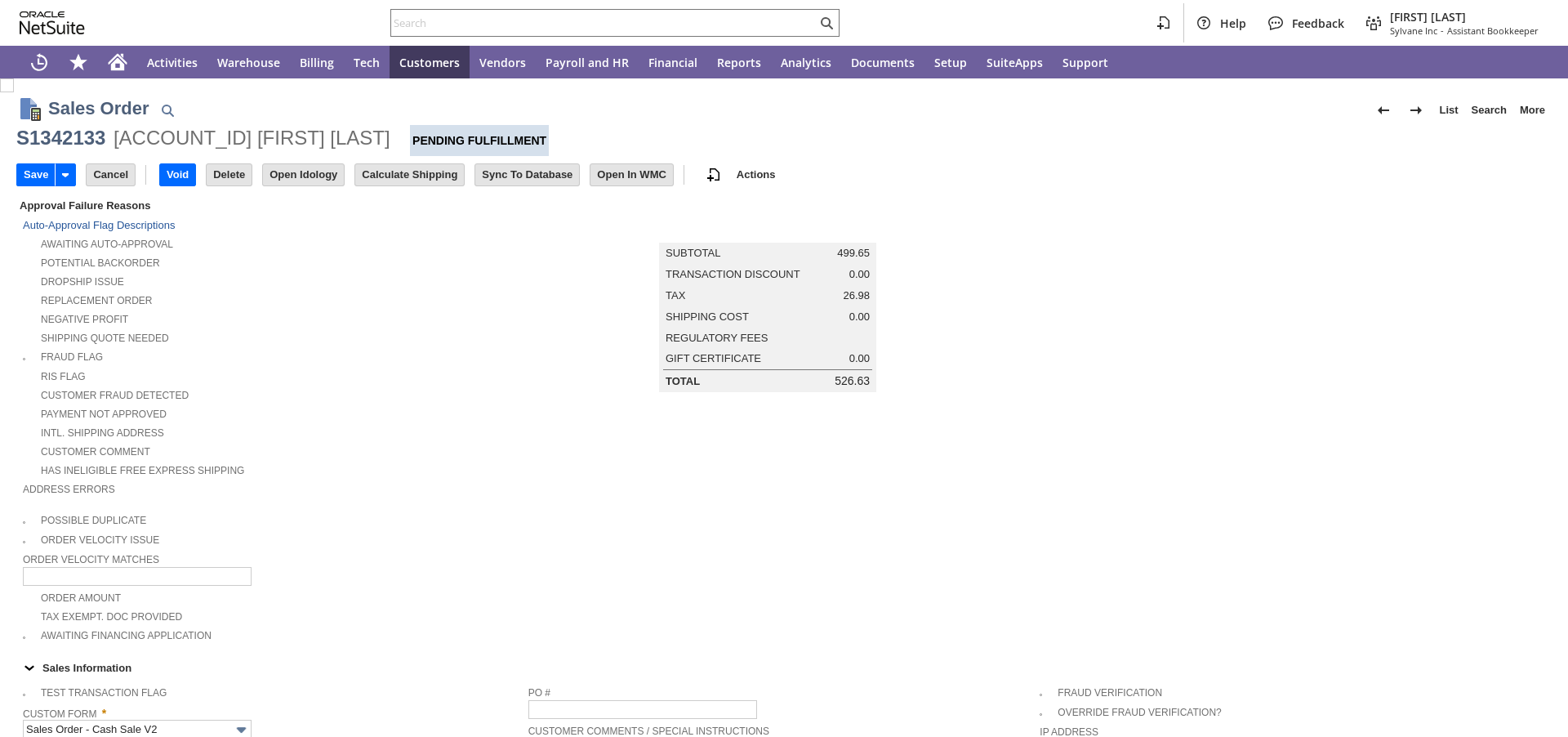 scroll, scrollTop: 0, scrollLeft: 0, axis: both 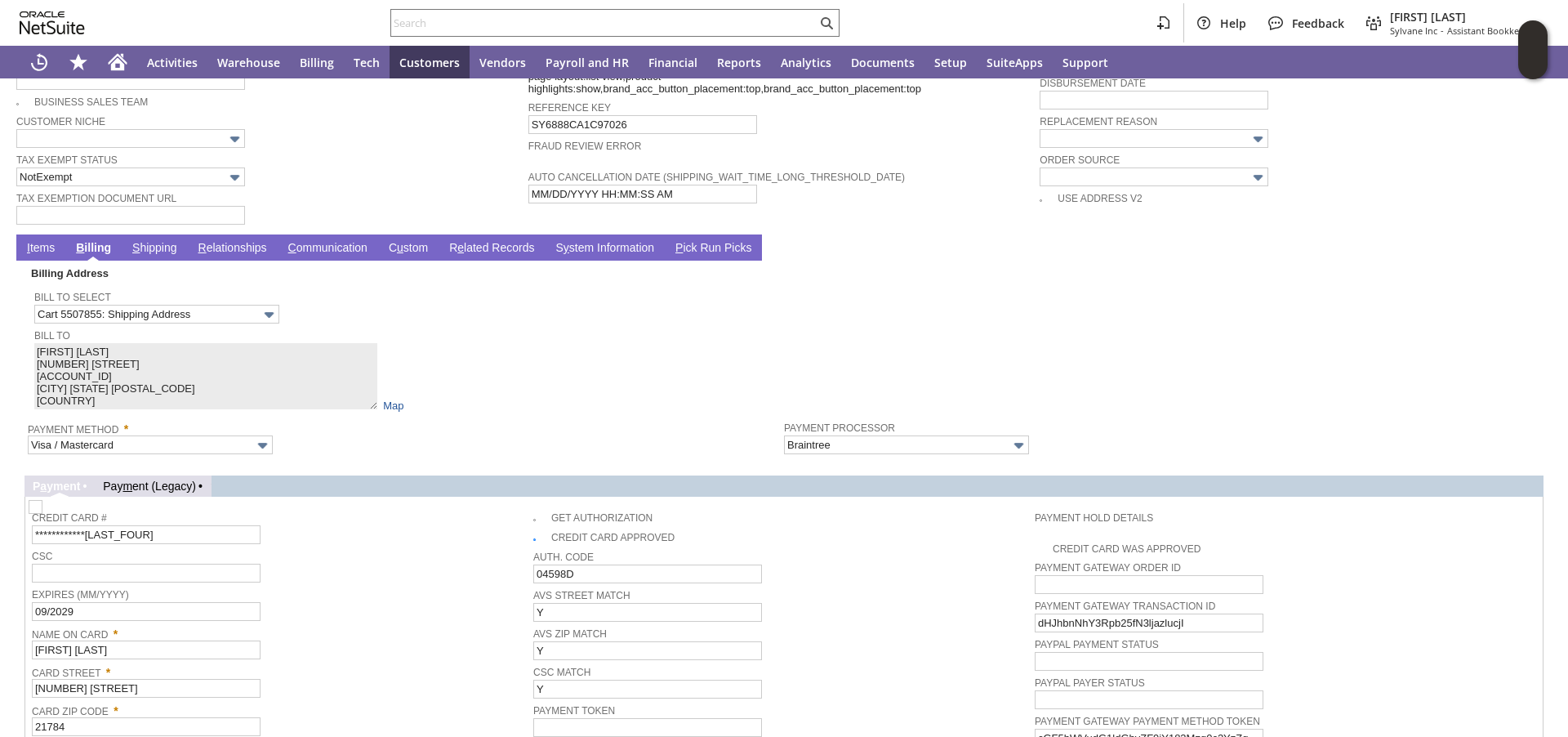 click on "S hipping" at bounding box center [154, 248] 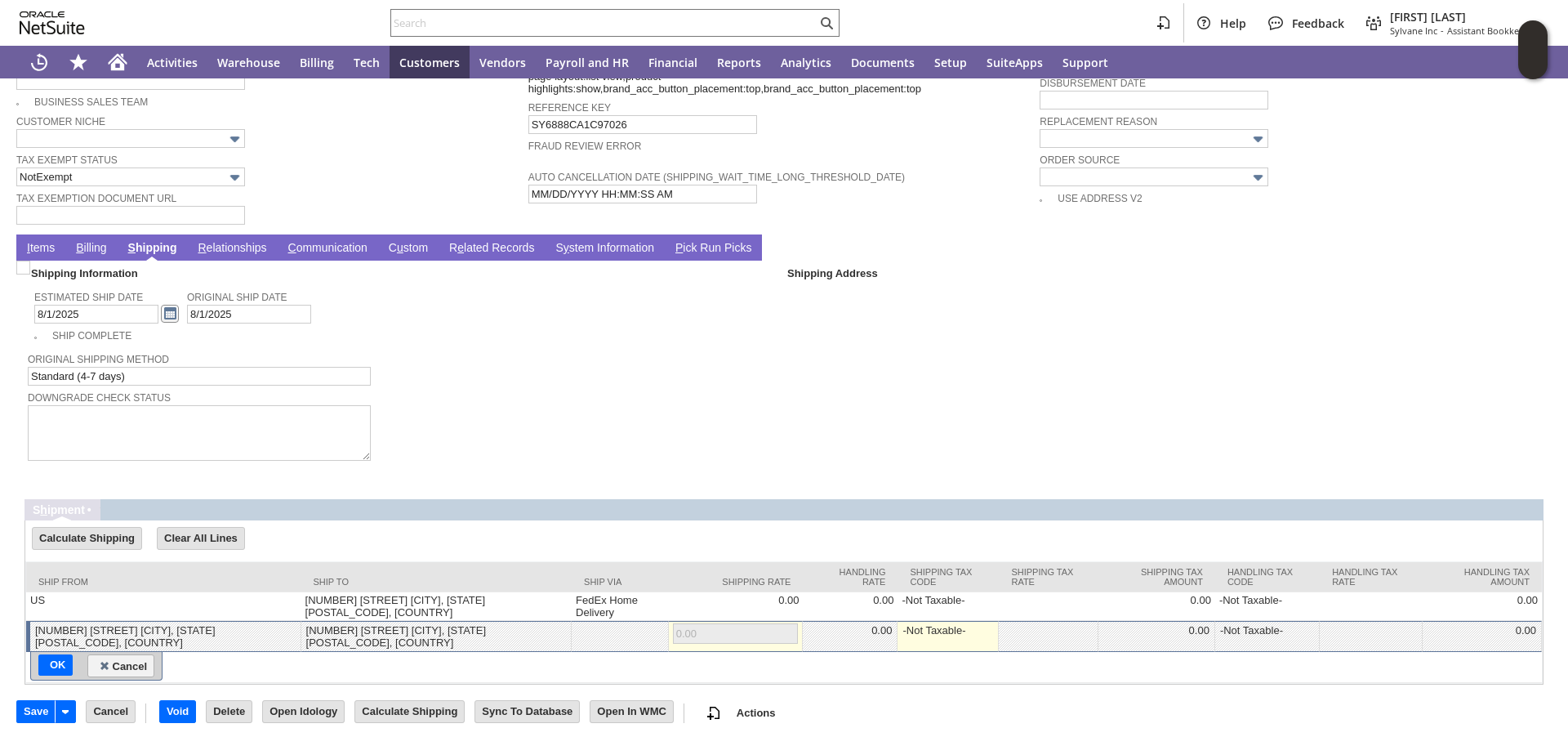 click at bounding box center (170, 314) 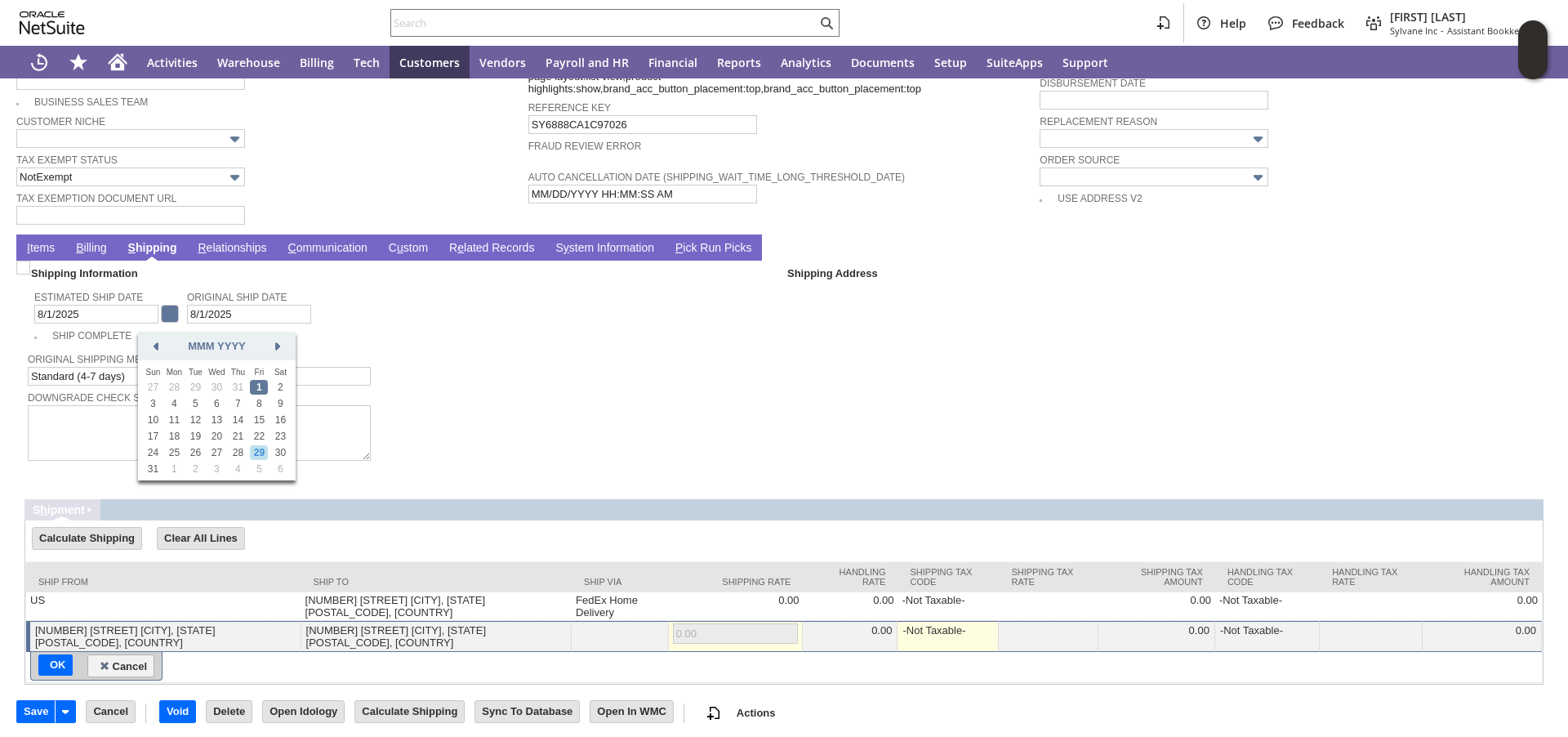 click on "29" at bounding box center [259, 453] 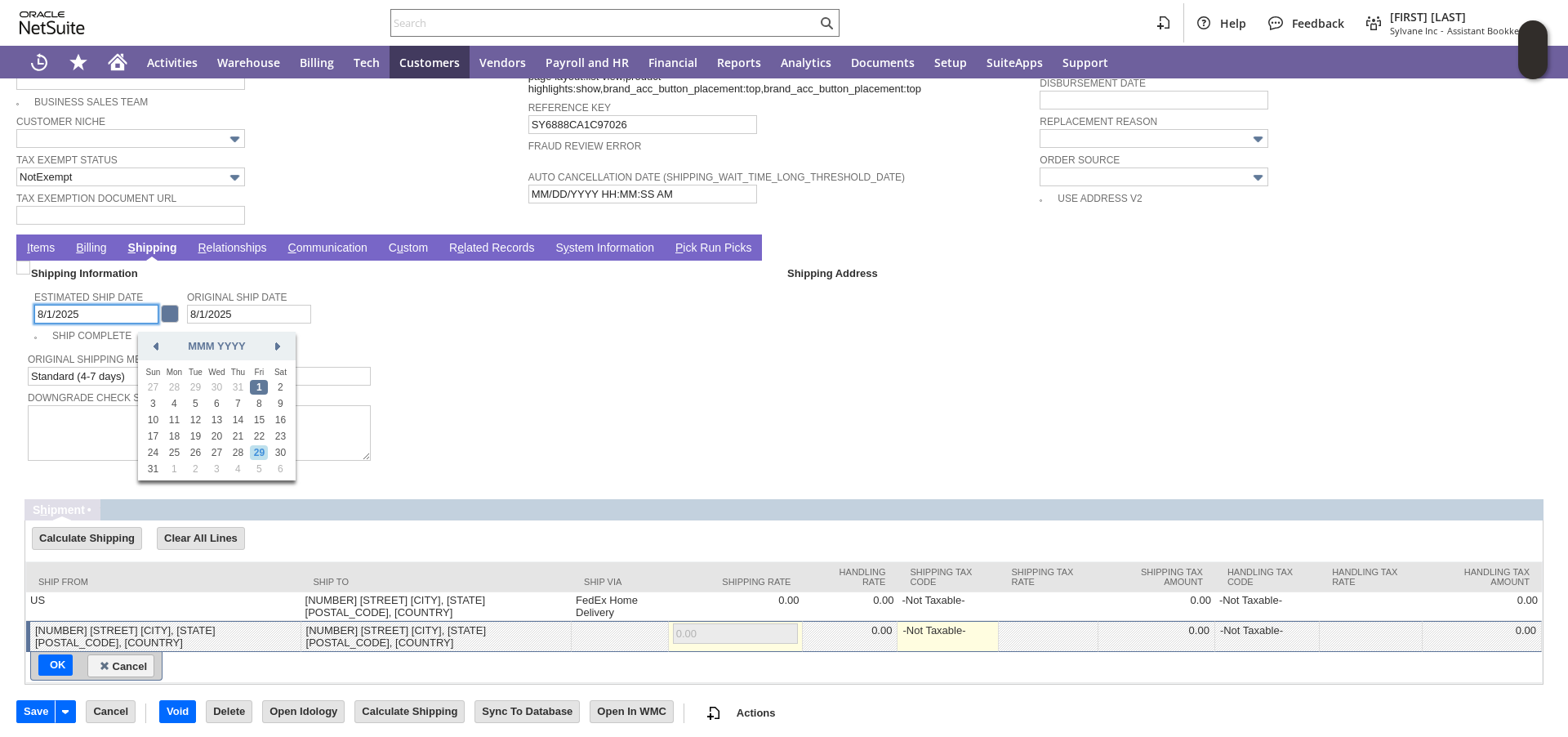 type on "8/29/2025" 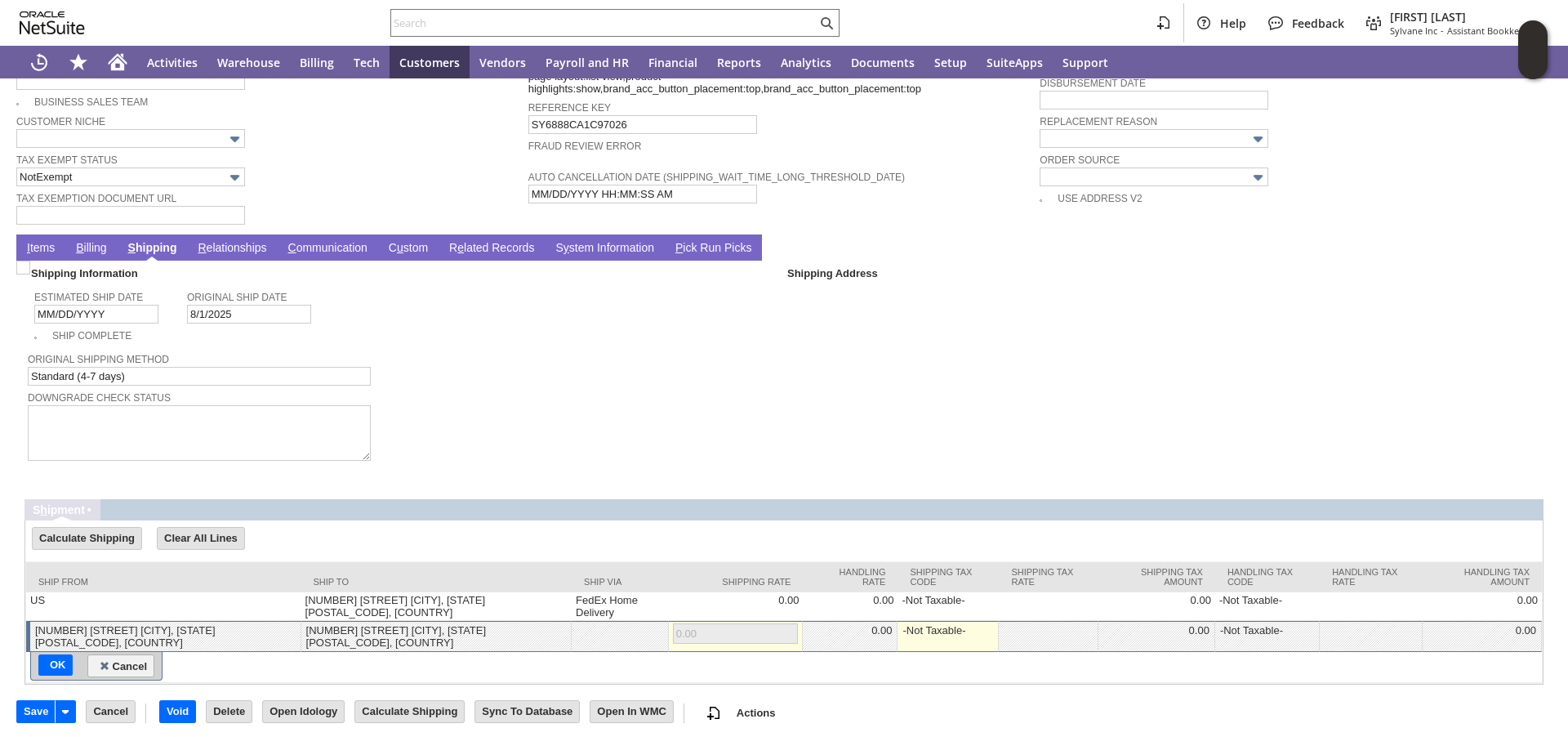 click on "I tems" at bounding box center (41, 248) 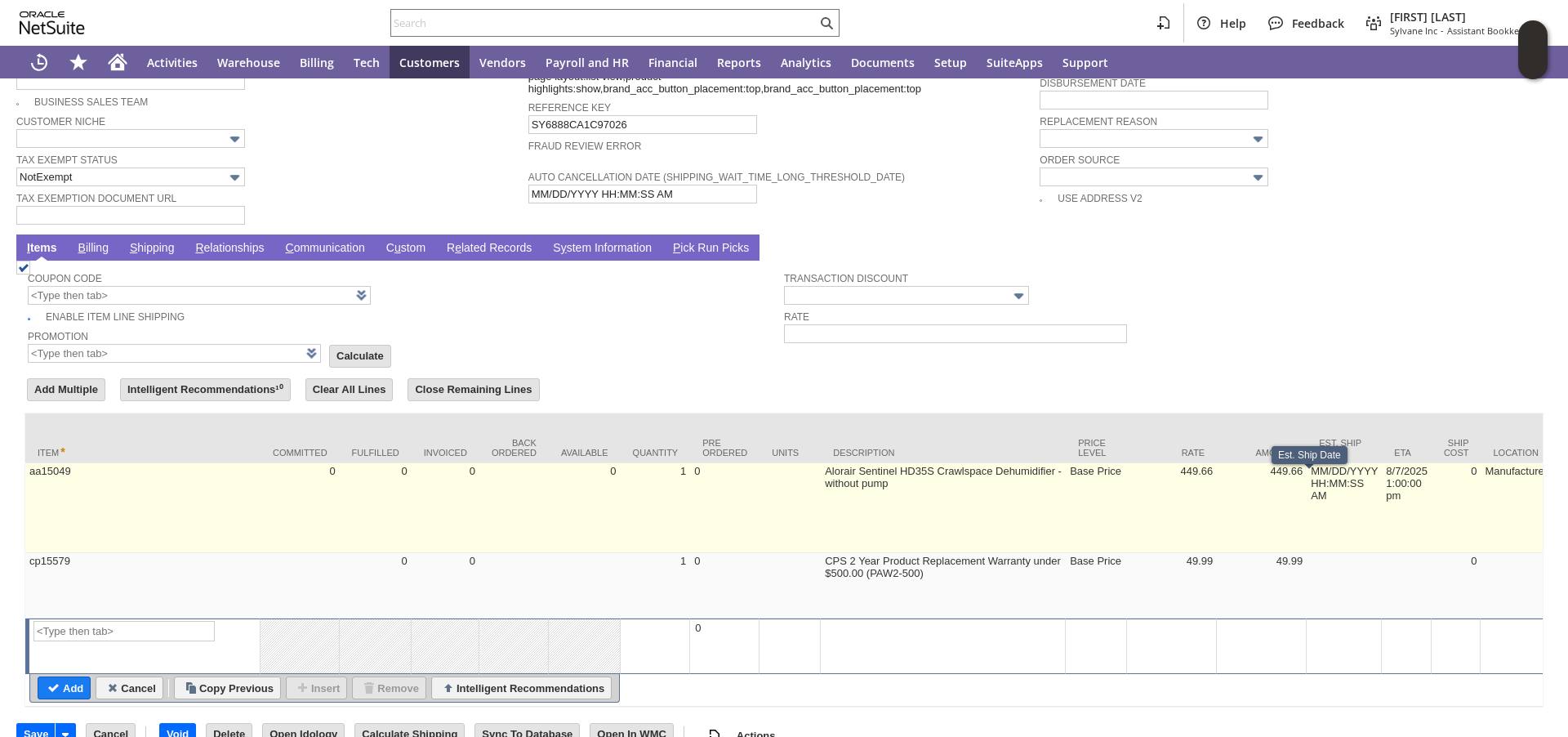 click on "8/1/2025 1:00:00 pm" at bounding box center (1344, 508) 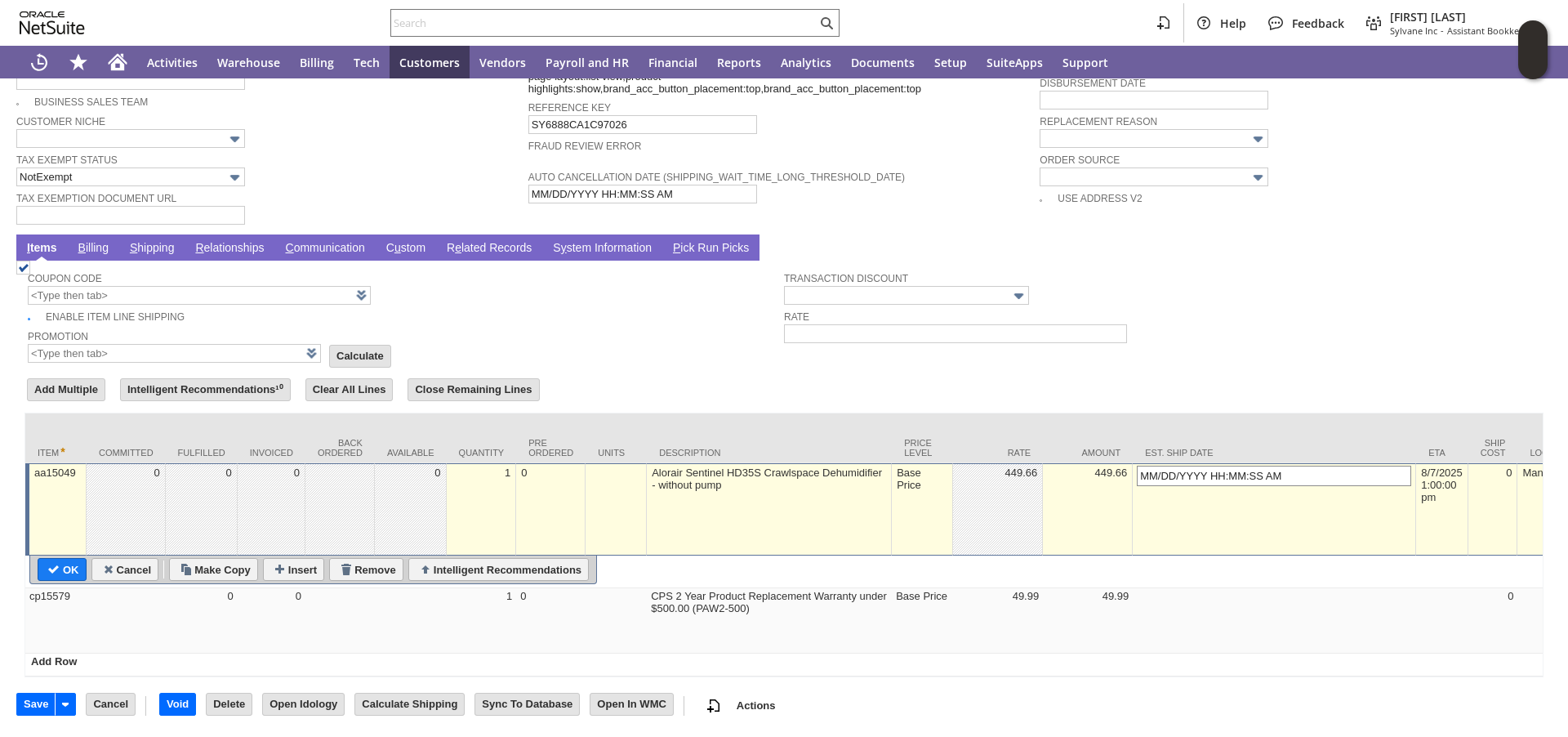 click on "8/1/2025 1:00:00 pm" at bounding box center [1274, 476] 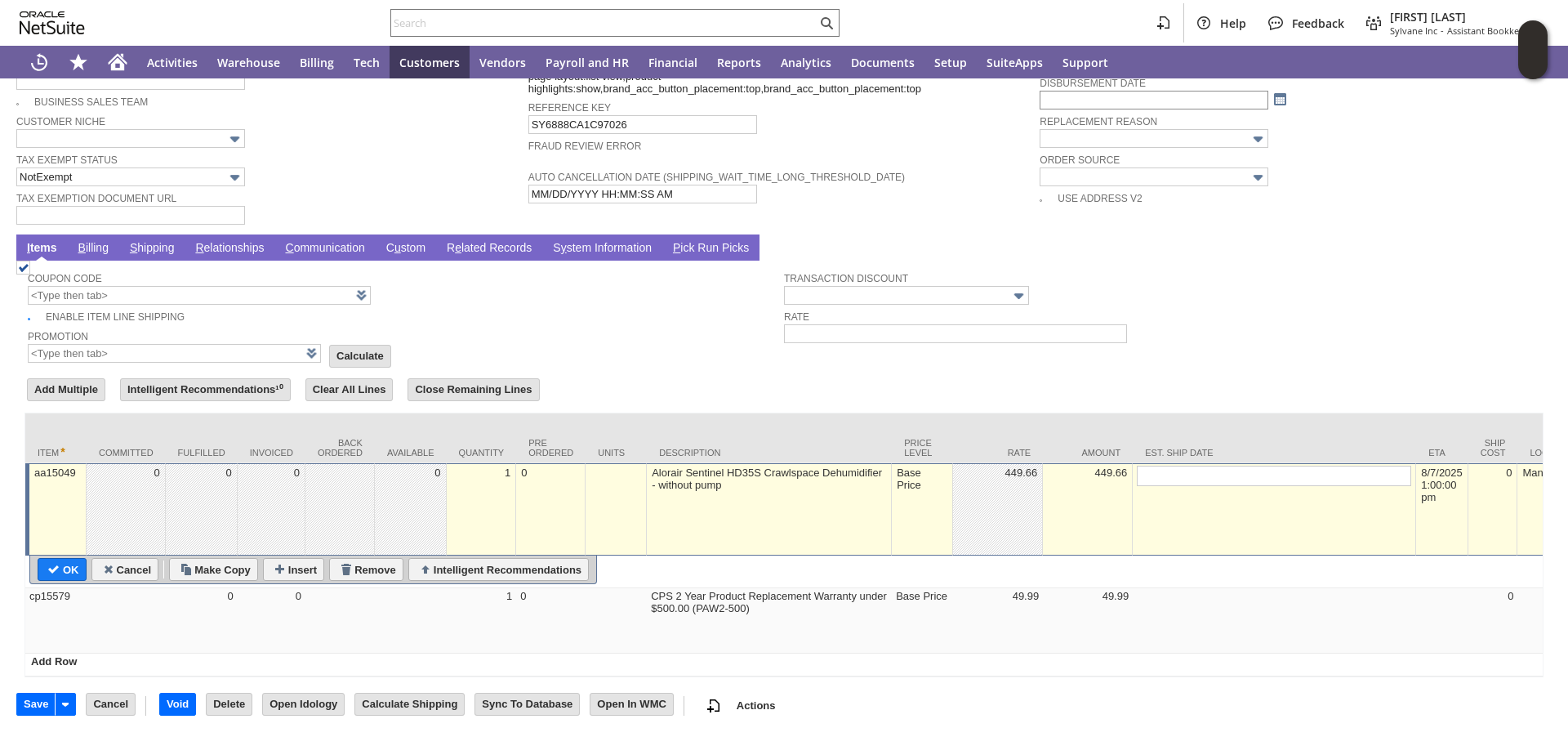 type on "cp15579" 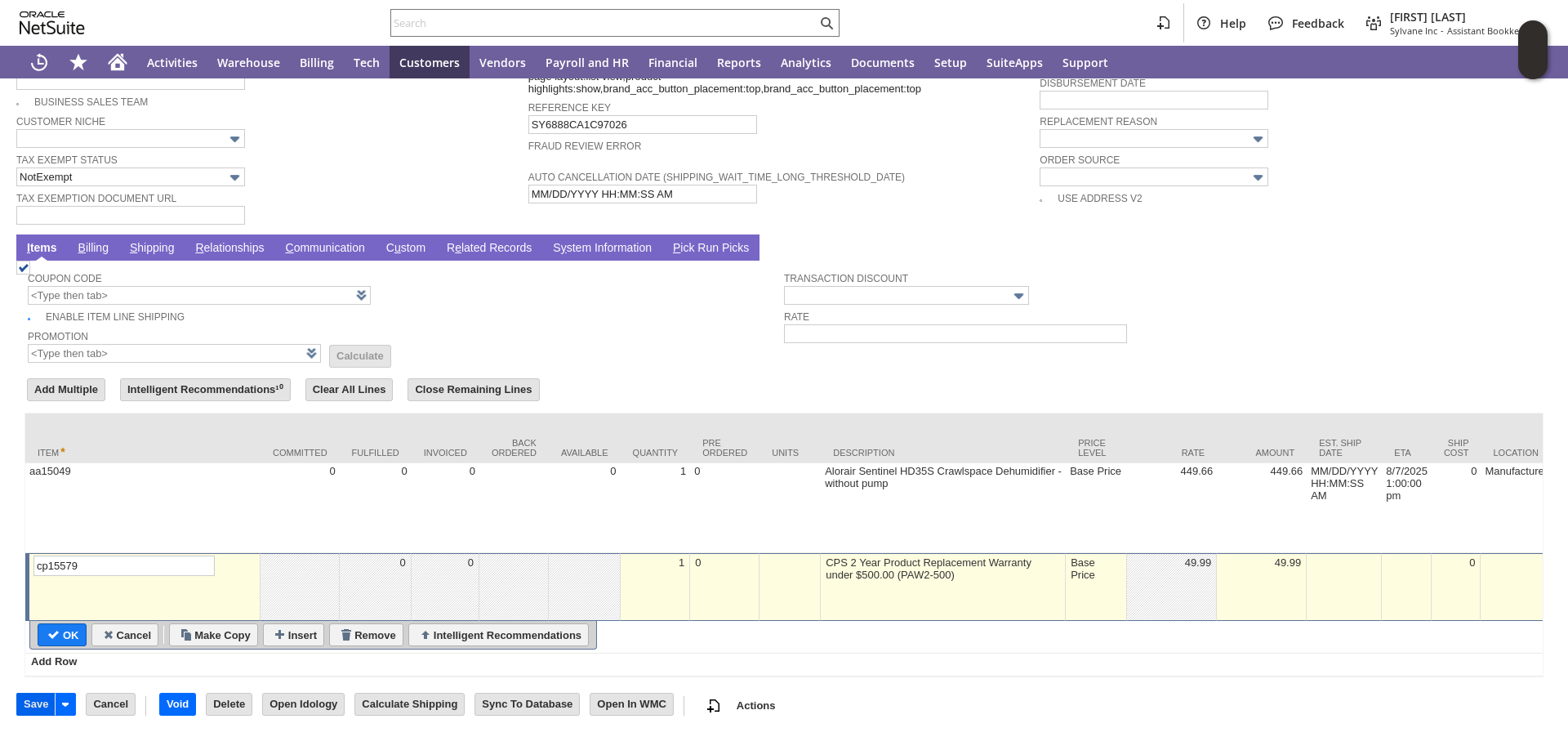 click on "Save" at bounding box center (36, 704) 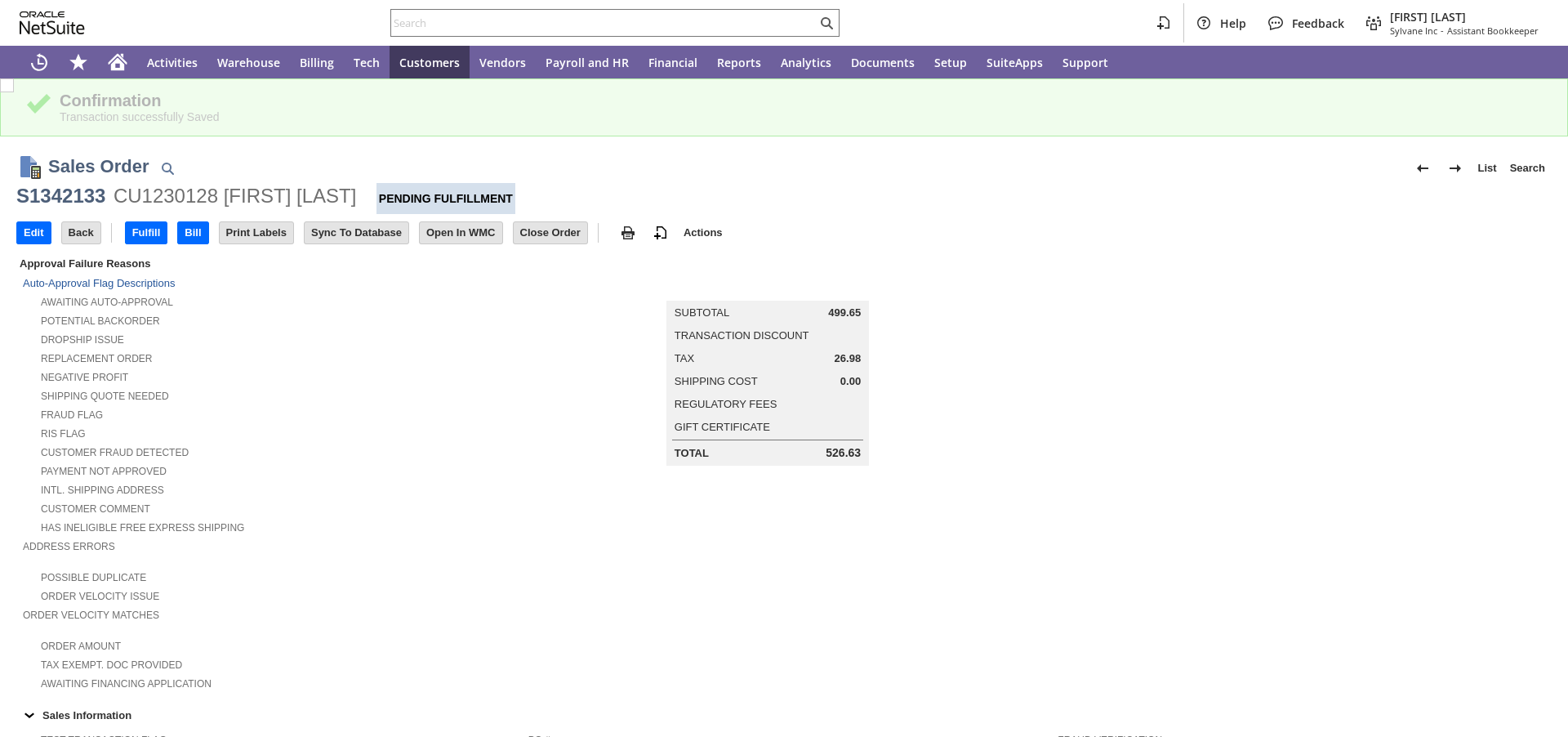 scroll, scrollTop: 0, scrollLeft: 0, axis: both 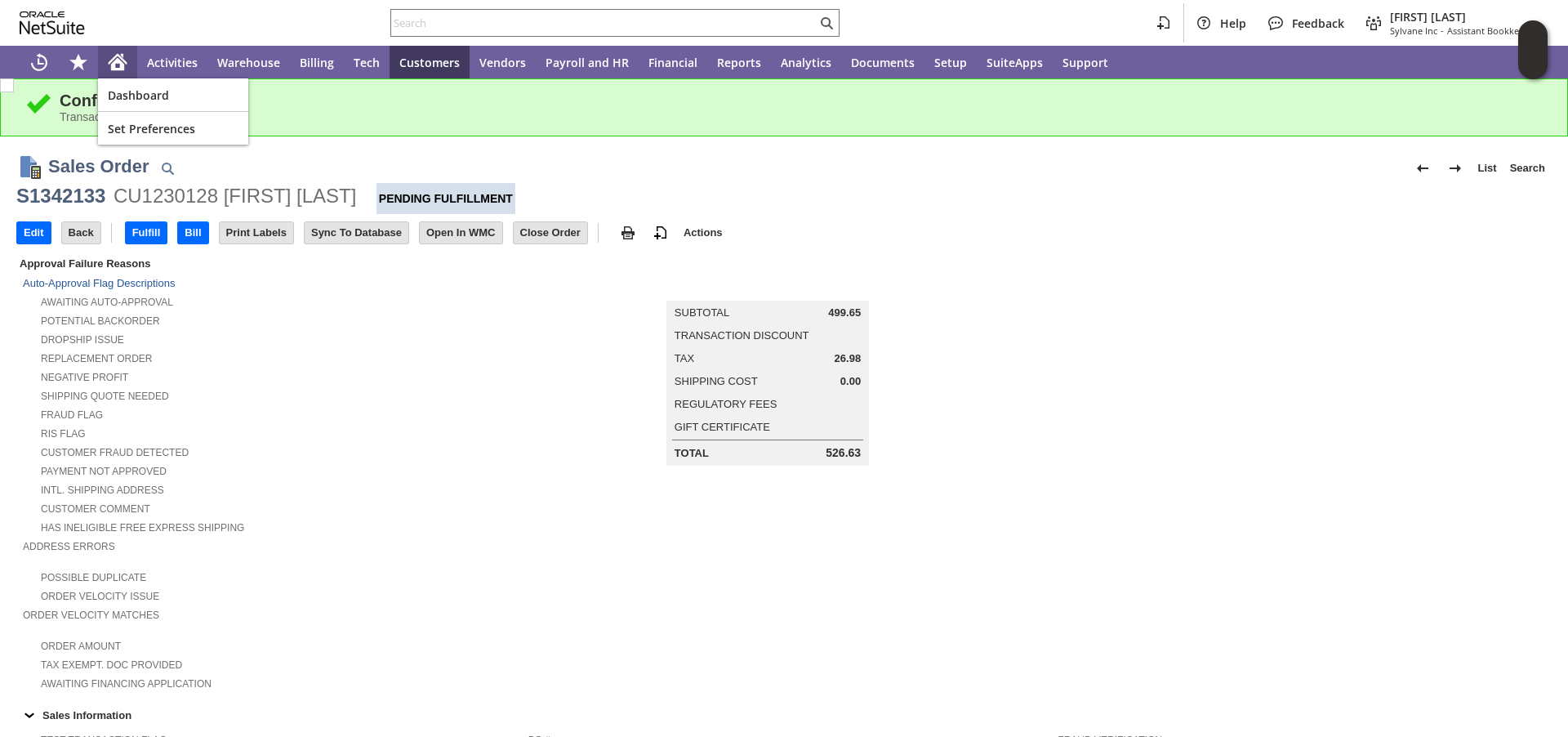 click at bounding box center [118, 62] 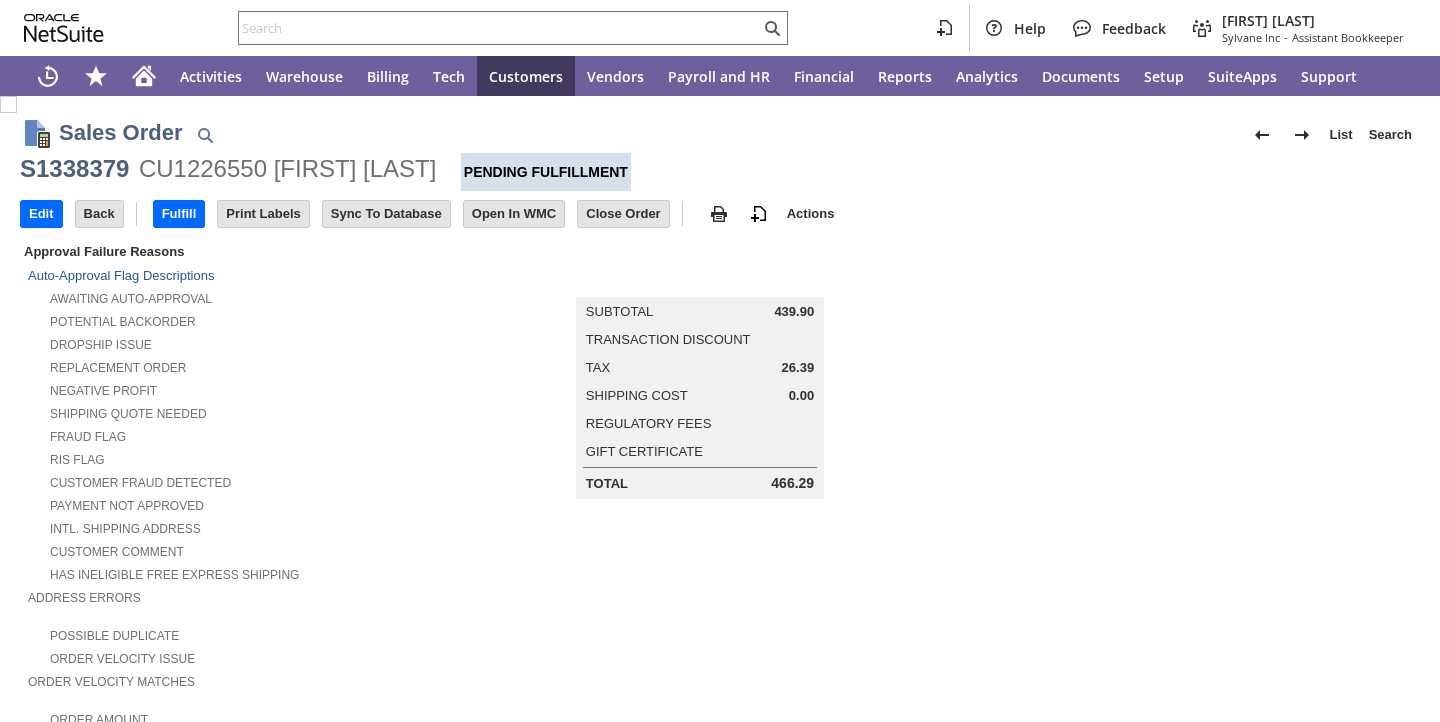 scroll, scrollTop: 0, scrollLeft: 0, axis: both 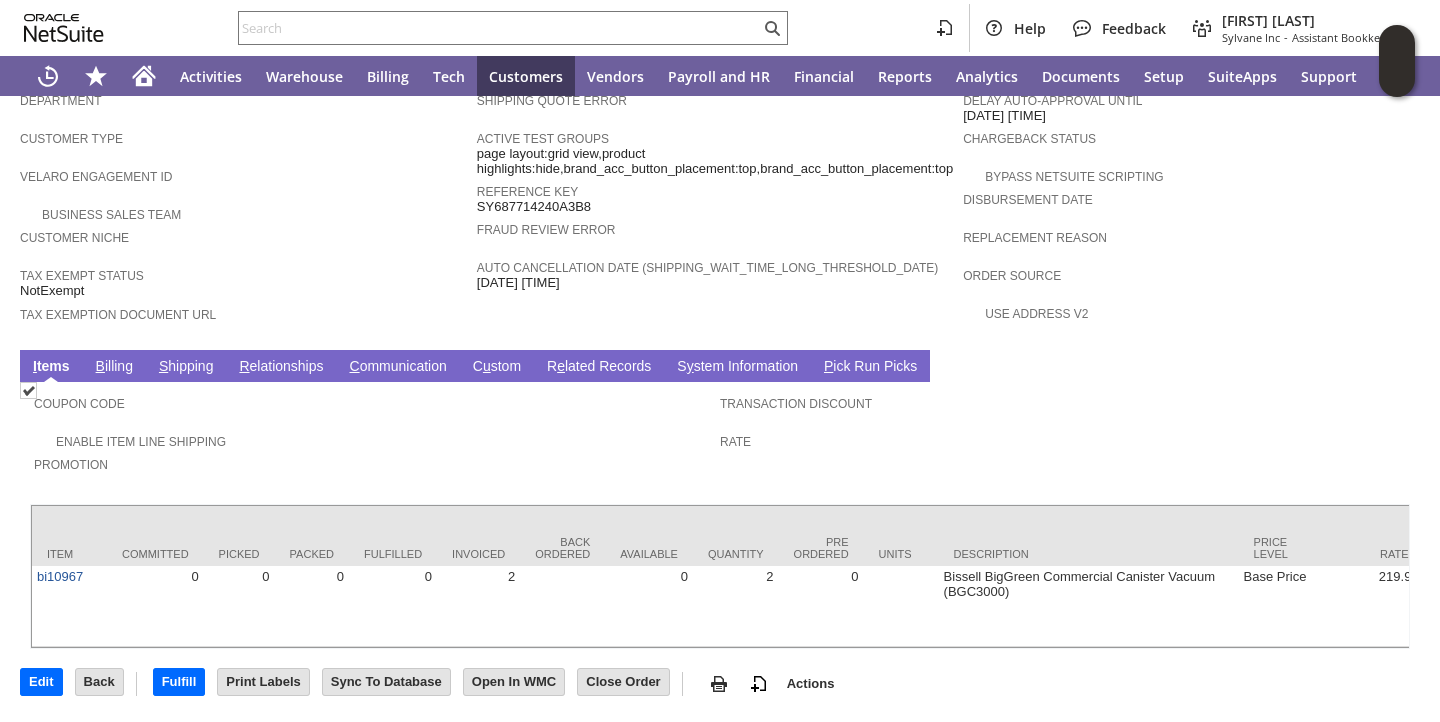 click on "S hipping" at bounding box center [186, 367] 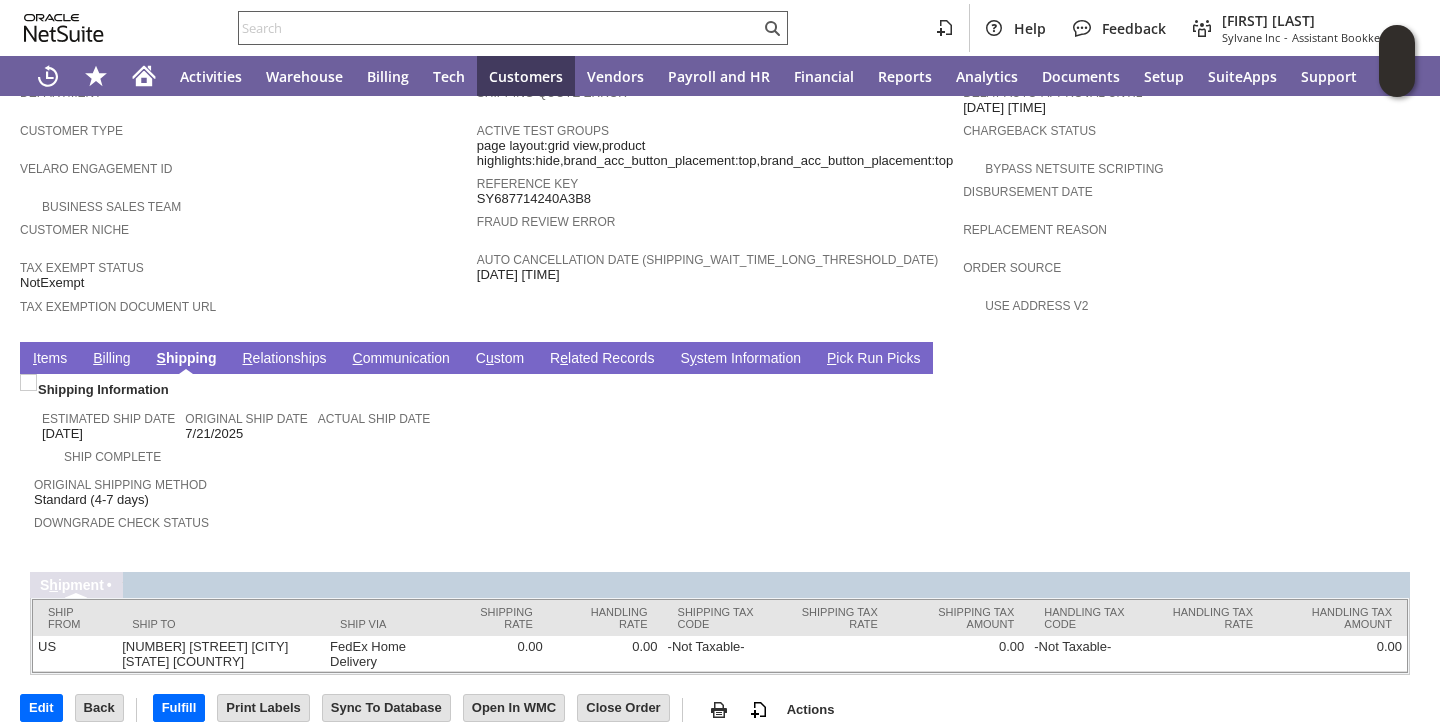 click at bounding box center (499, 28) 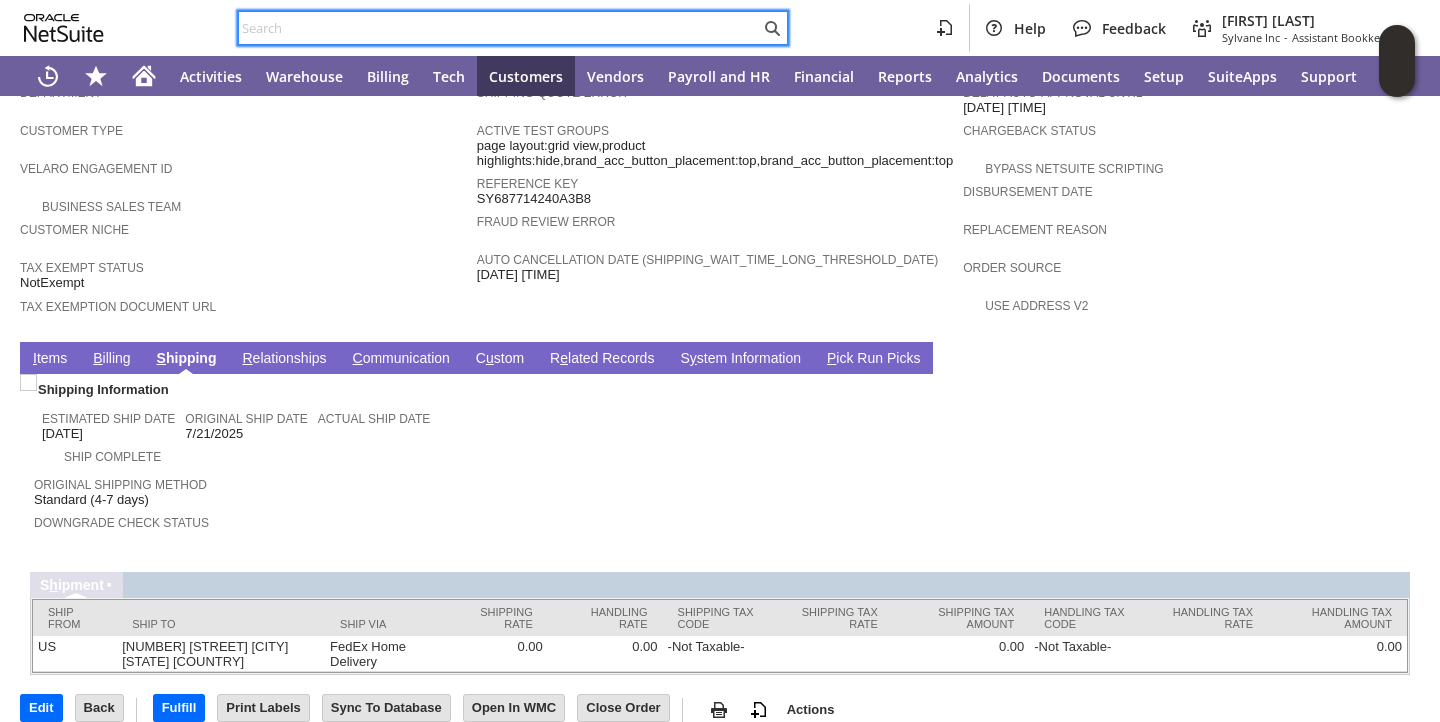 paste on "Michael Redo" 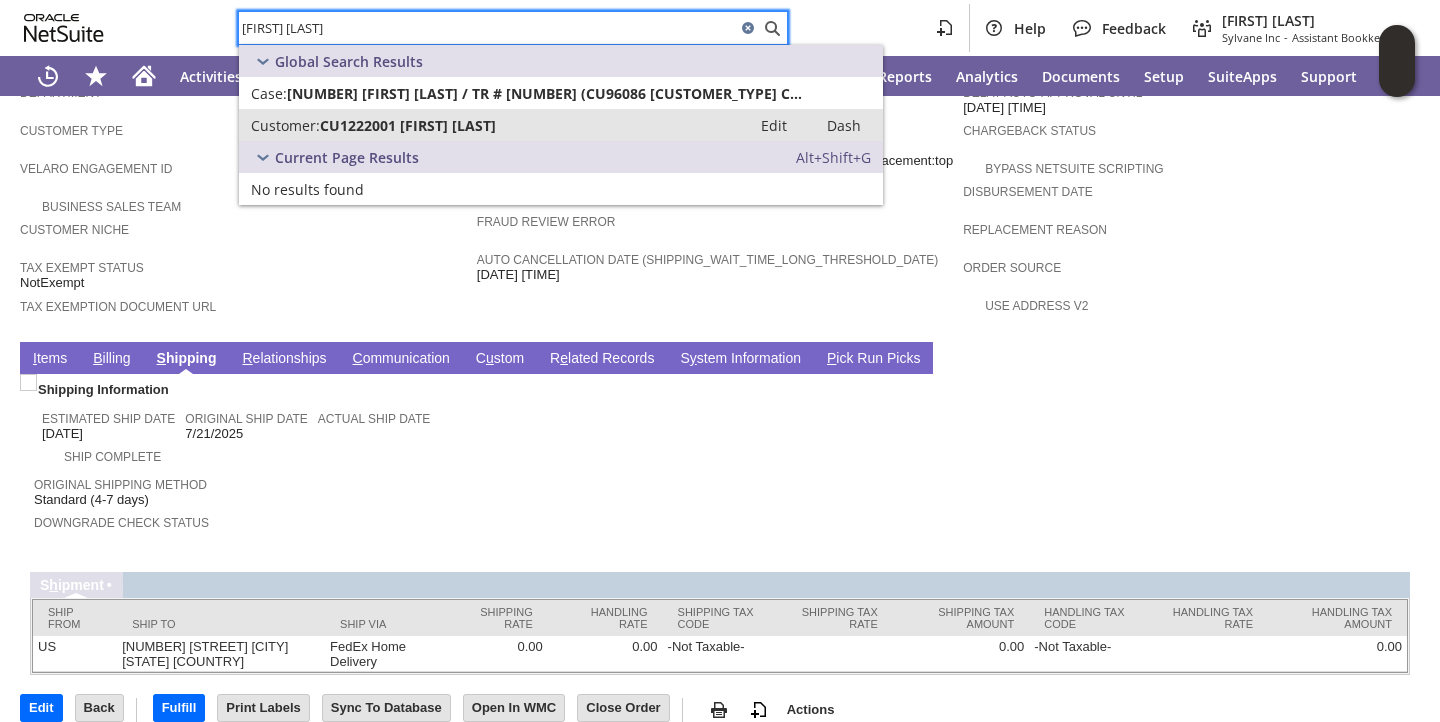 type on "Michael Redo" 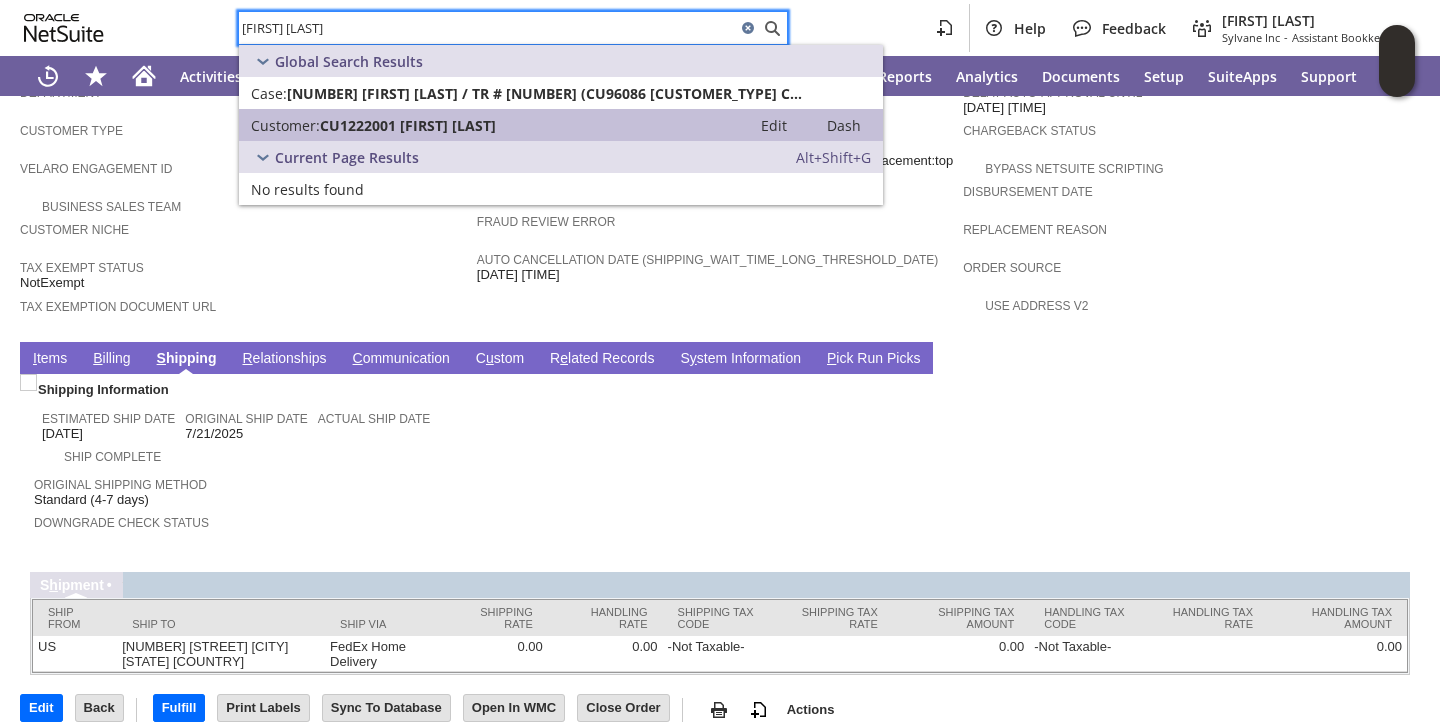 click on "[CREDIT_CARD] [FIRST] [LAST]" at bounding box center [408, 125] 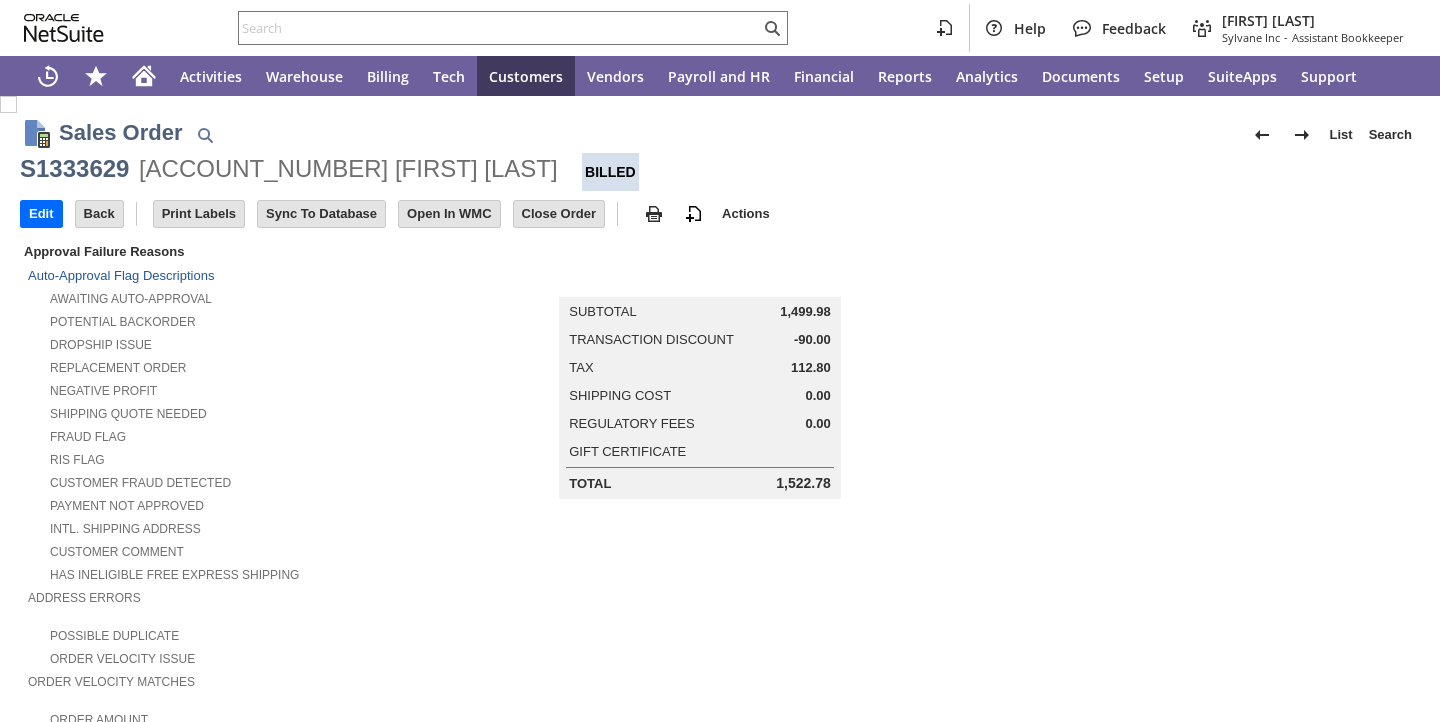 scroll, scrollTop: 0, scrollLeft: 0, axis: both 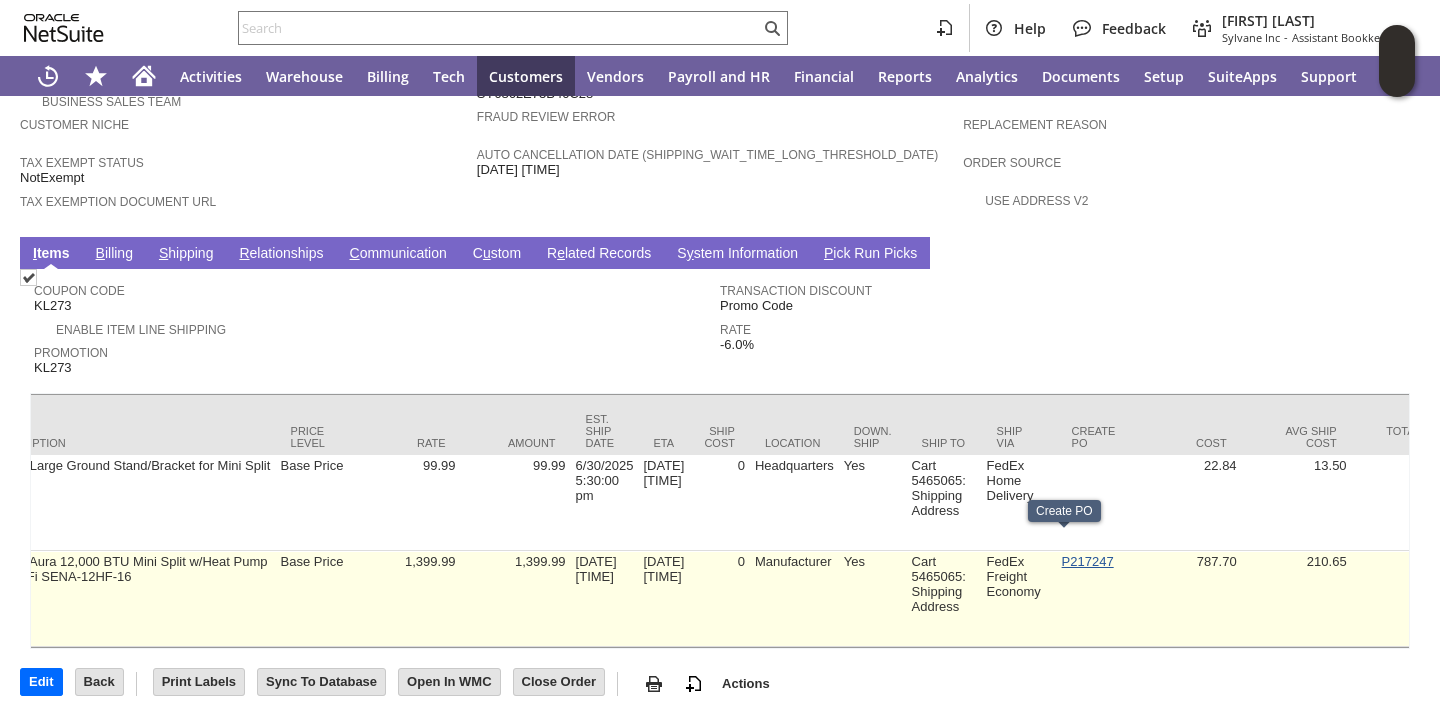 click on "P217247" at bounding box center [1088, 561] 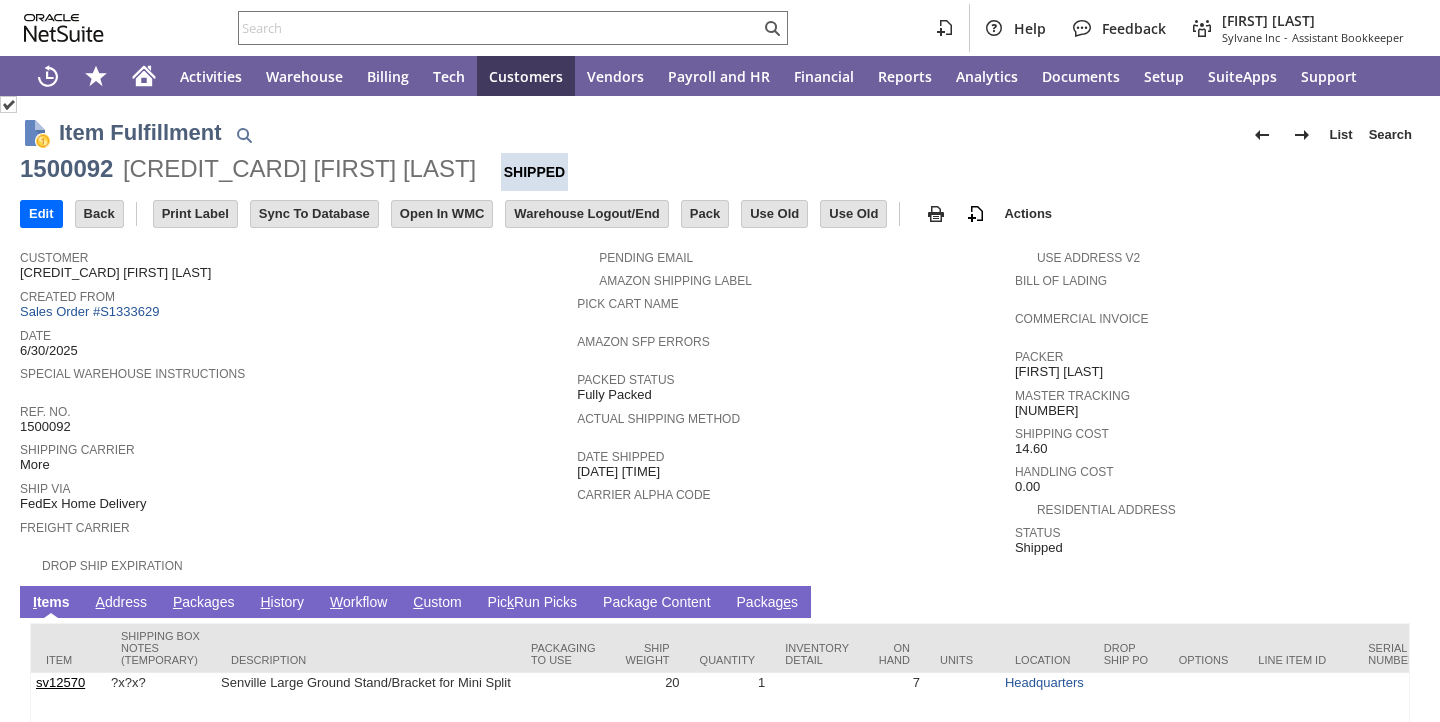 scroll, scrollTop: 0, scrollLeft: 0, axis: both 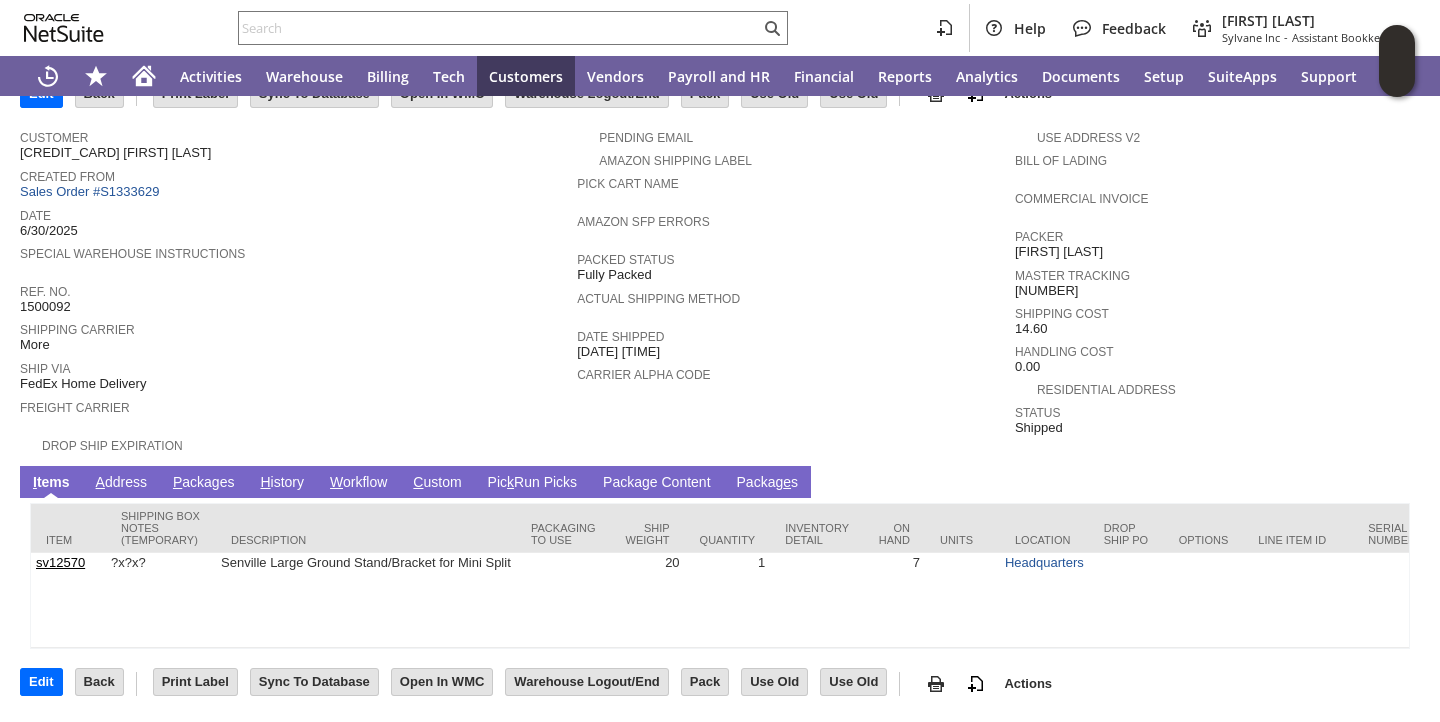 click on "H istory" at bounding box center (282, 483) 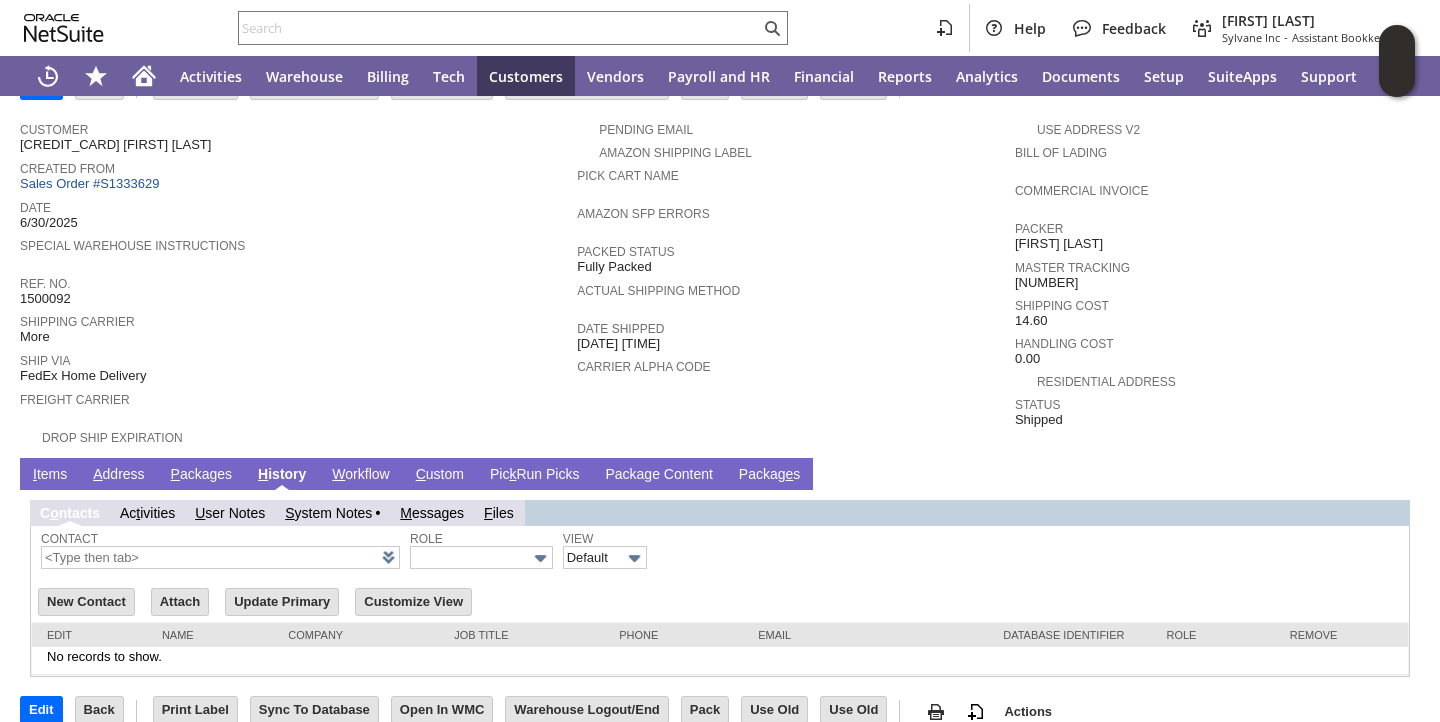 scroll, scrollTop: 0, scrollLeft: 0, axis: both 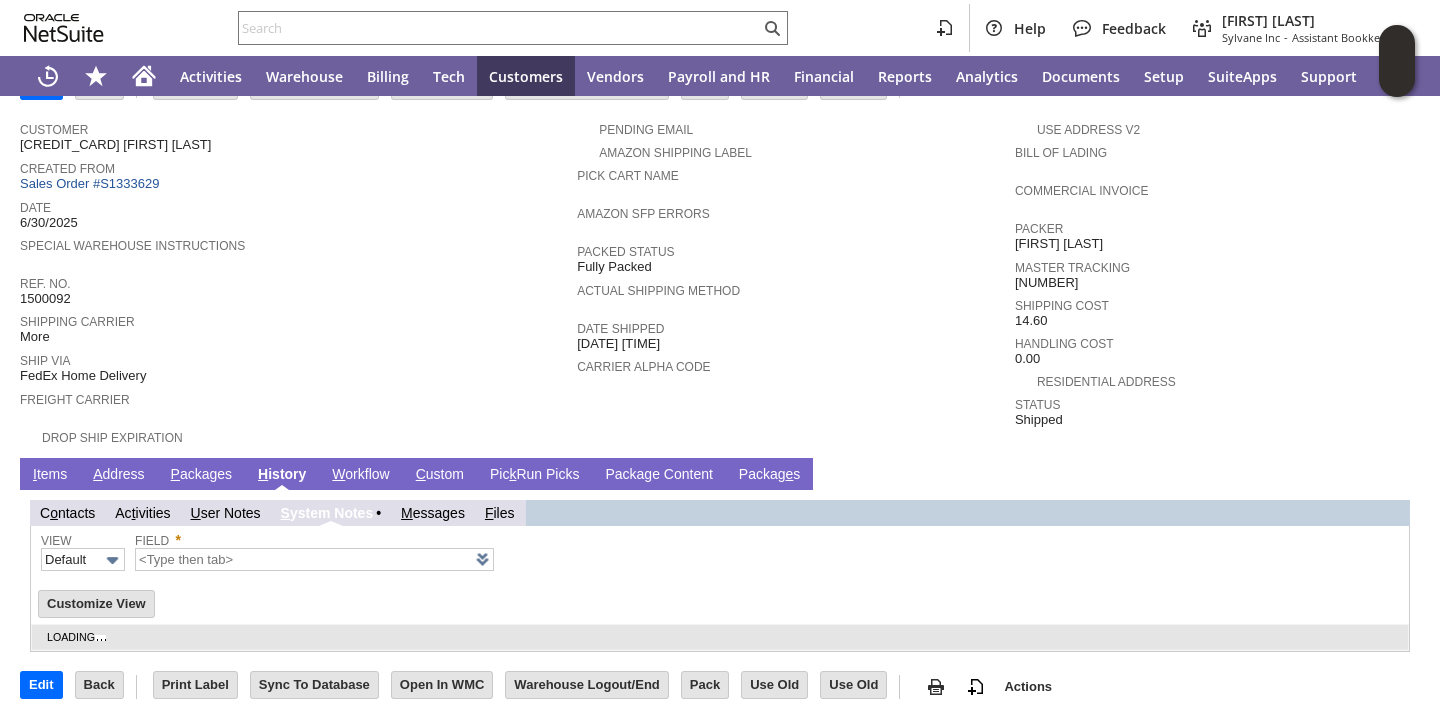 type on "1 to 25 of 30" 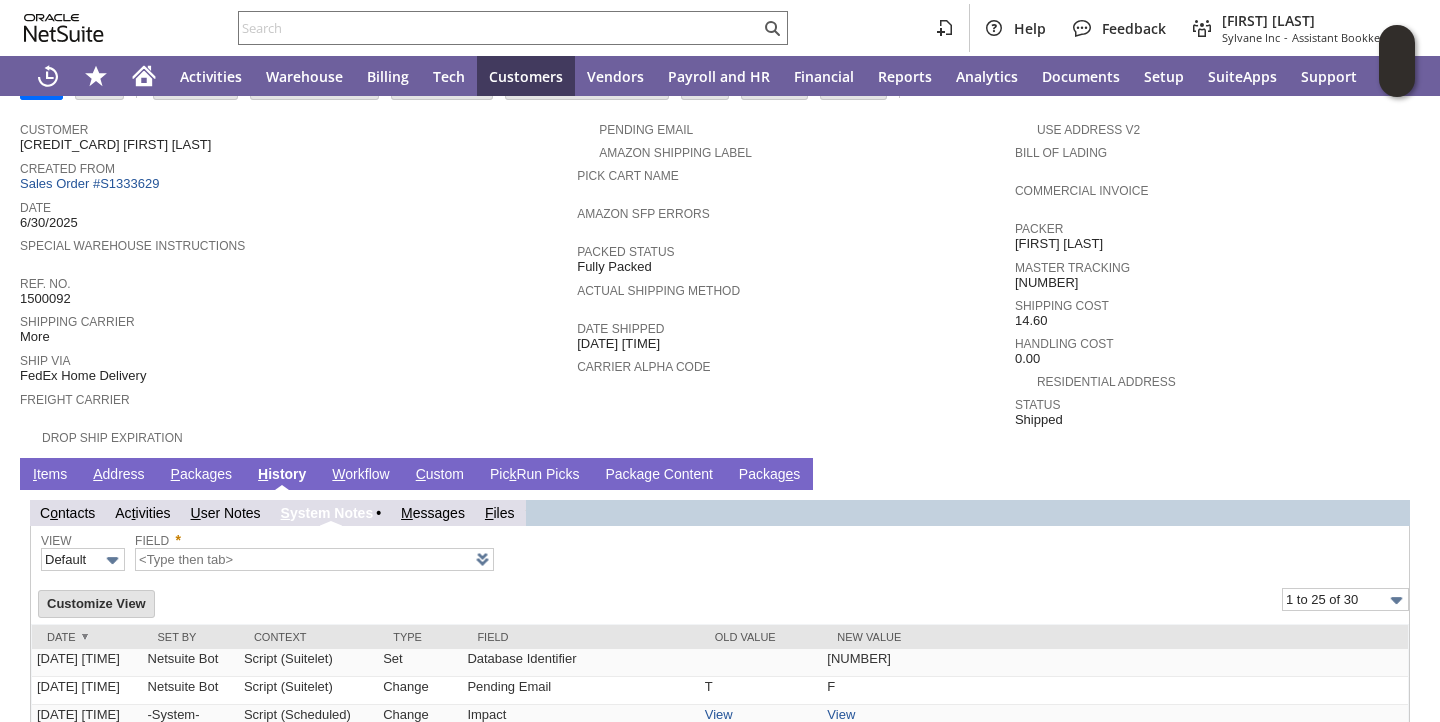 scroll, scrollTop: 0, scrollLeft: 0, axis: both 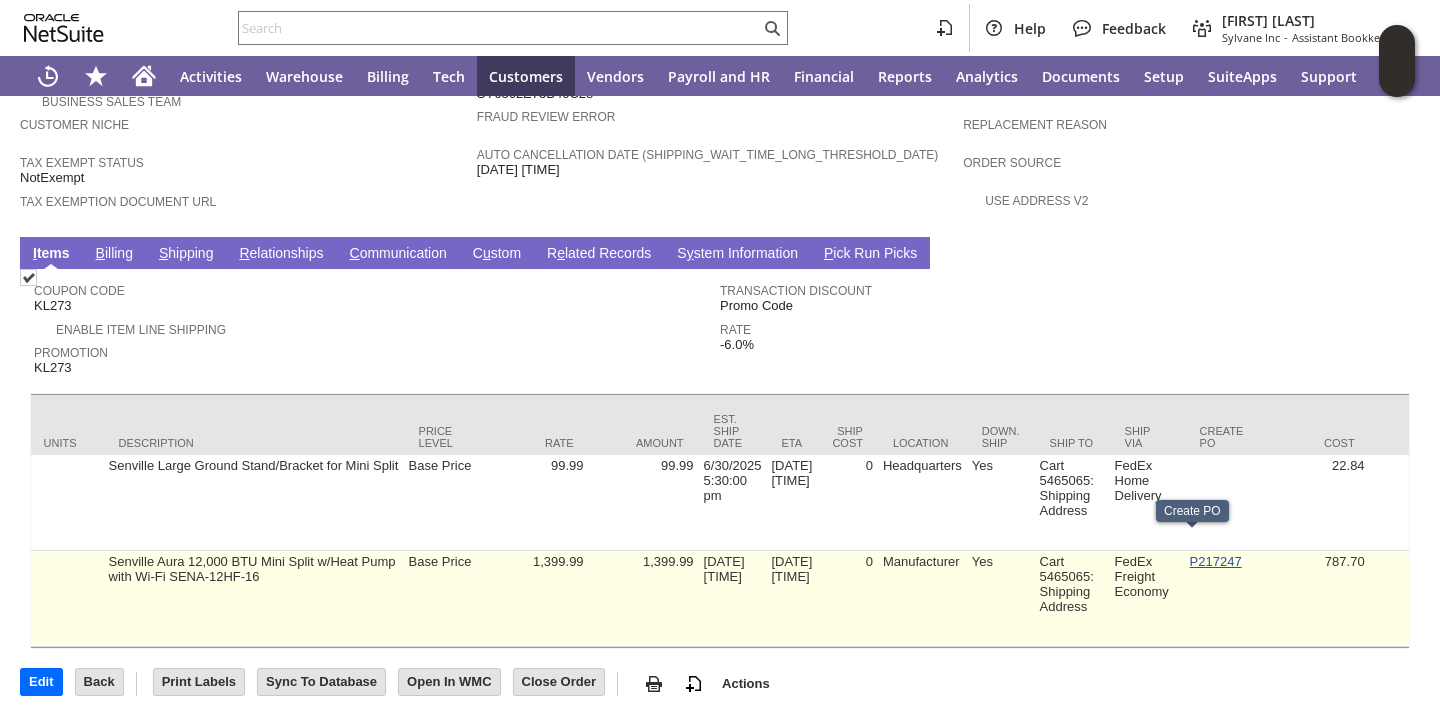 click on "P217247" at bounding box center [1216, 561] 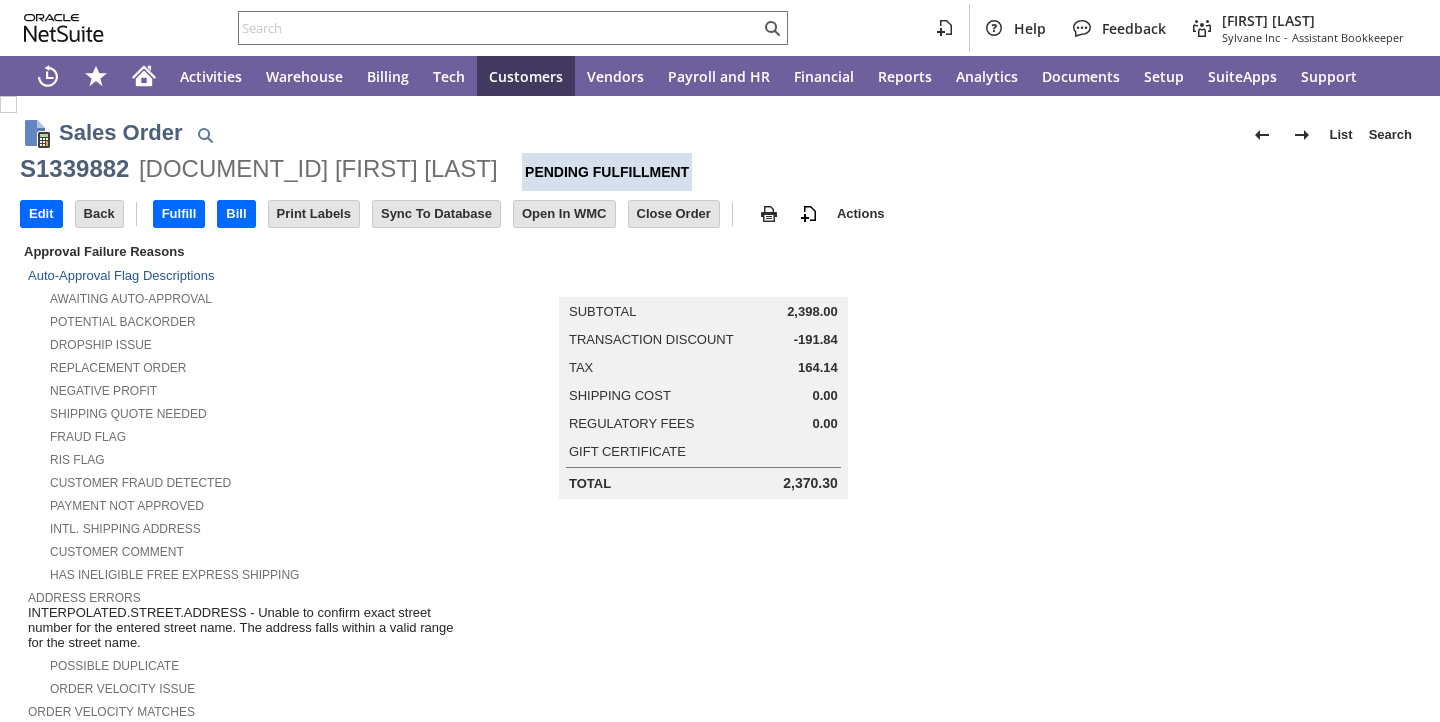 scroll, scrollTop: 0, scrollLeft: 0, axis: both 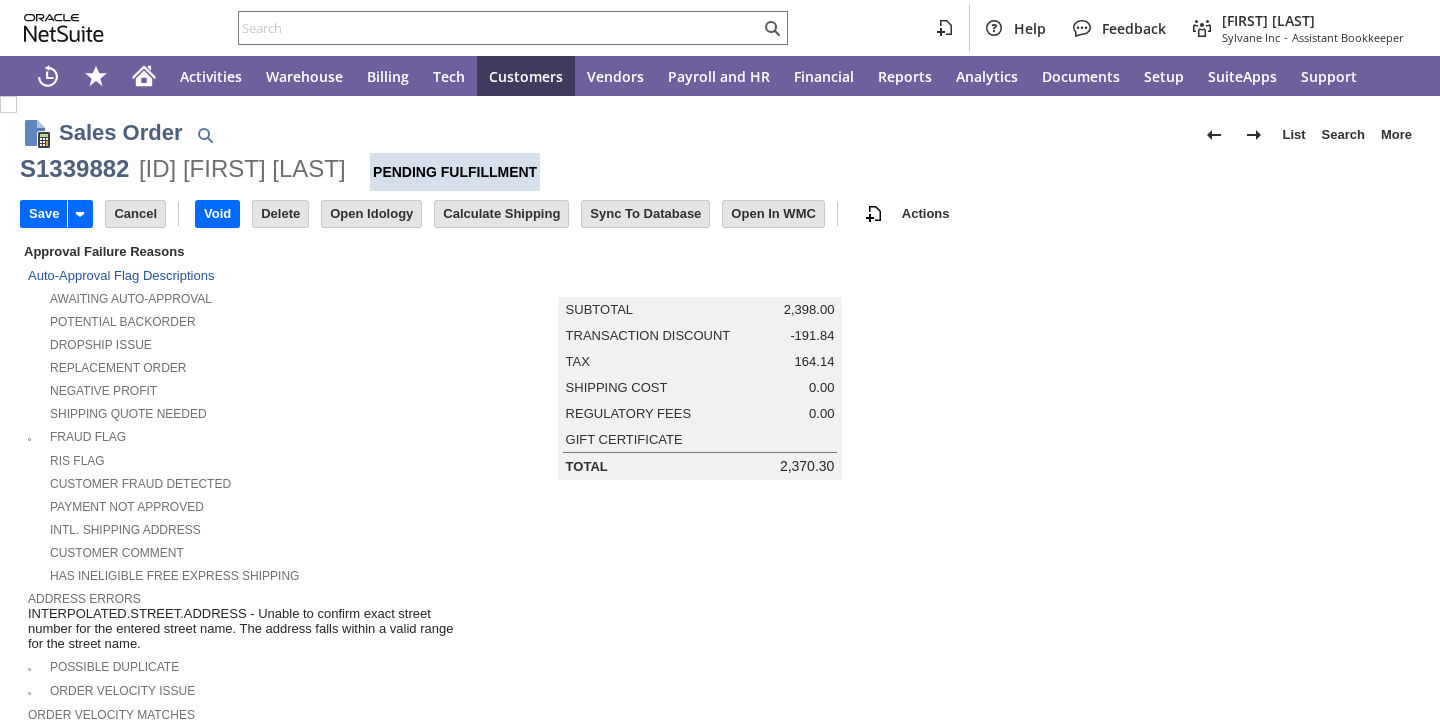 type on "Add" 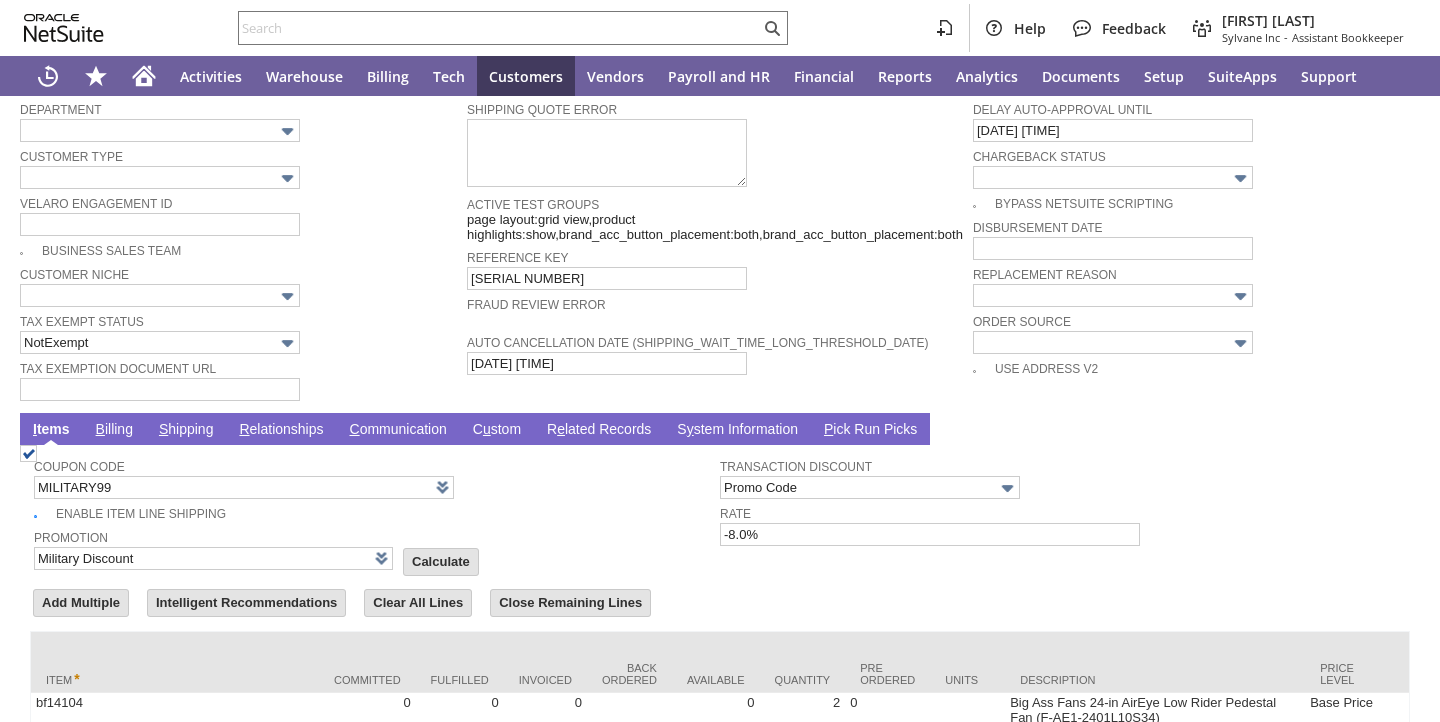 scroll, scrollTop: 637, scrollLeft: 0, axis: vertical 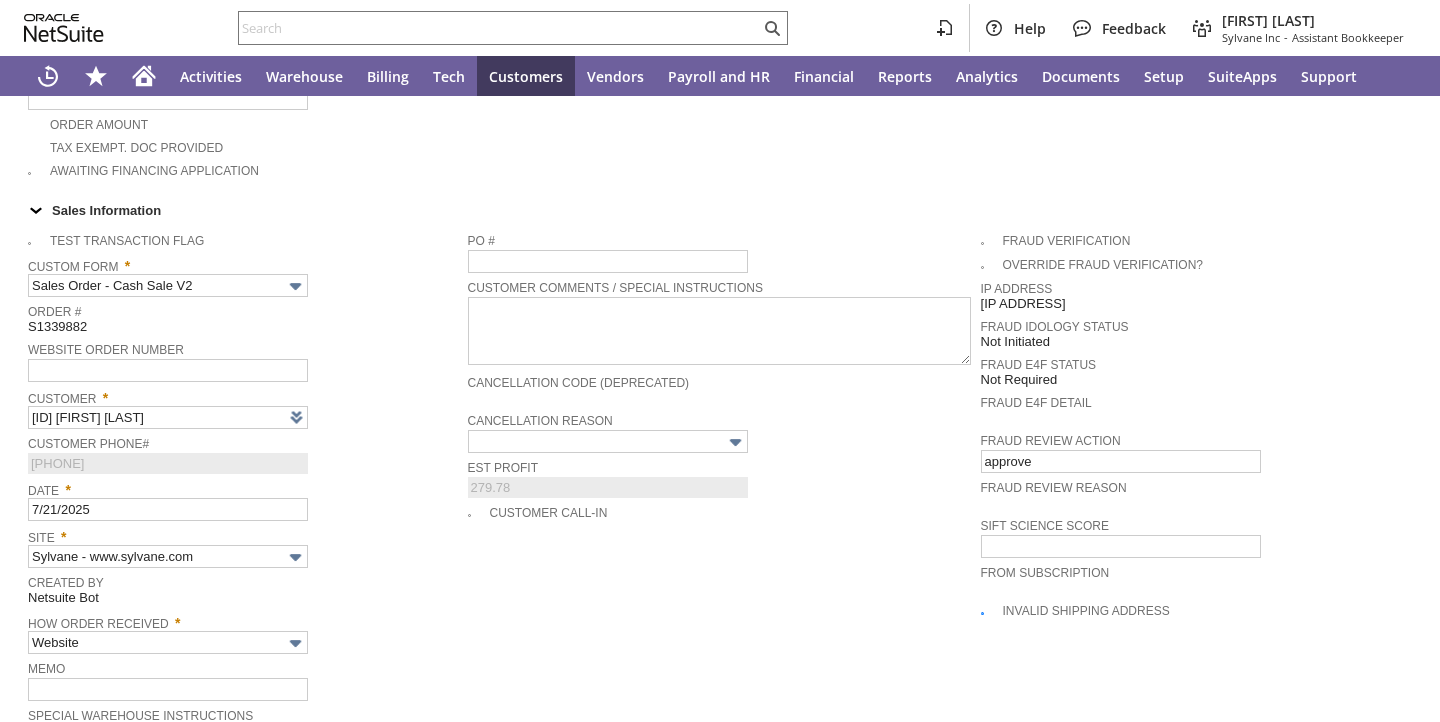type on "Intelligent Recommendations ⁰" 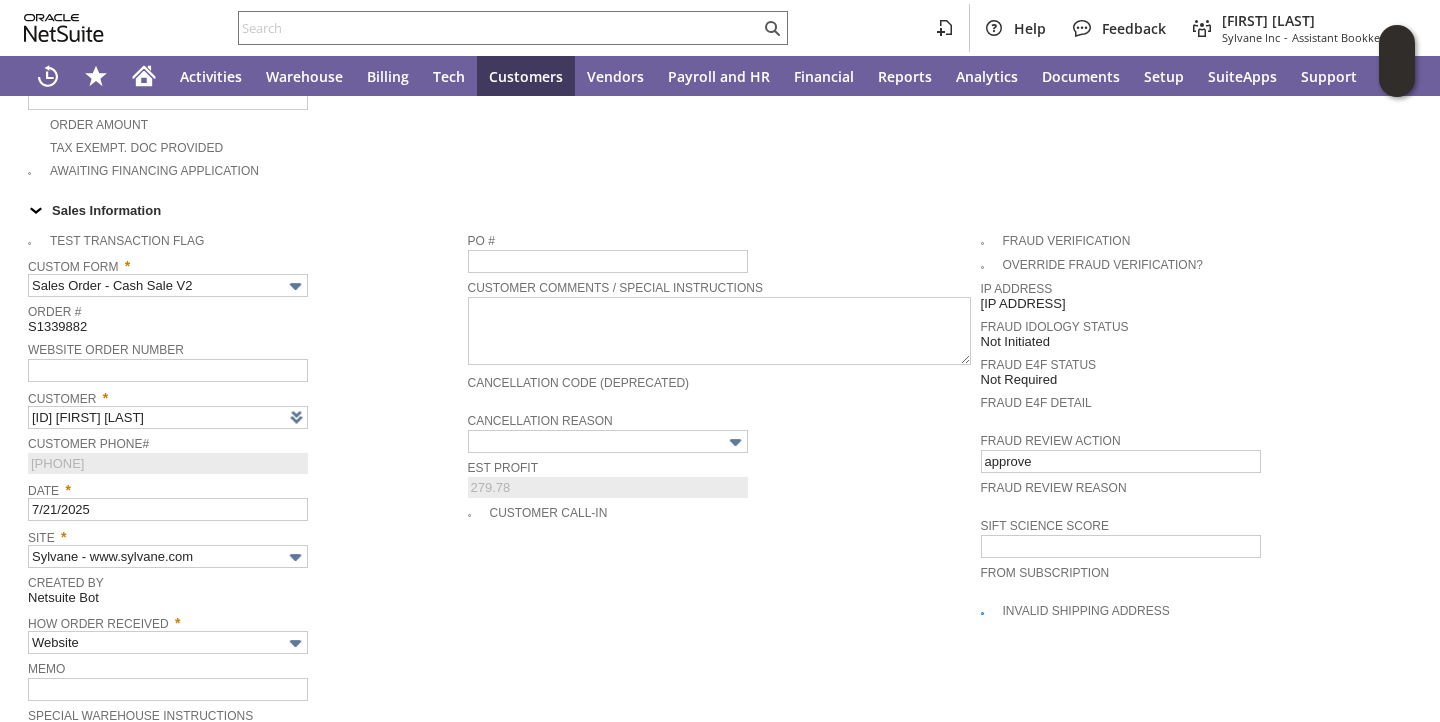 scroll, scrollTop: 1541, scrollLeft: 0, axis: vertical 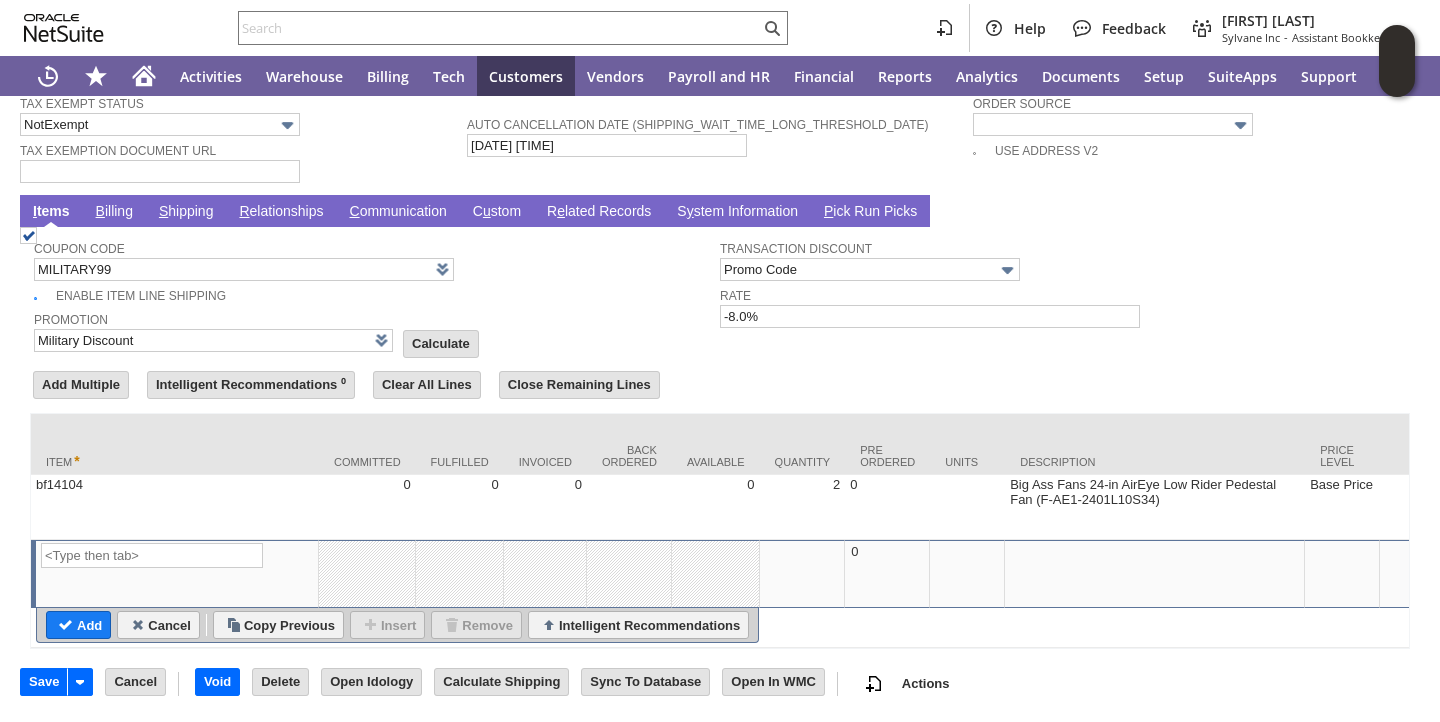 click on "S hipping" at bounding box center (186, 212) 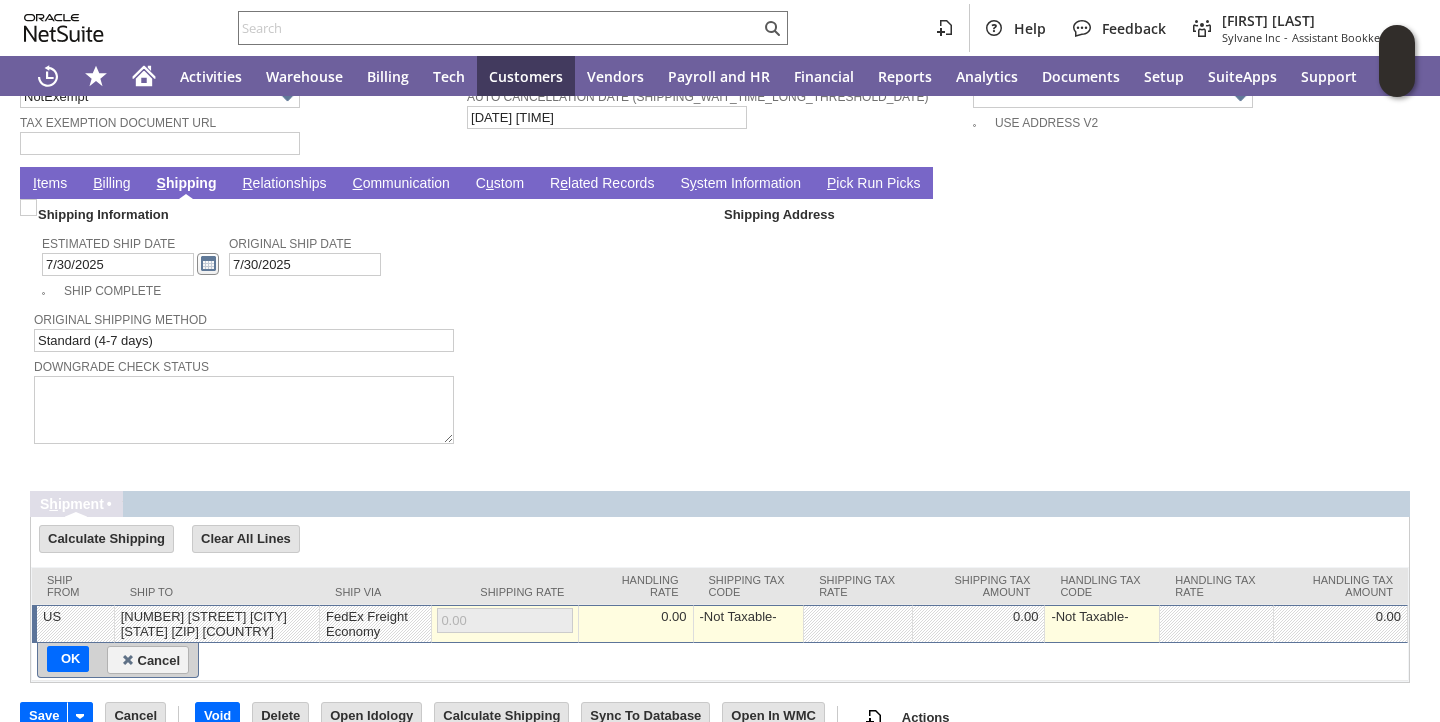 click at bounding box center (208, 264) 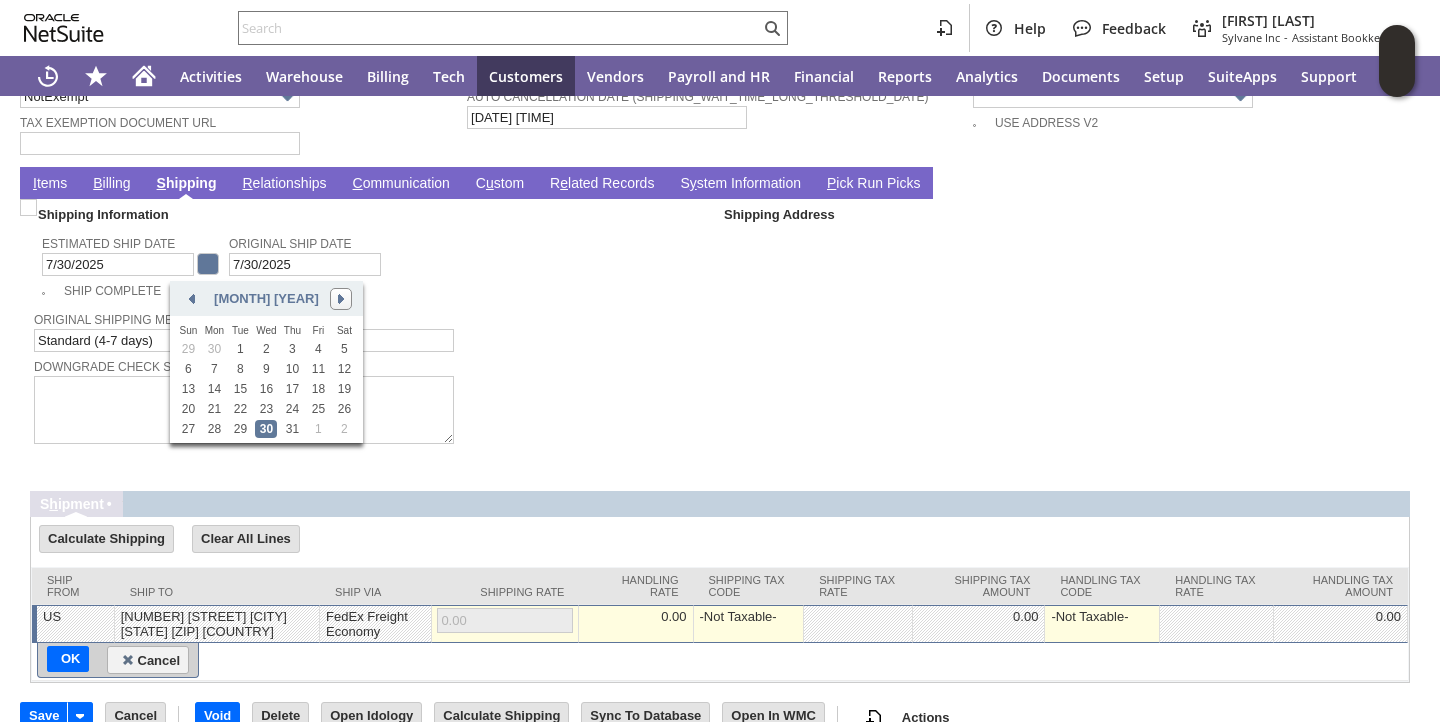 click at bounding box center [341, 299] 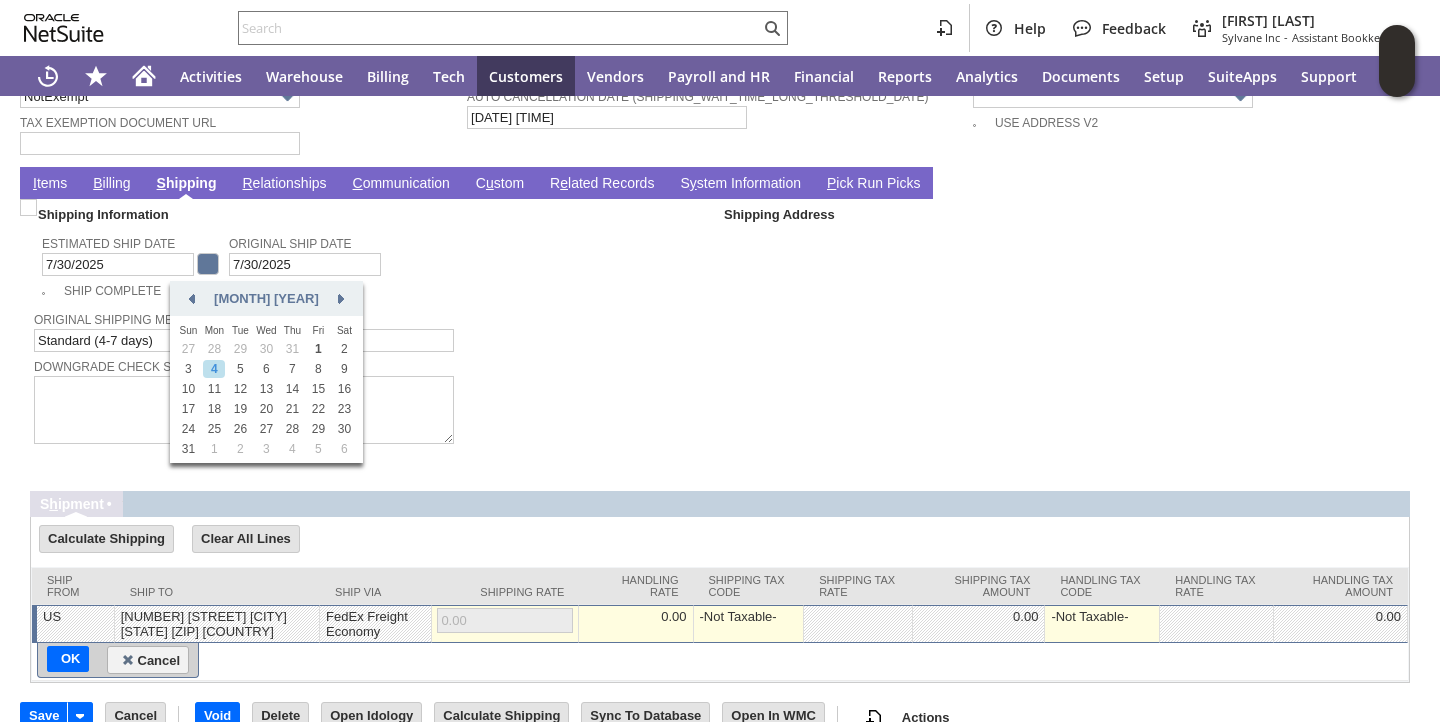 click on "4" at bounding box center [214, 369] 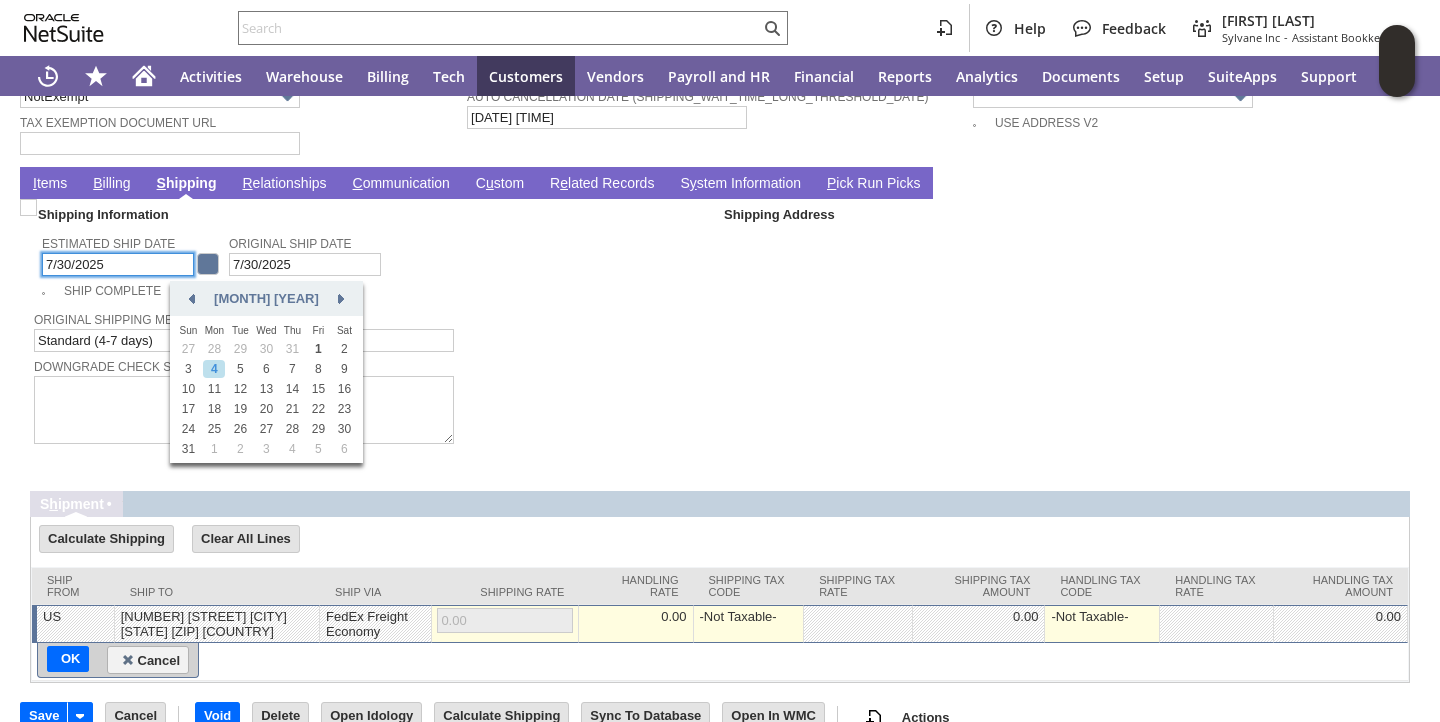 type on "8/4/2025" 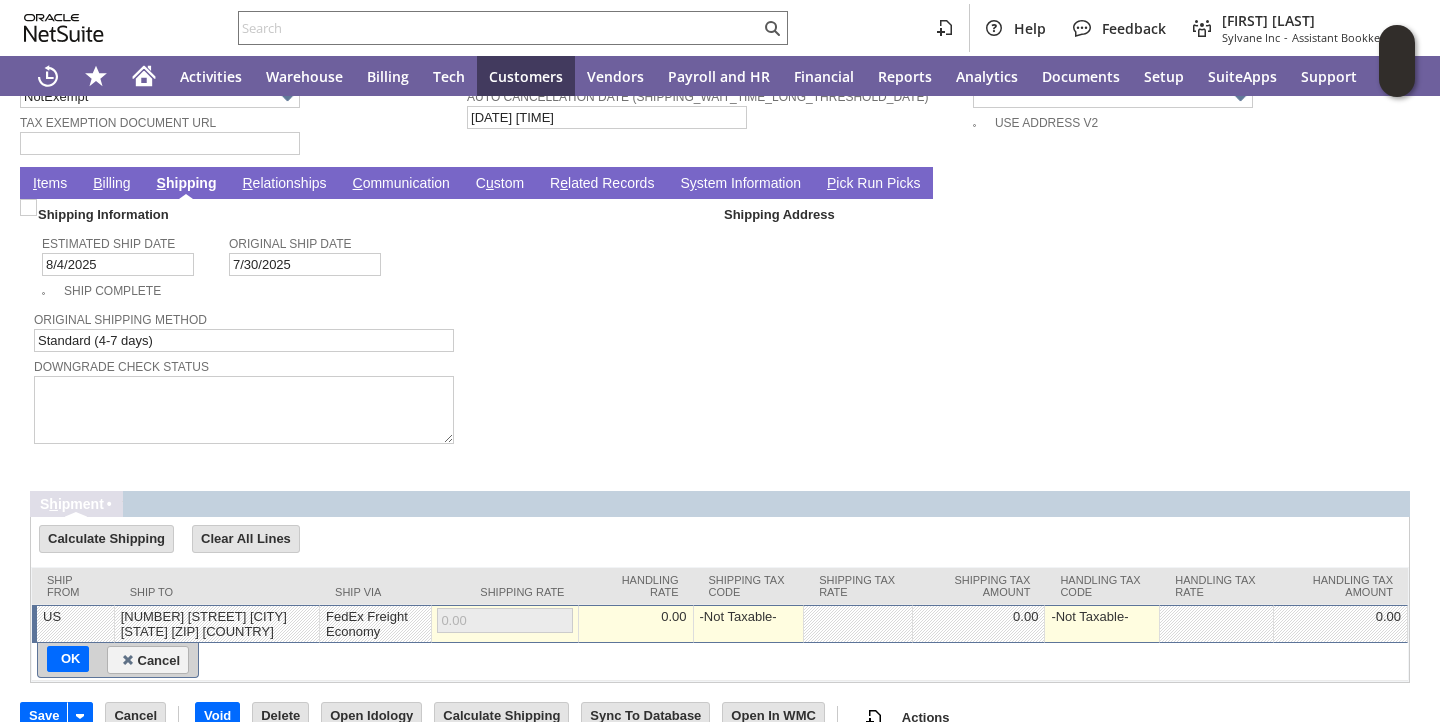 click on "I tems" at bounding box center (50, 183) 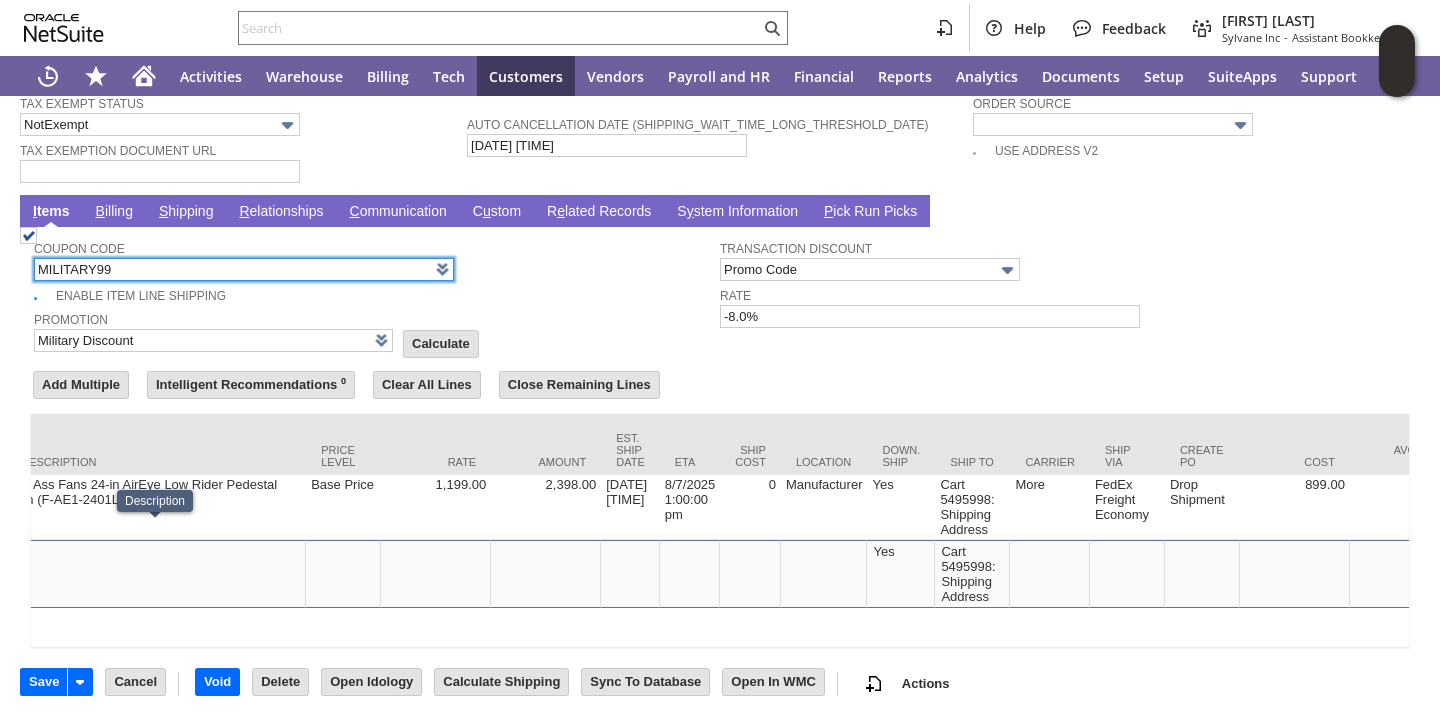 scroll, scrollTop: 0, scrollLeft: 1087, axis: horizontal 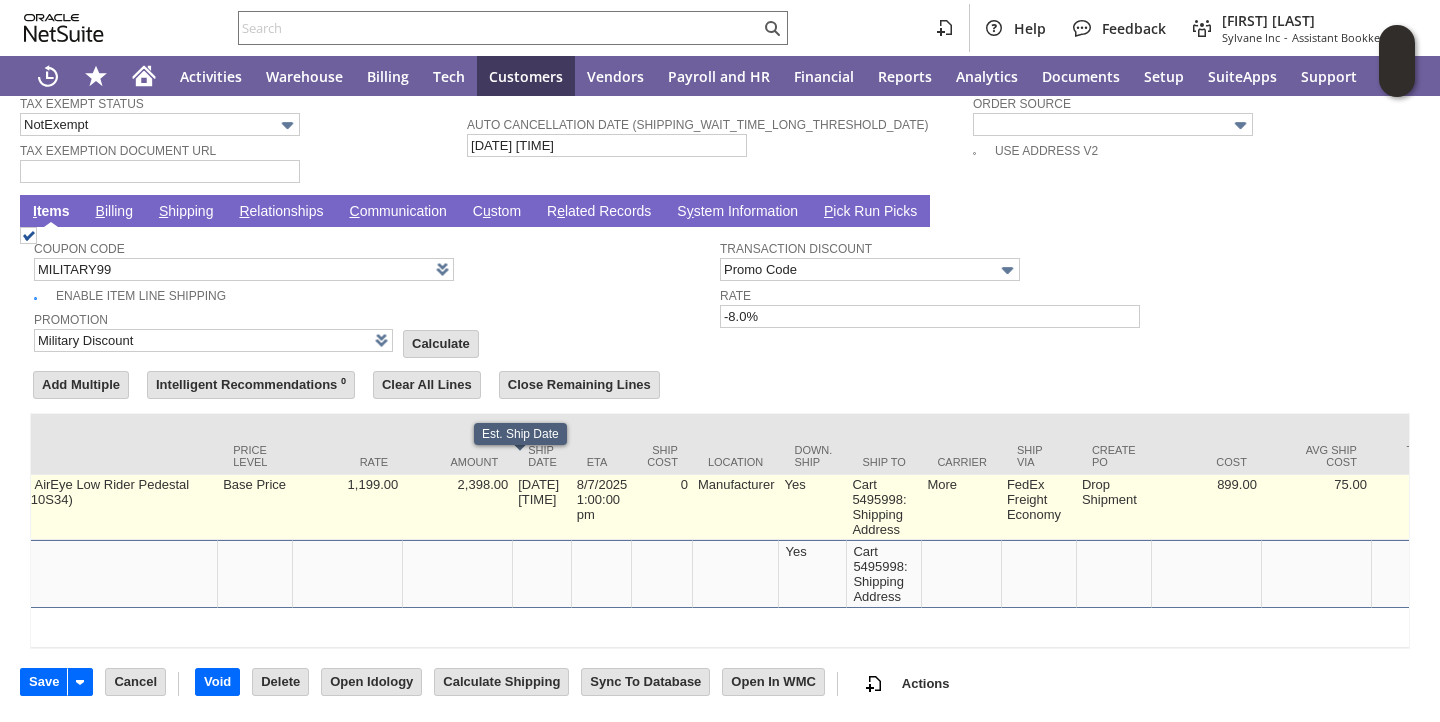 click on "7/30/2025 1:00:00 pm" at bounding box center (542, 507) 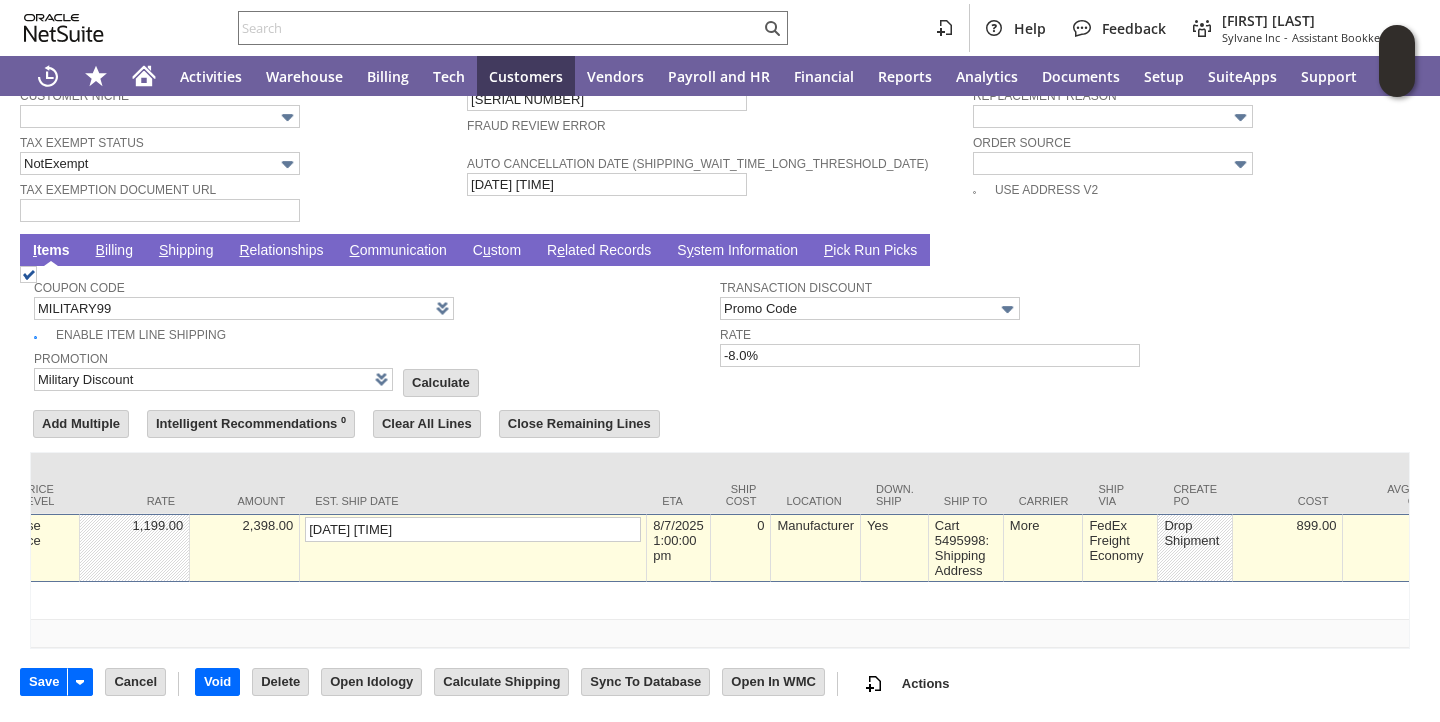 scroll, scrollTop: 1500, scrollLeft: 0, axis: vertical 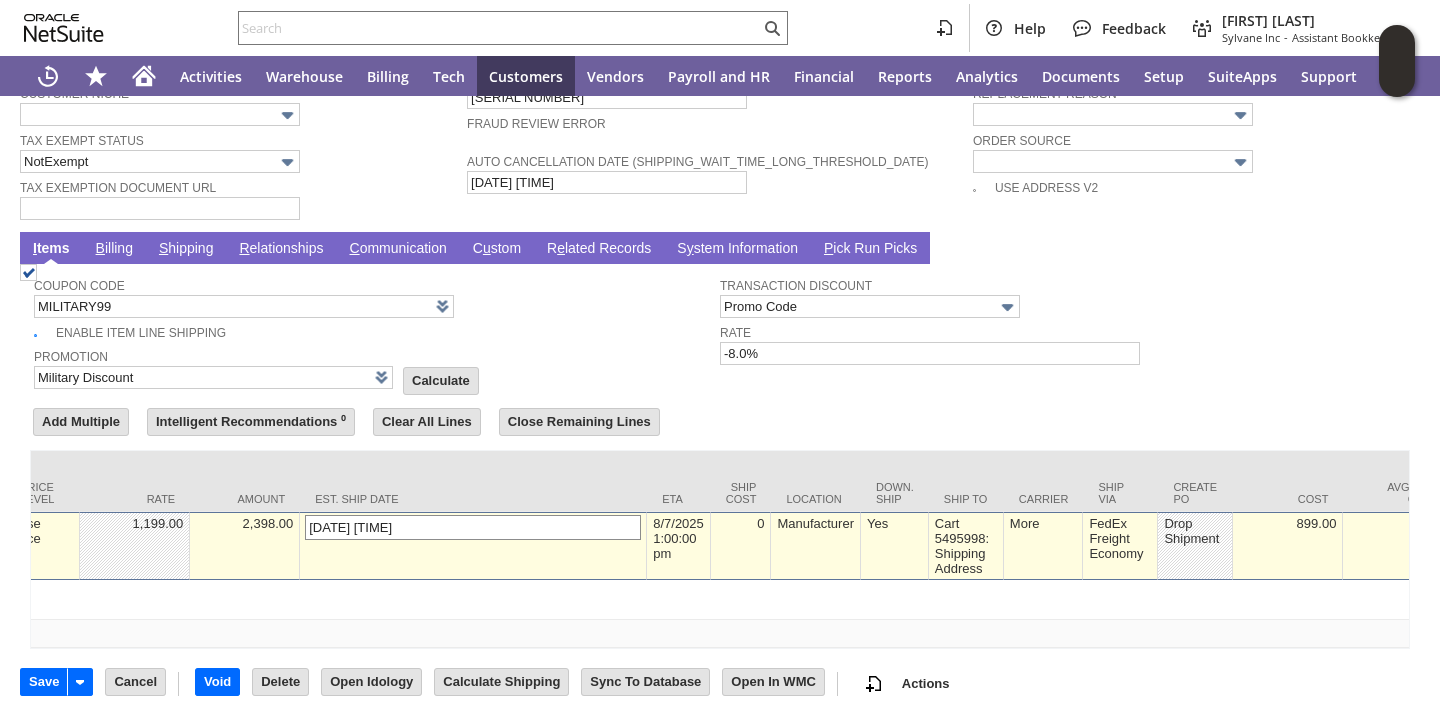click on "7/30/2025 1:00:00 pm" at bounding box center (473, 527) 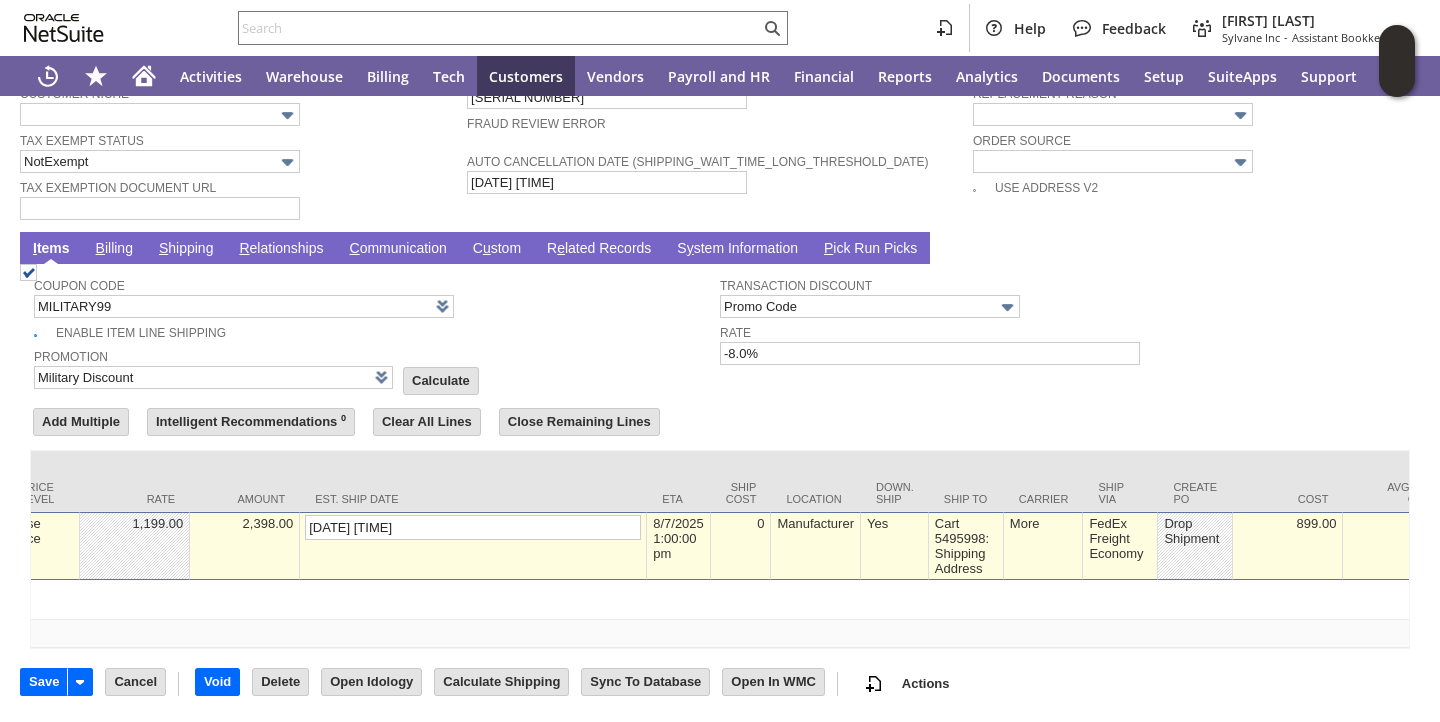 drag, startPoint x: 301, startPoint y: 509, endPoint x: 256, endPoint y: 511, distance: 45.044422 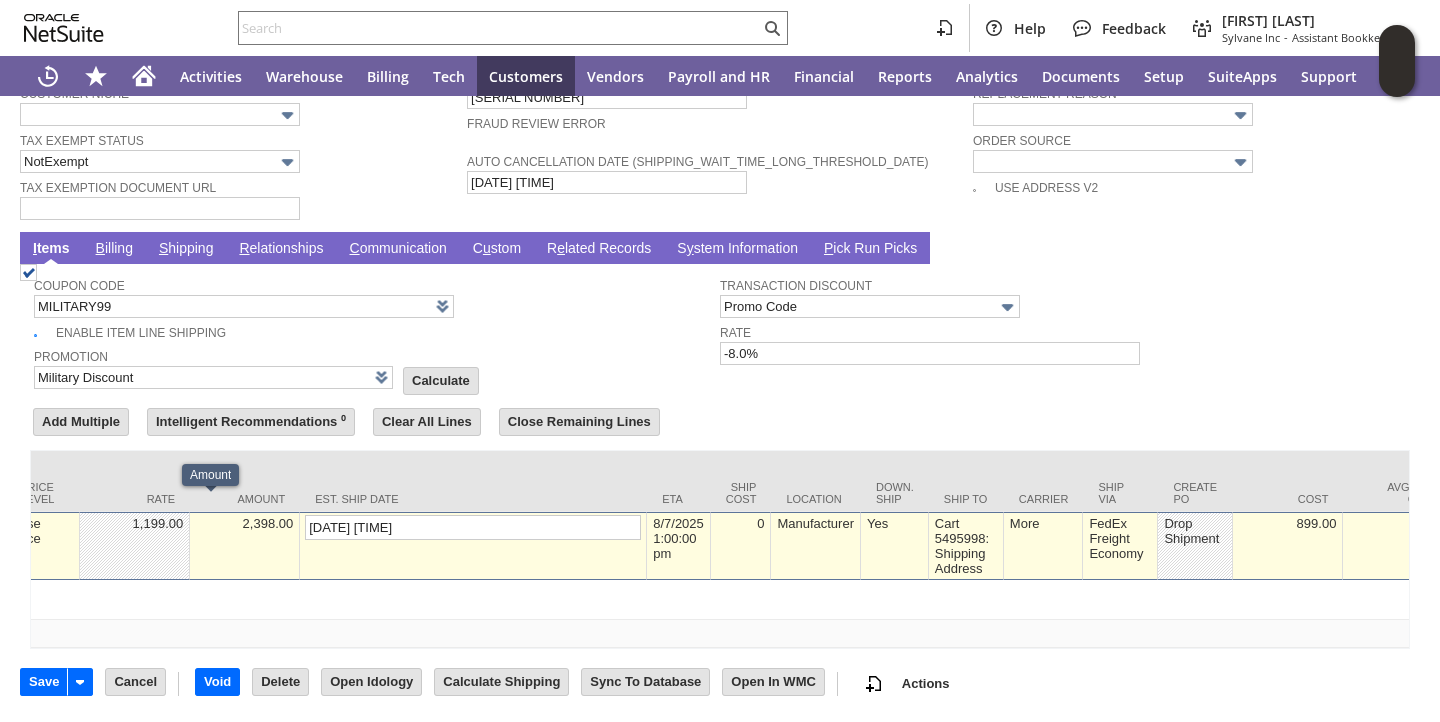 type on "8/4/2025 1:00:00 pm" 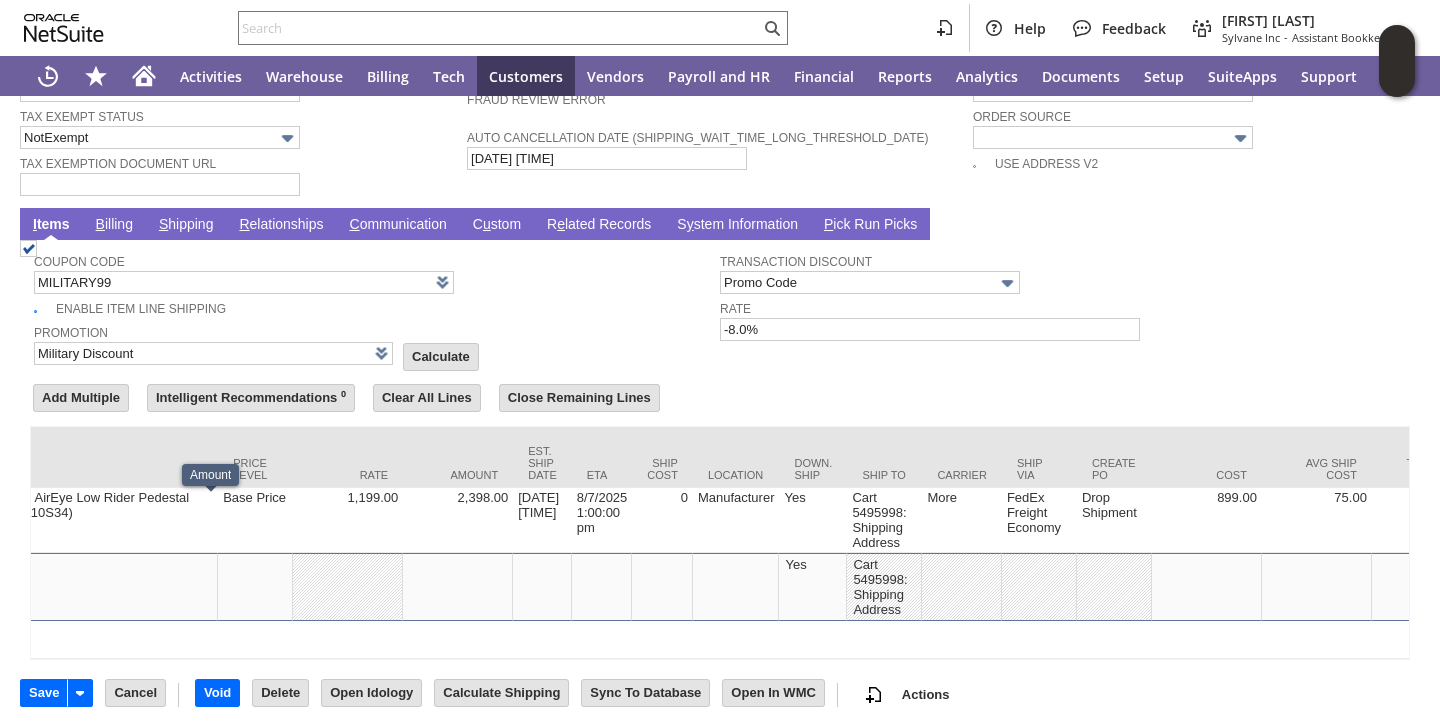 type on "Promo Code" 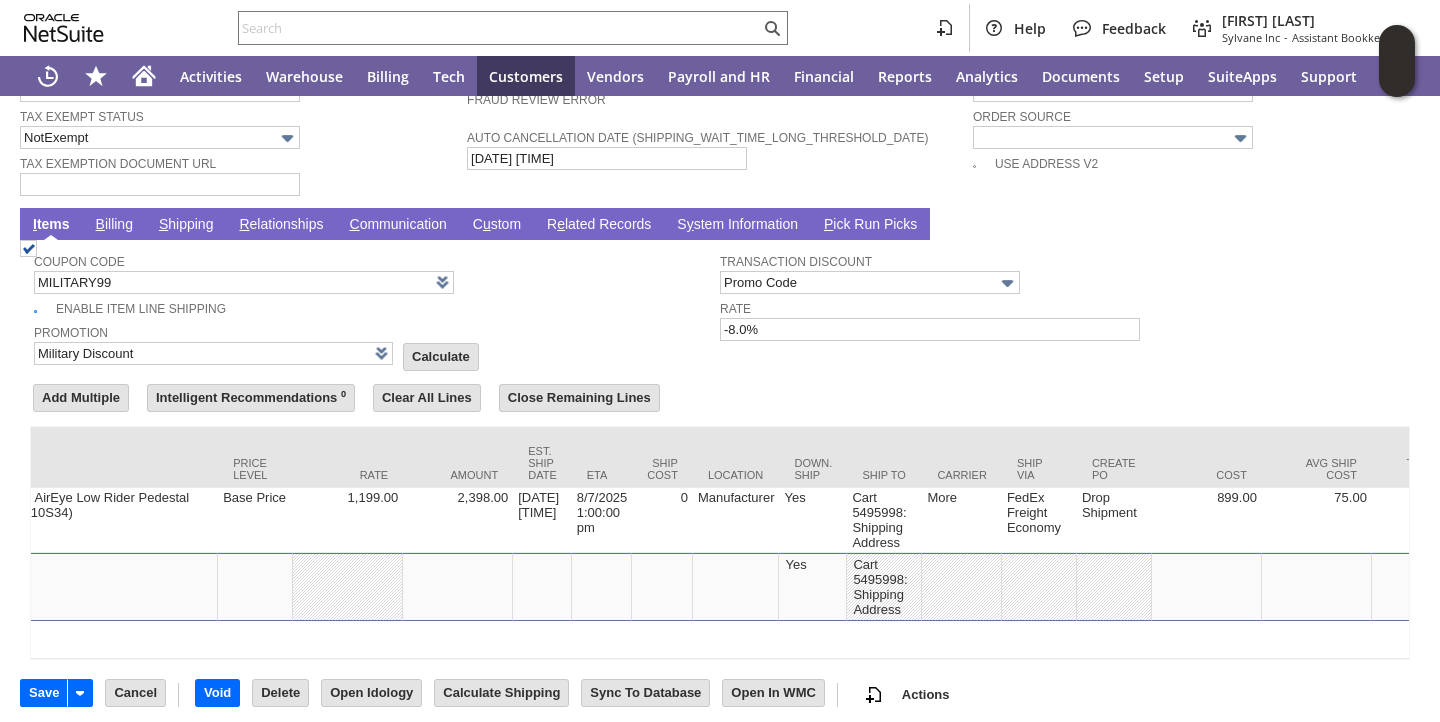 scroll, scrollTop: 0, scrollLeft: 0, axis: both 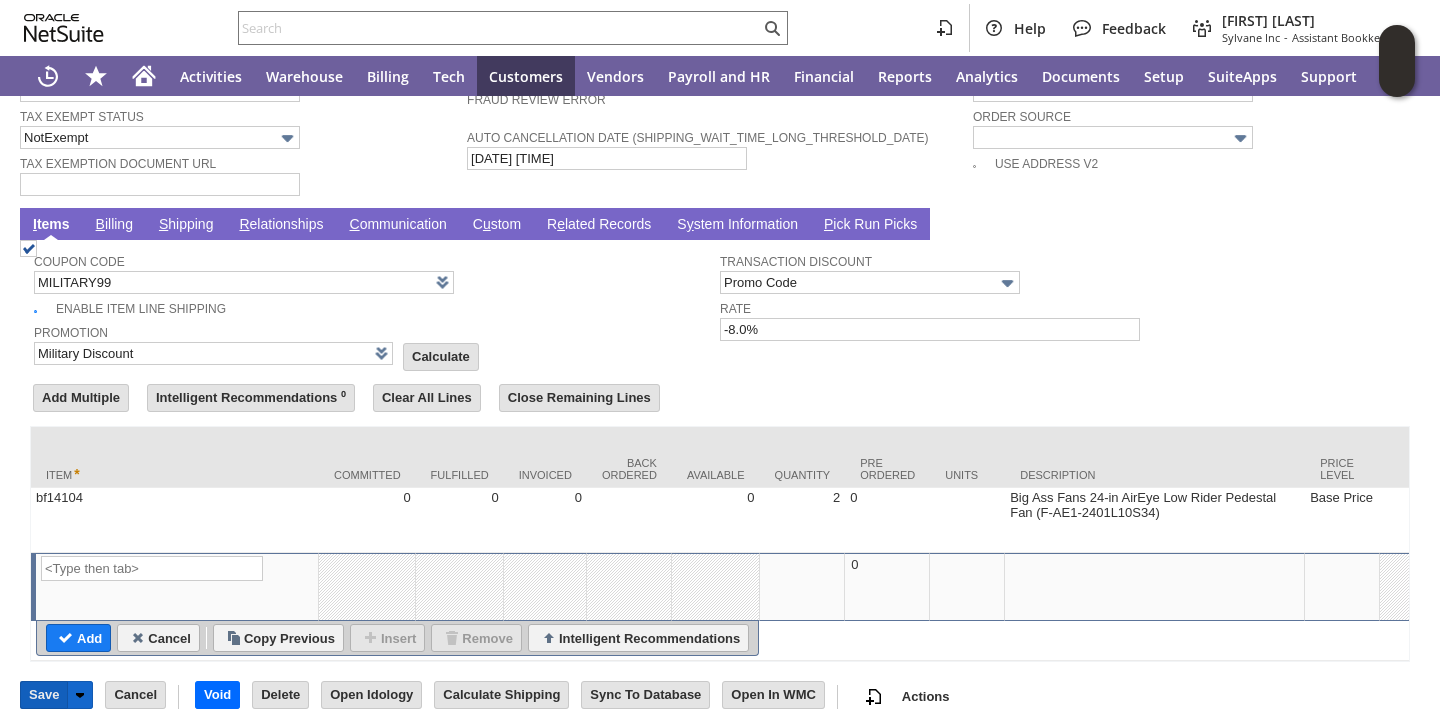 click on "Save" at bounding box center (44, 695) 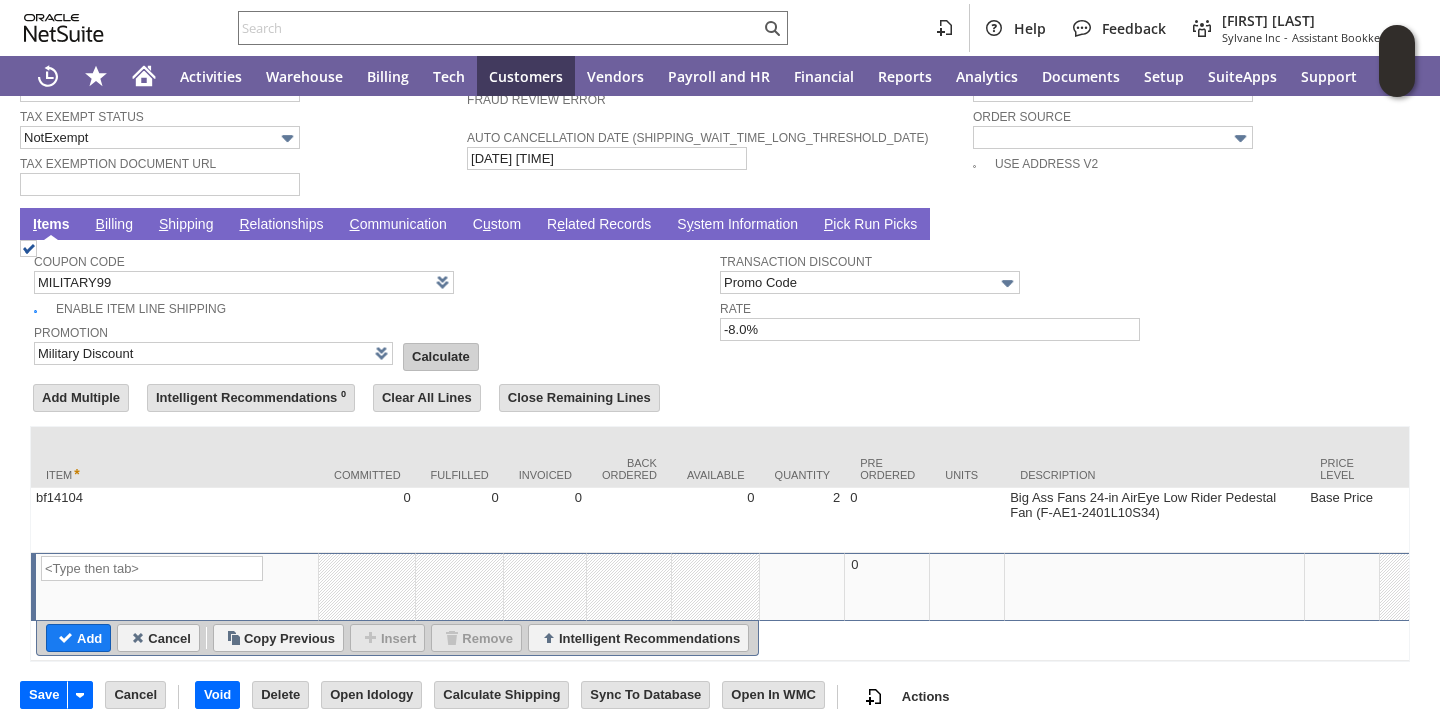 drag, startPoint x: 378, startPoint y: 338, endPoint x: 379, endPoint y: 351, distance: 13.038404 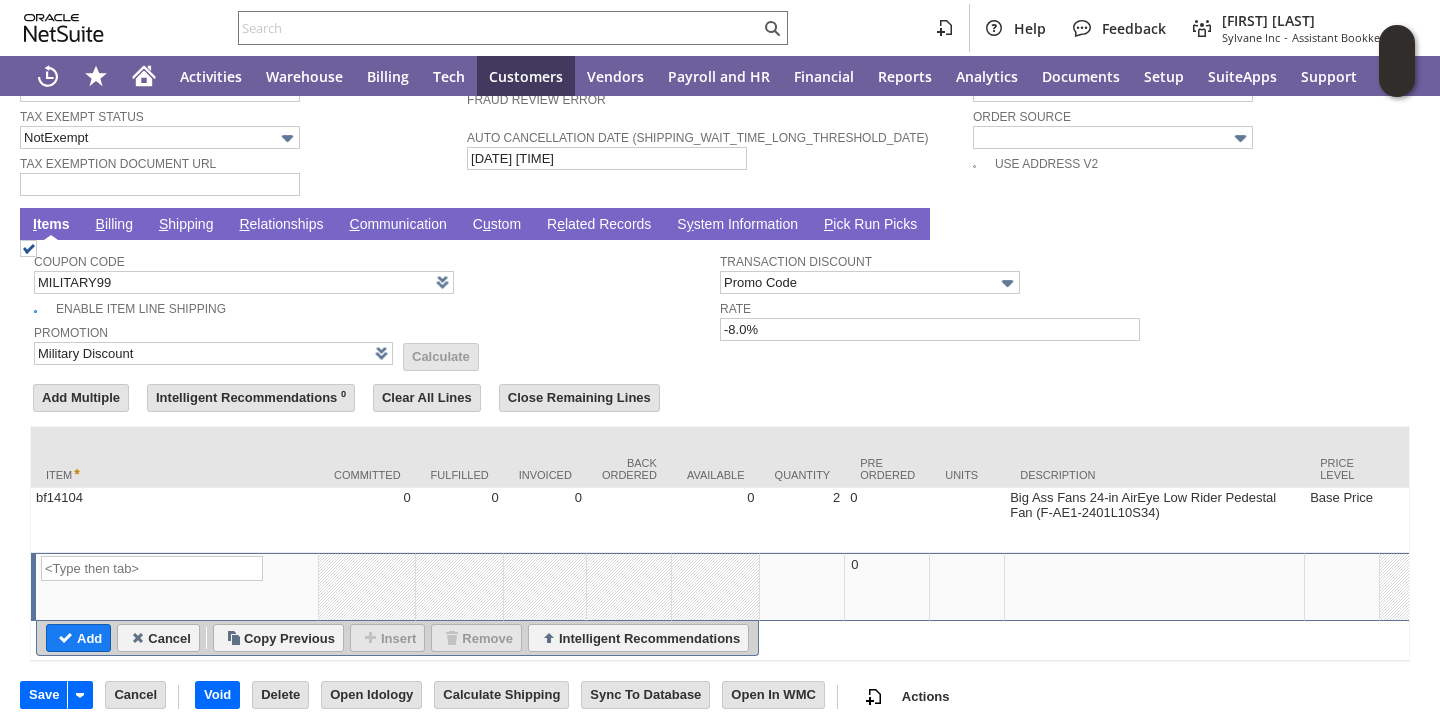scroll, scrollTop: 1541, scrollLeft: 0, axis: vertical 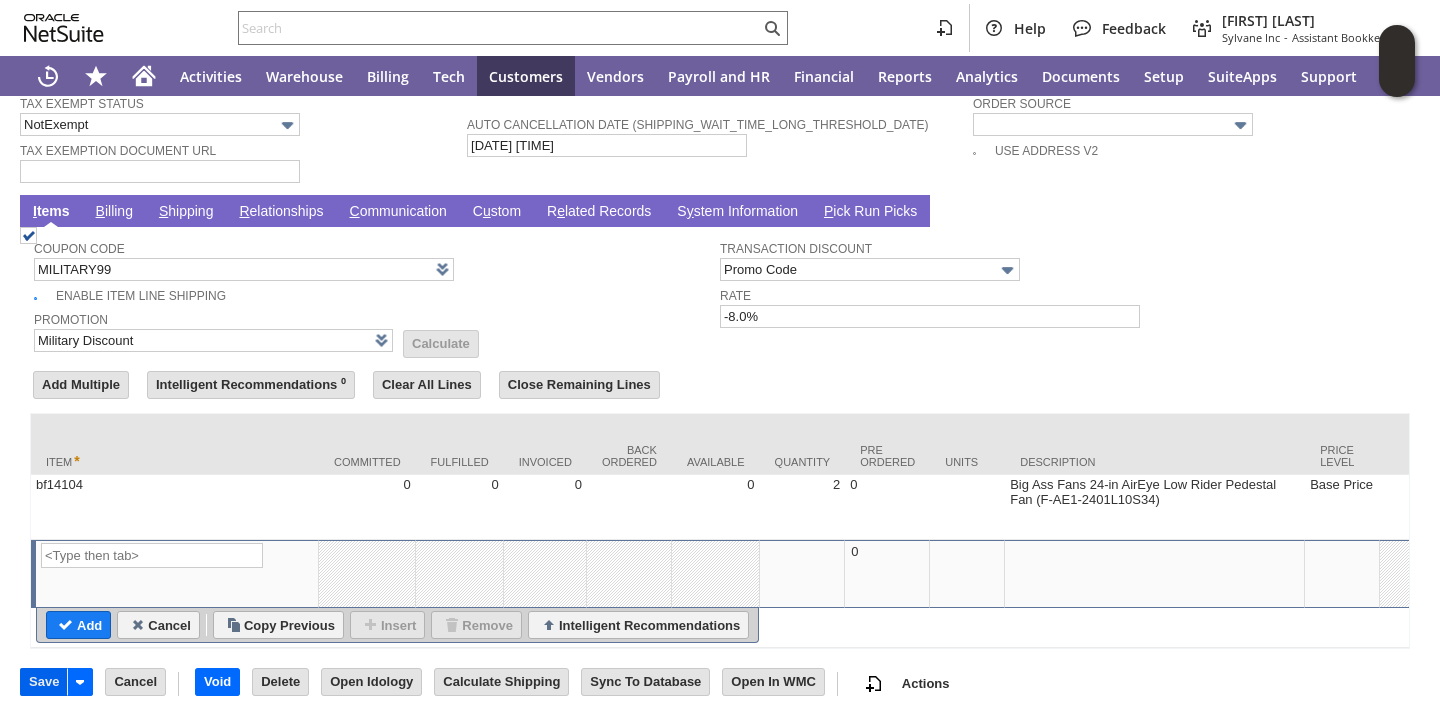 click on "Save" at bounding box center (44, 682) 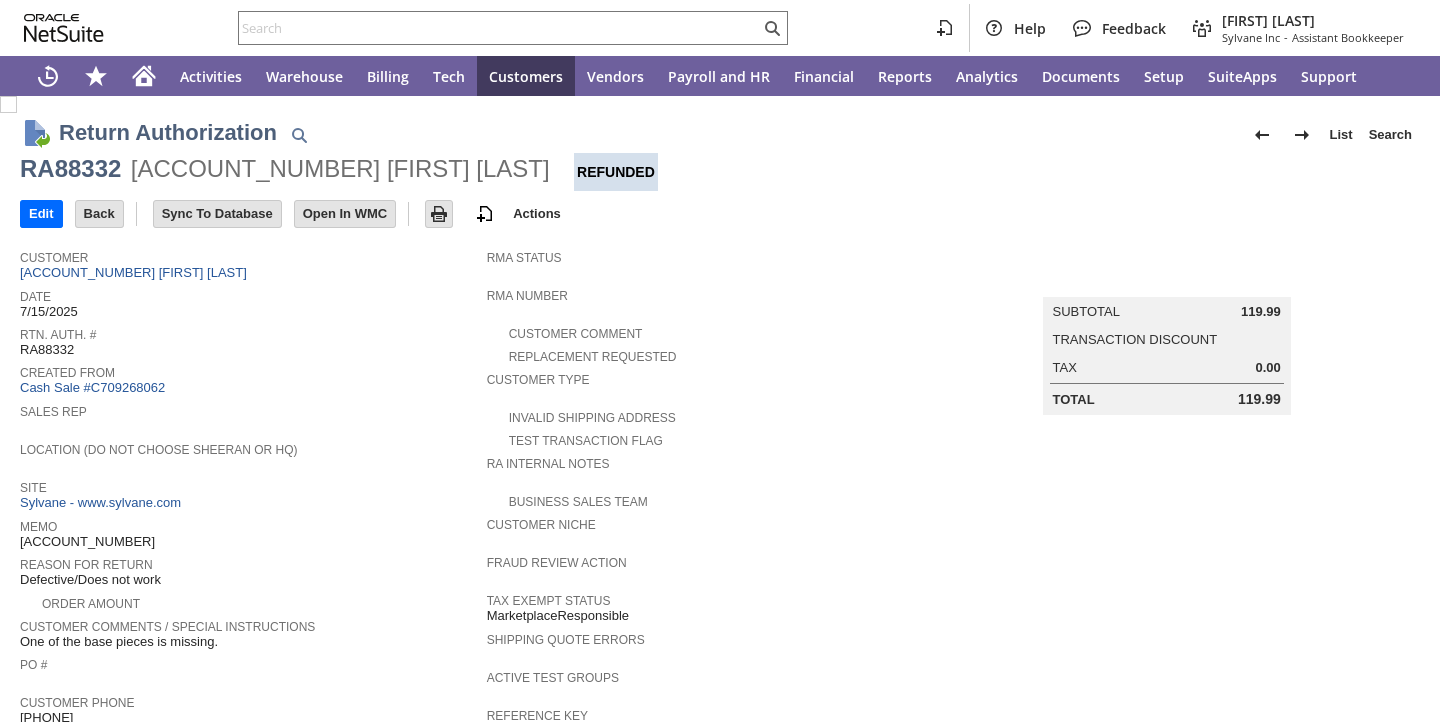 scroll, scrollTop: 0, scrollLeft: 0, axis: both 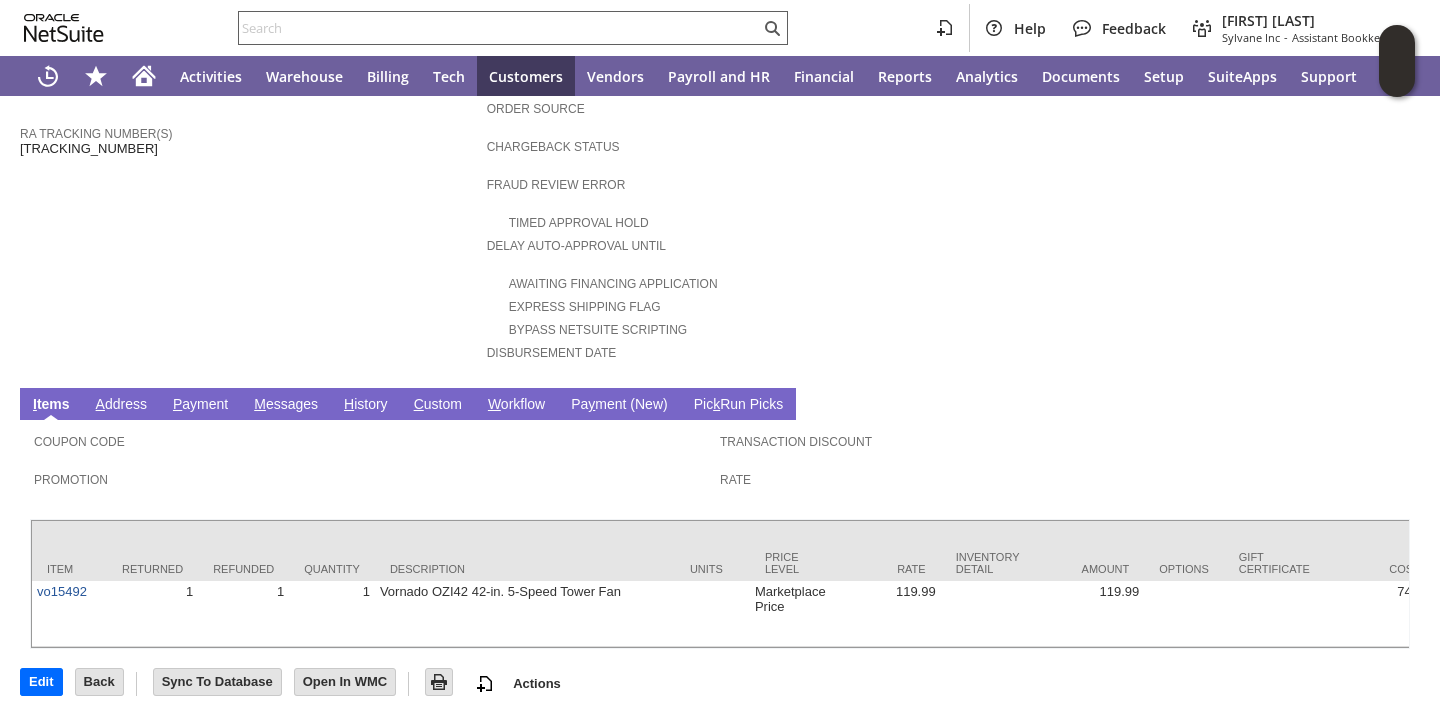click at bounding box center [499, 28] 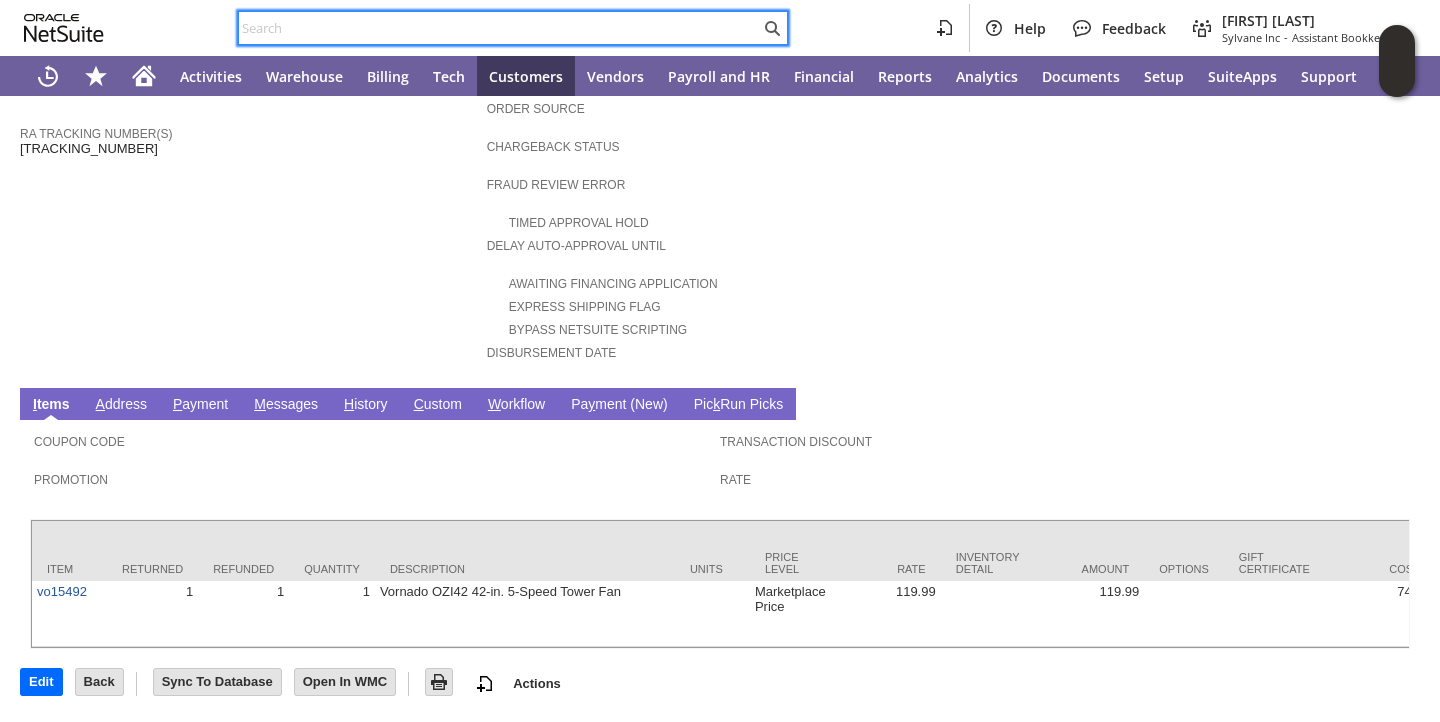paste on "[LICENSE]" 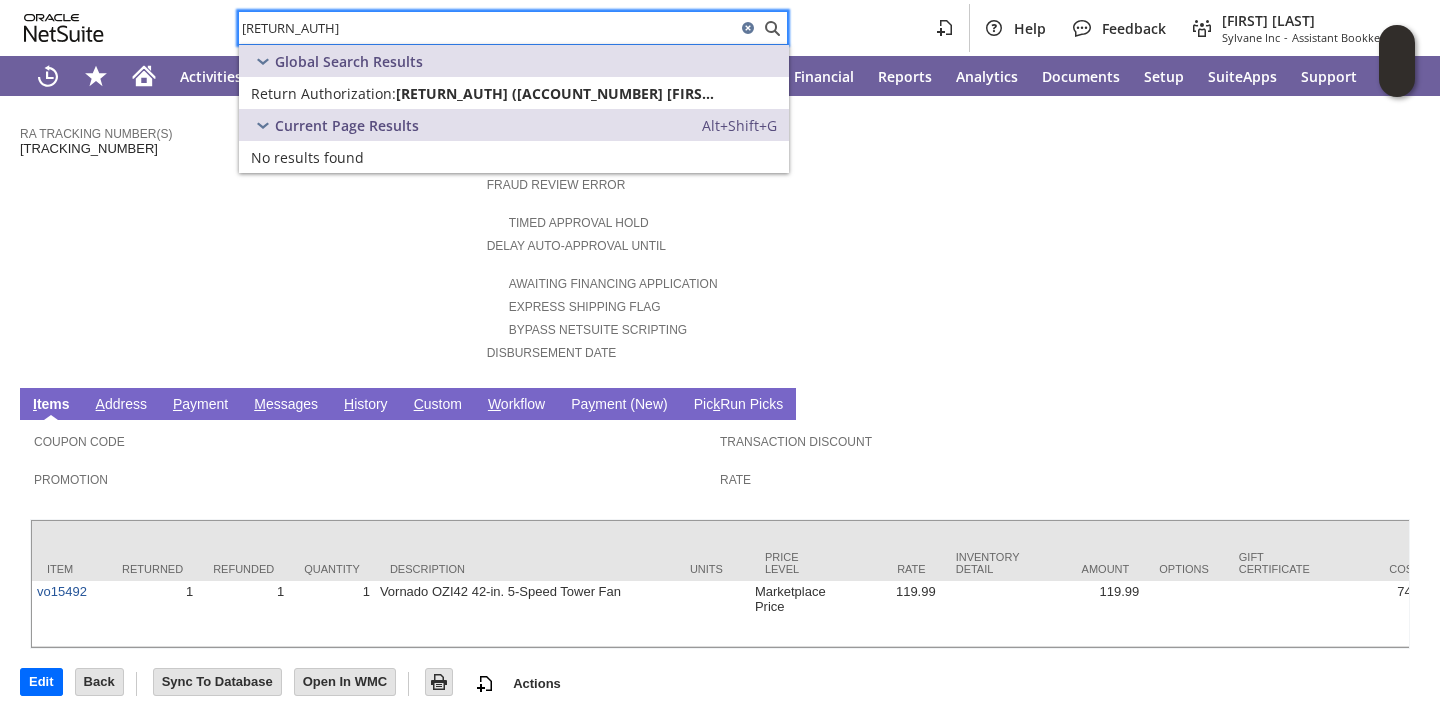 type on "[LICENSE]" 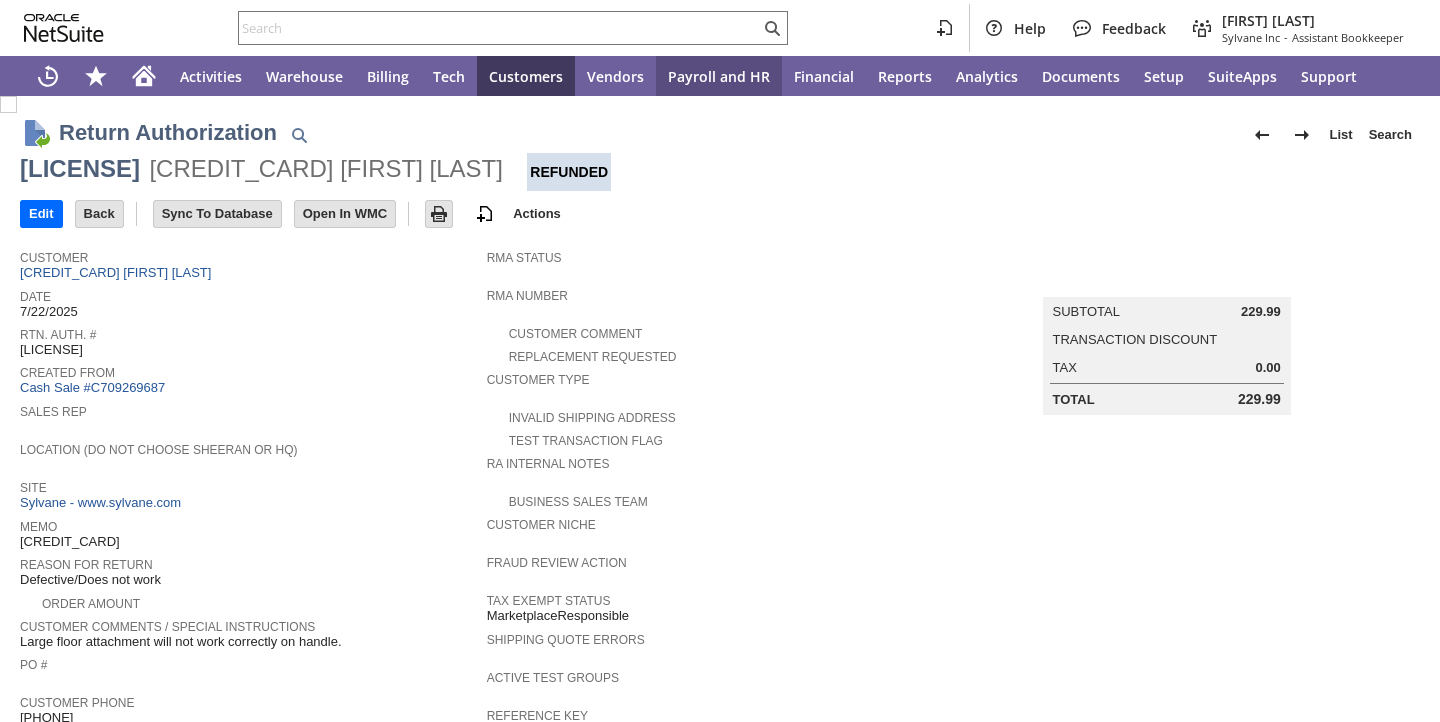 scroll, scrollTop: 0, scrollLeft: 0, axis: both 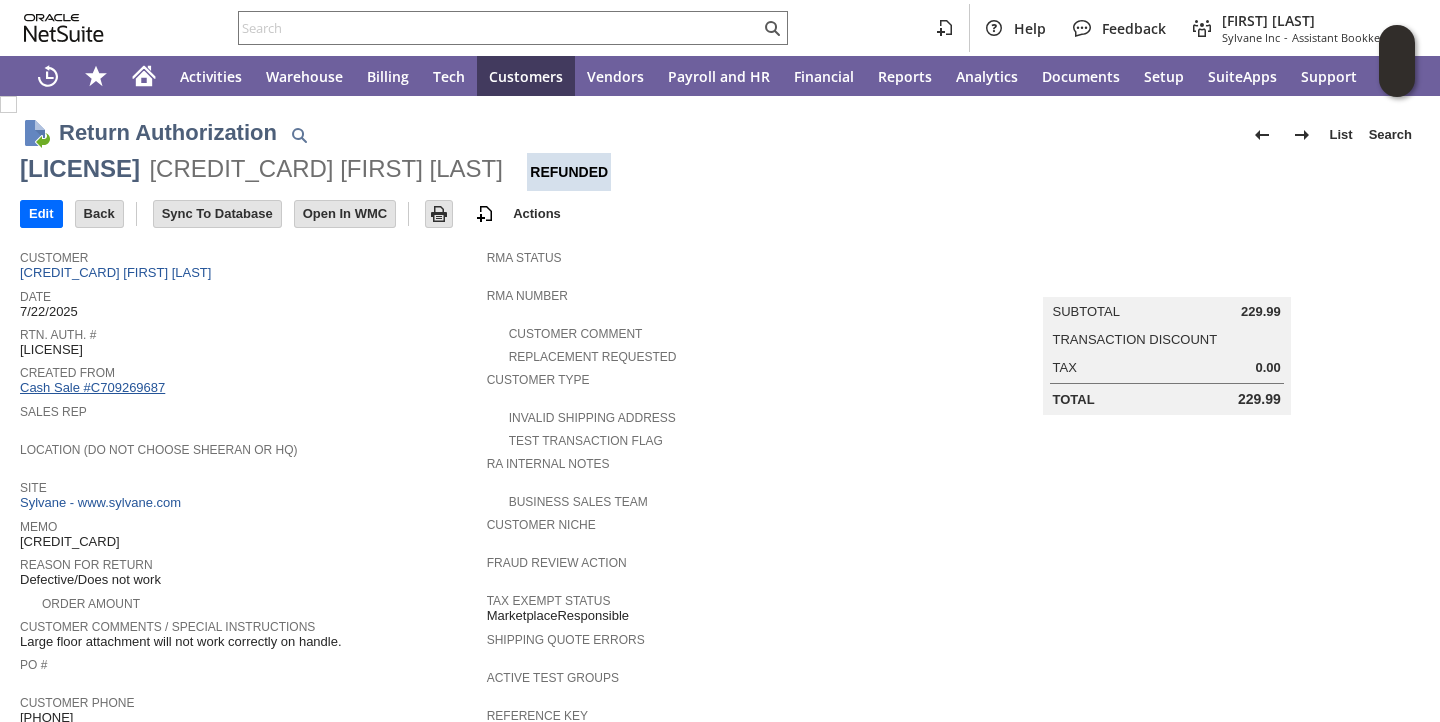 click on "Cash Sale #C709269687" at bounding box center [92, 387] 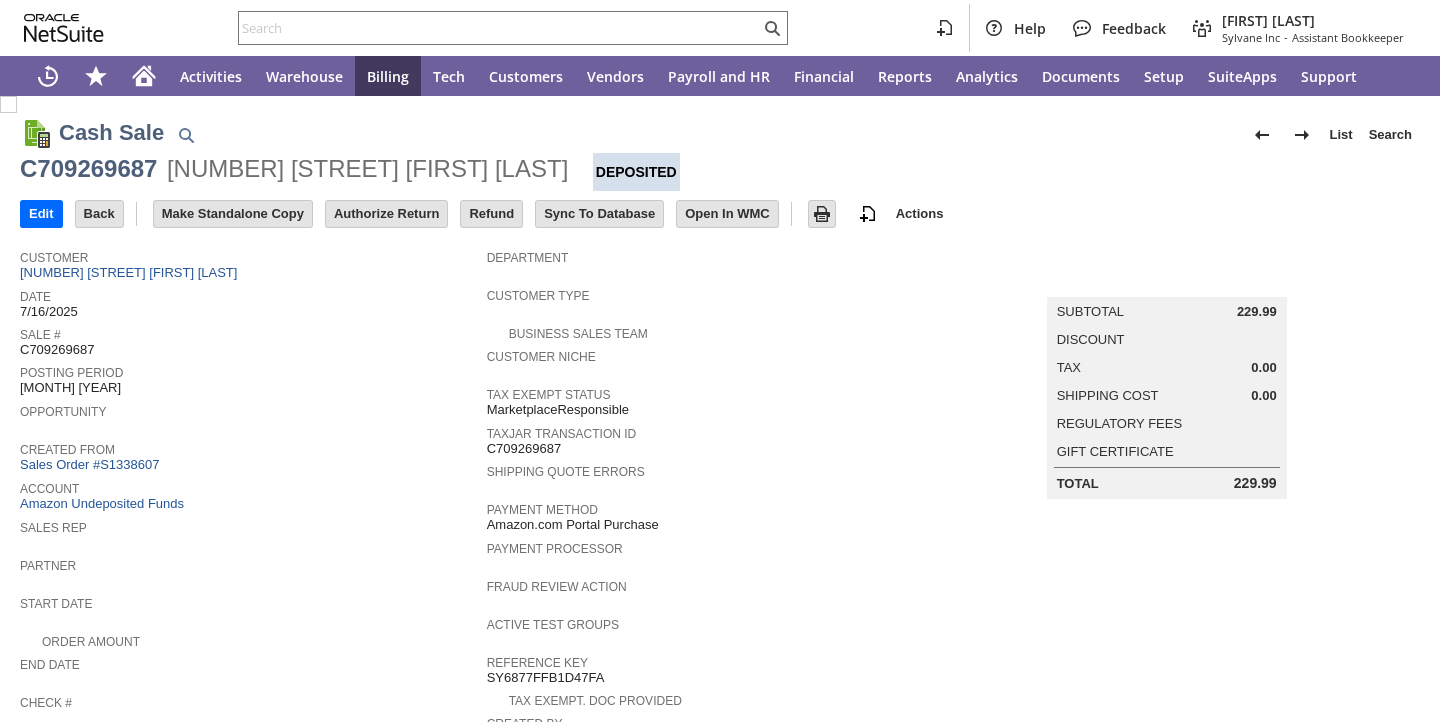 scroll, scrollTop: 0, scrollLeft: 0, axis: both 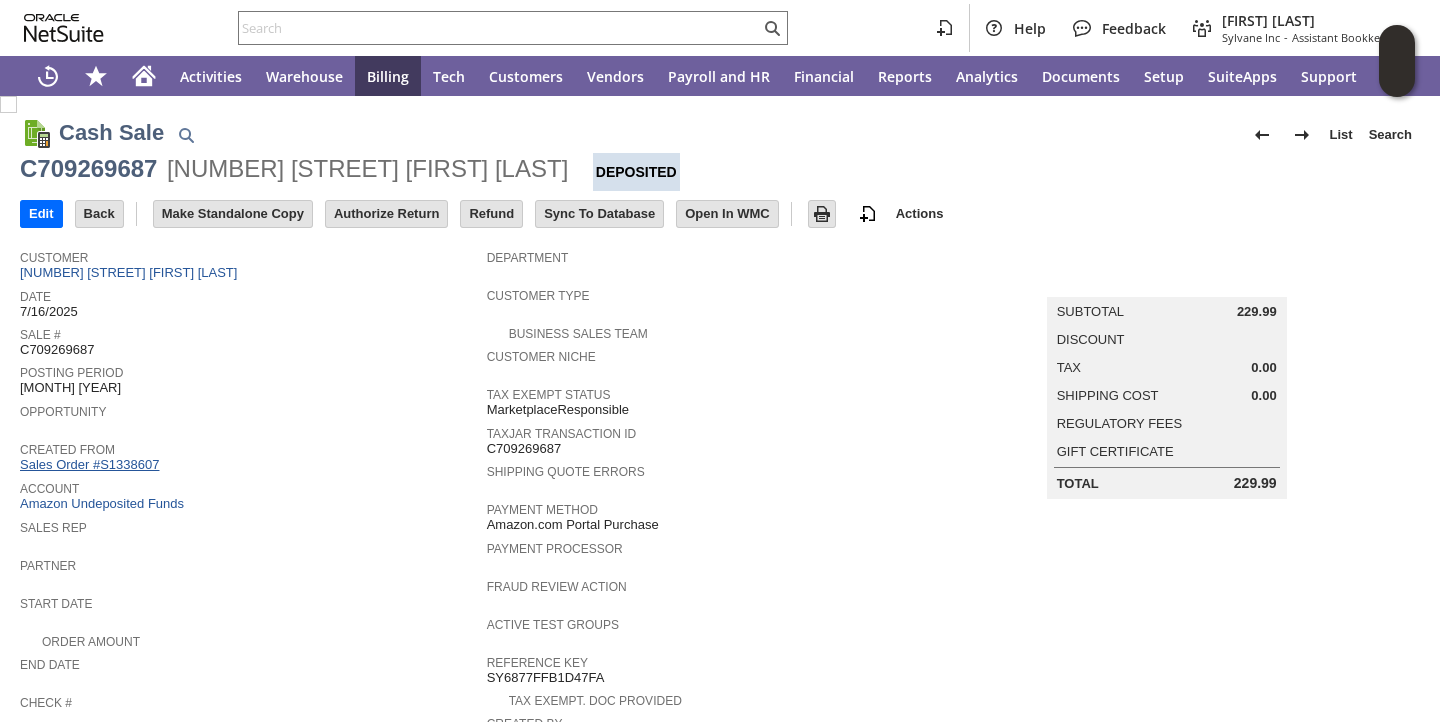 click on "Sales Order #S1338607" at bounding box center (92, 464) 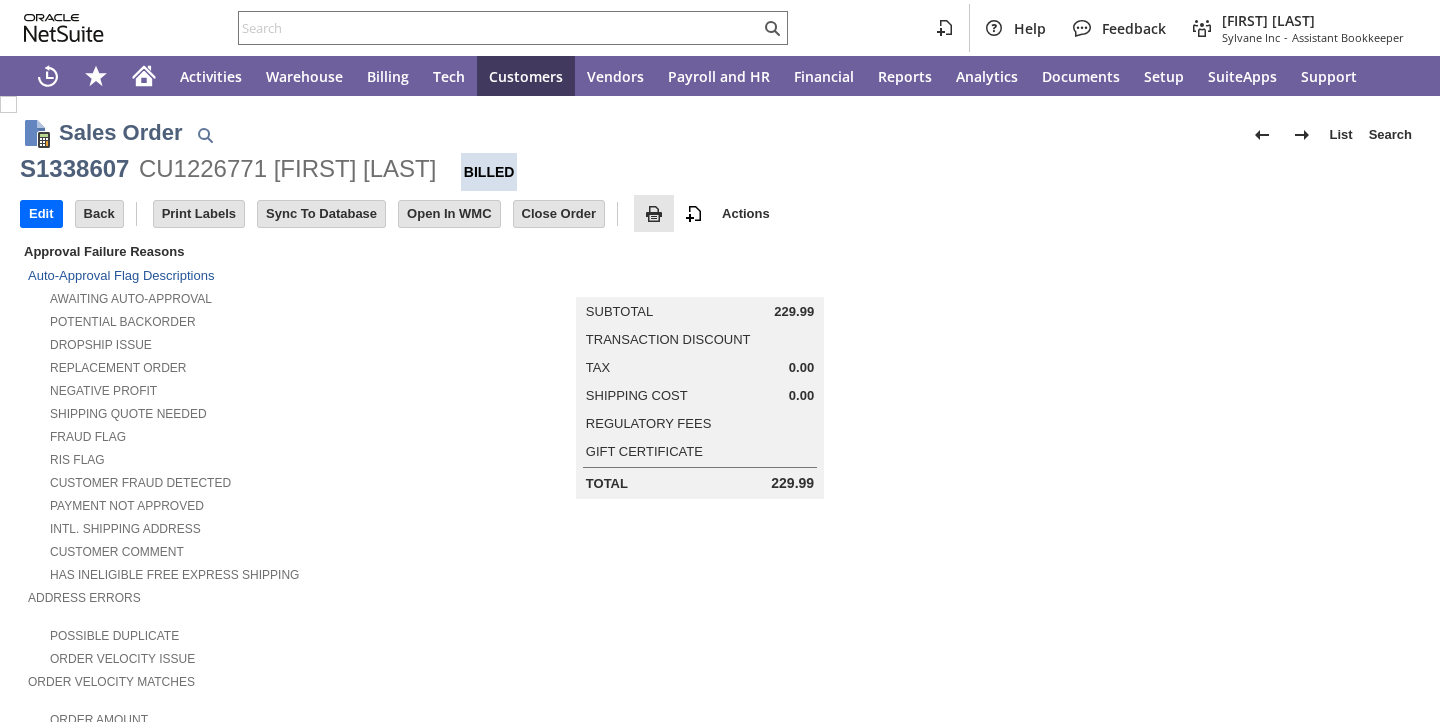 scroll, scrollTop: 0, scrollLeft: 0, axis: both 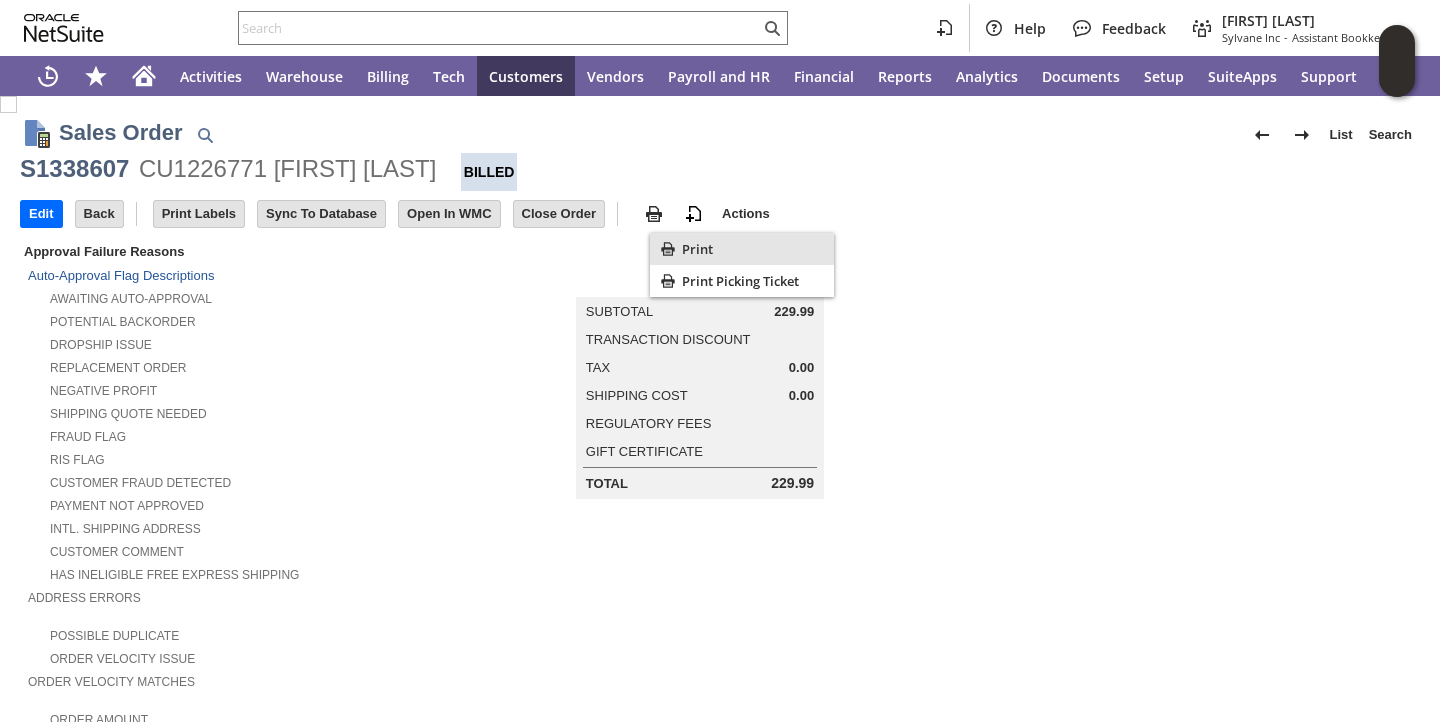 click 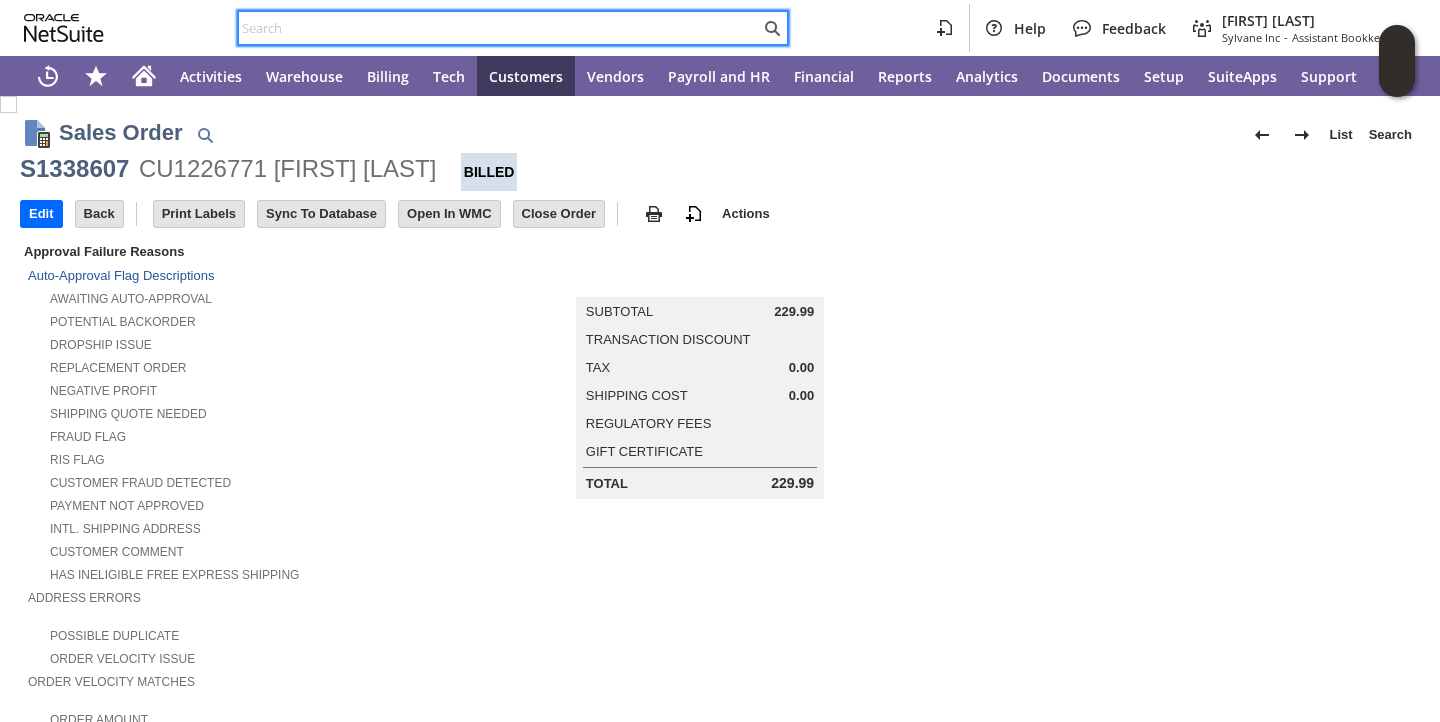 click at bounding box center (499, 28) 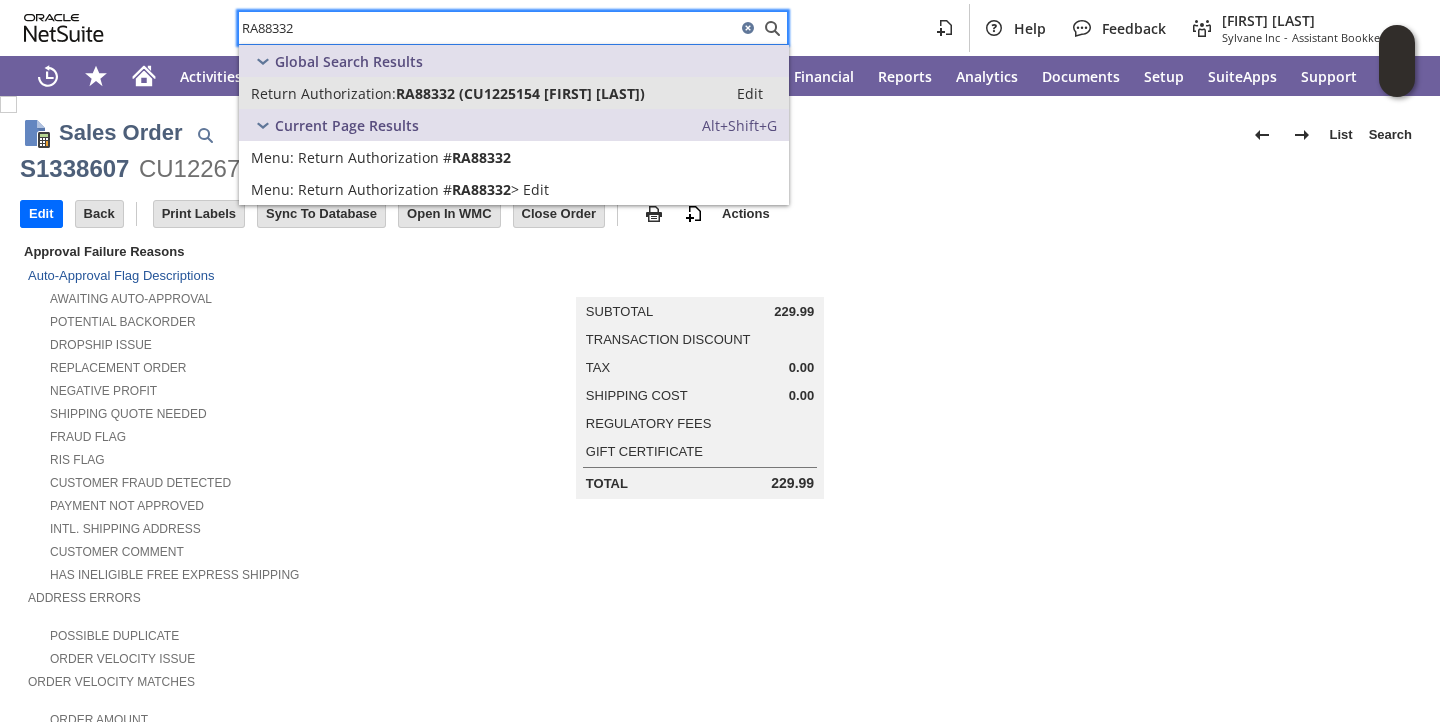 type on "RA88332" 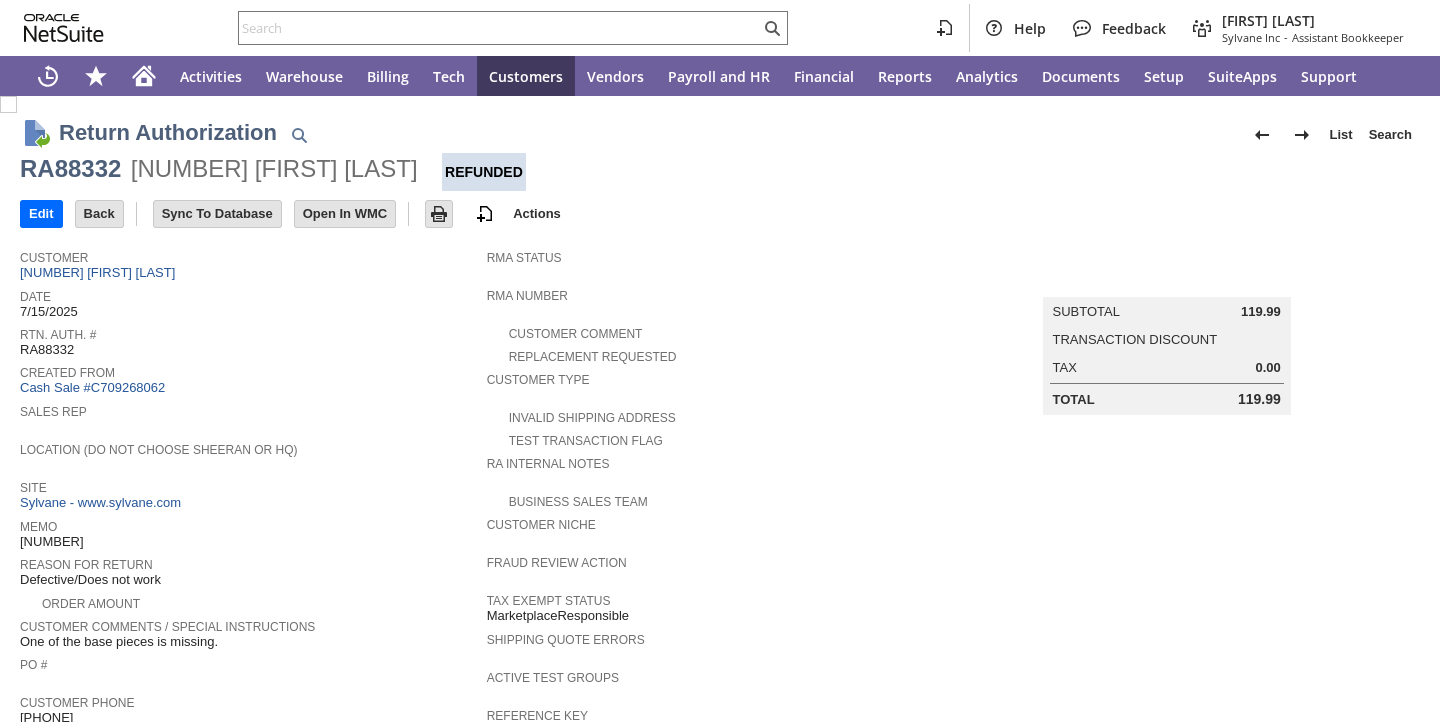 scroll, scrollTop: 0, scrollLeft: 0, axis: both 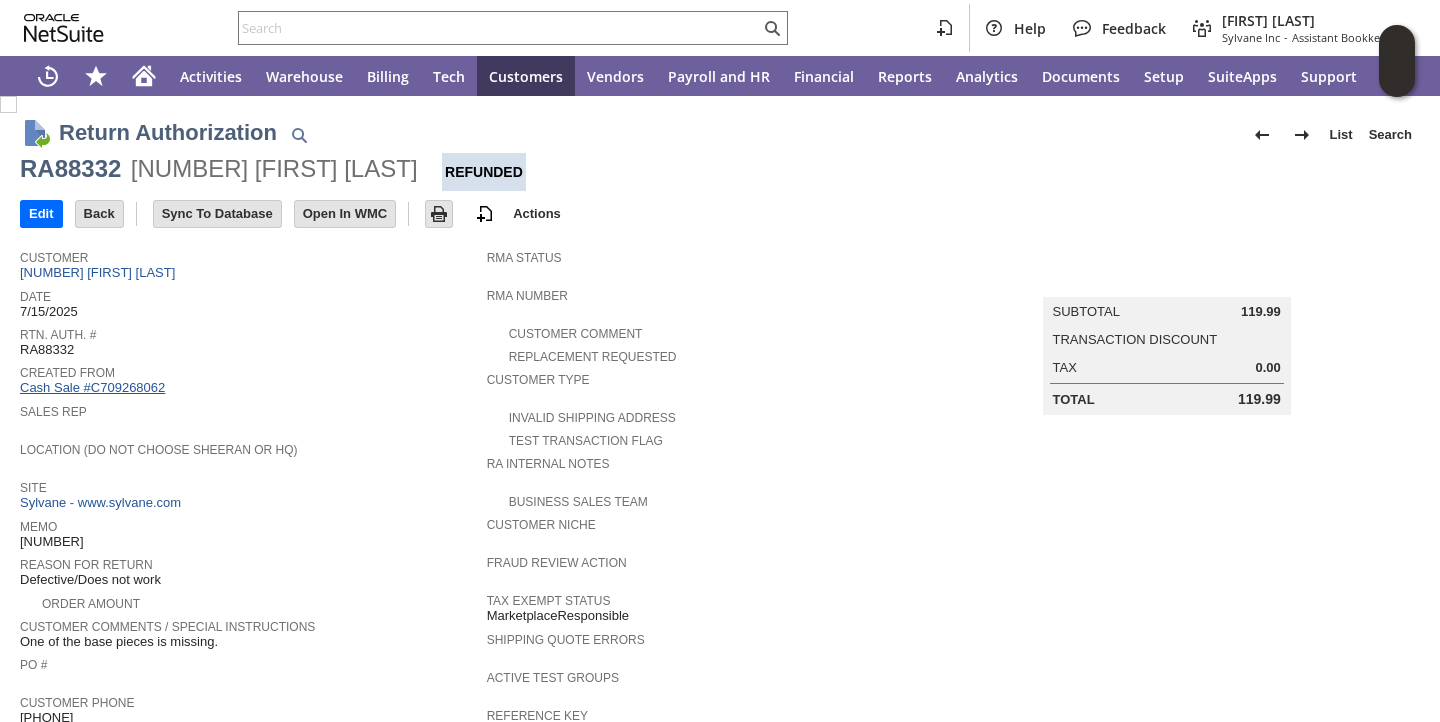 click on "Cash Sale #C709268062" at bounding box center (92, 387) 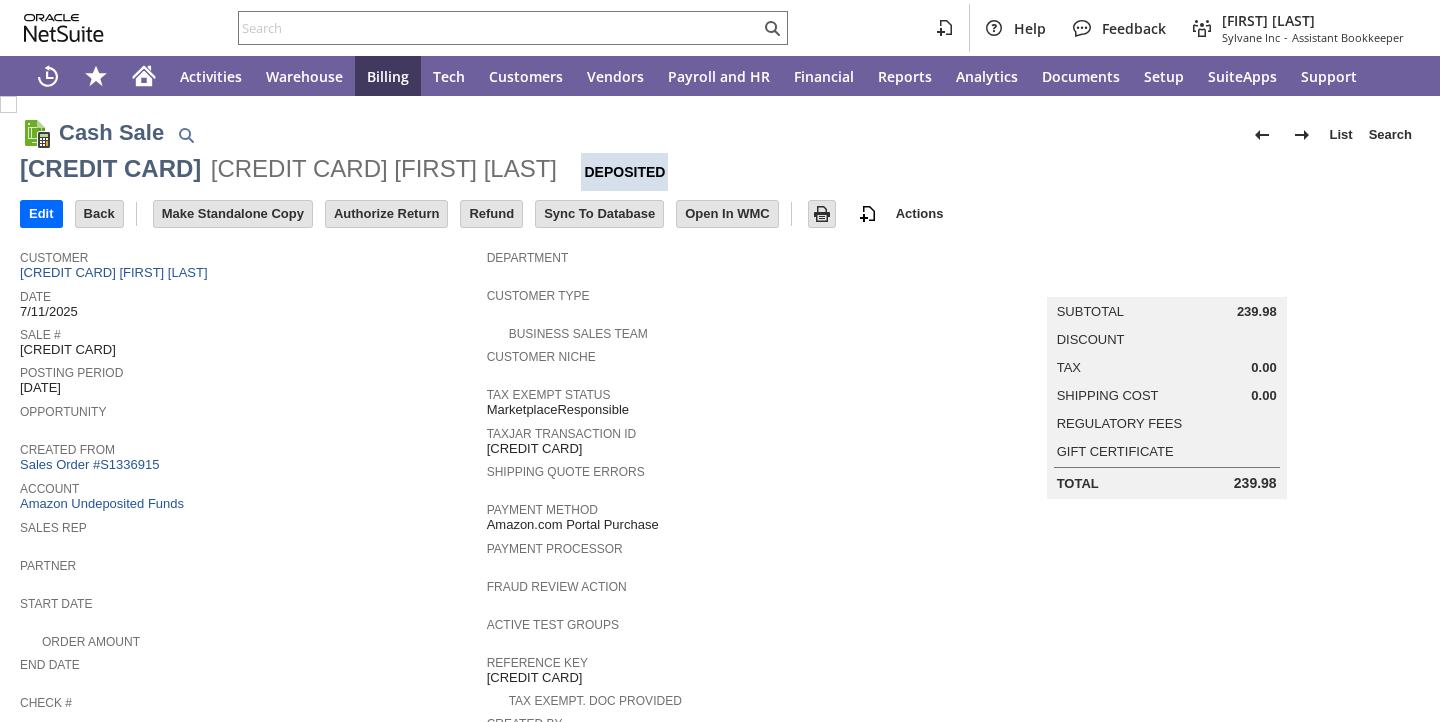 scroll, scrollTop: 0, scrollLeft: 0, axis: both 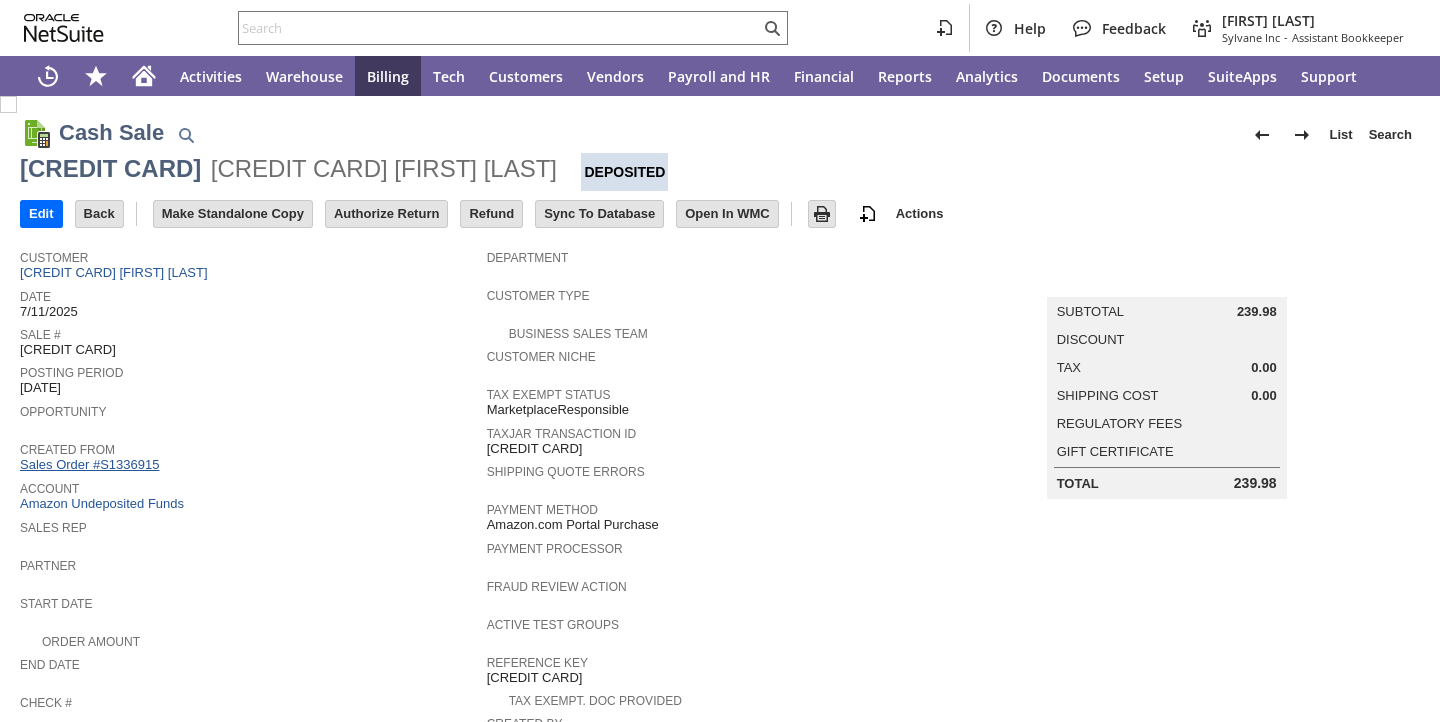 click on "Sales Order #S1336915" at bounding box center [92, 464] 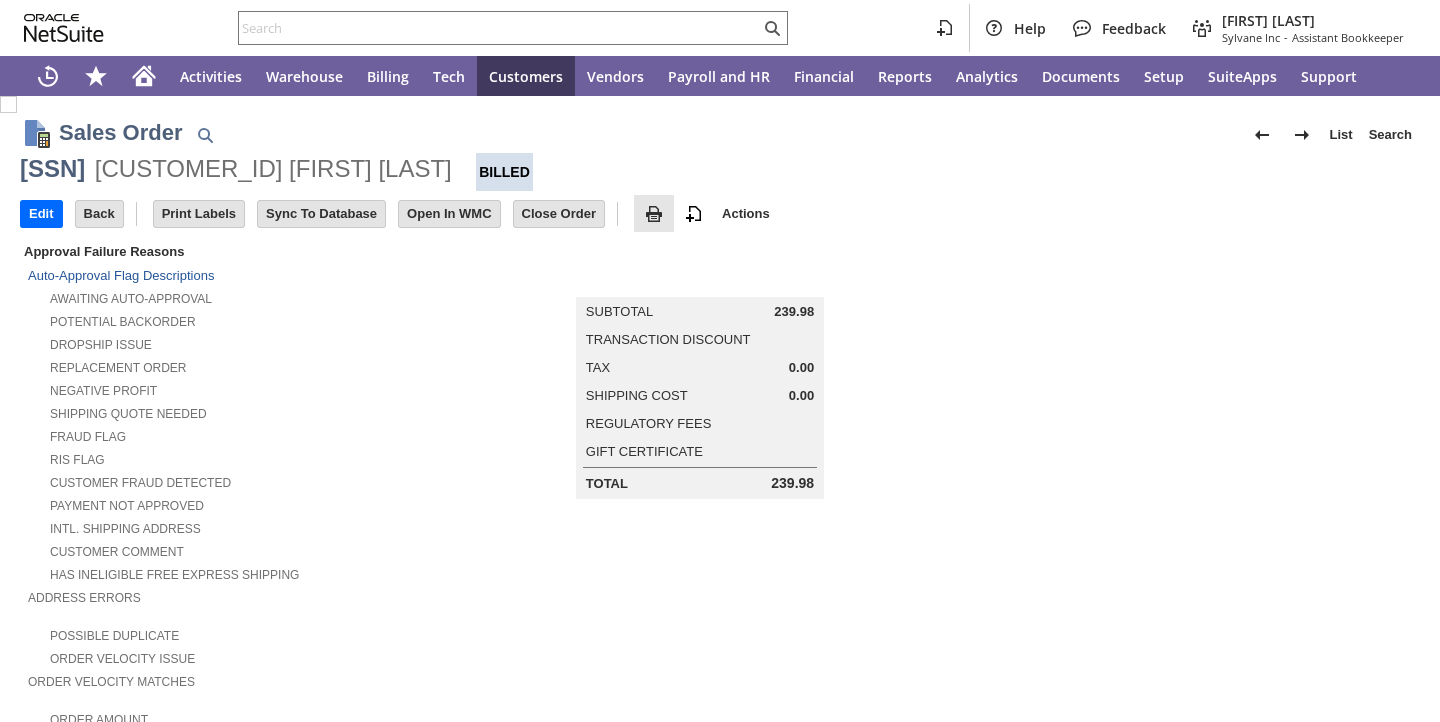 scroll, scrollTop: 0, scrollLeft: 0, axis: both 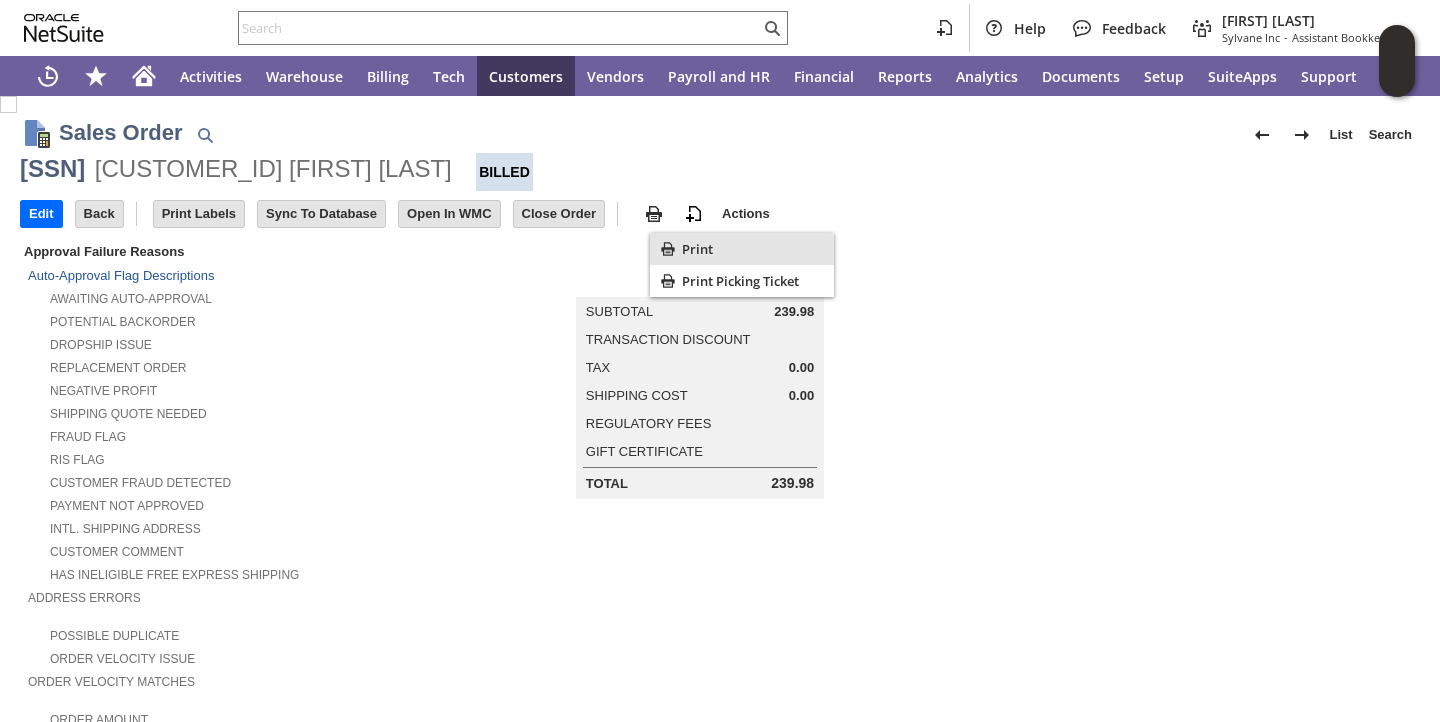 click 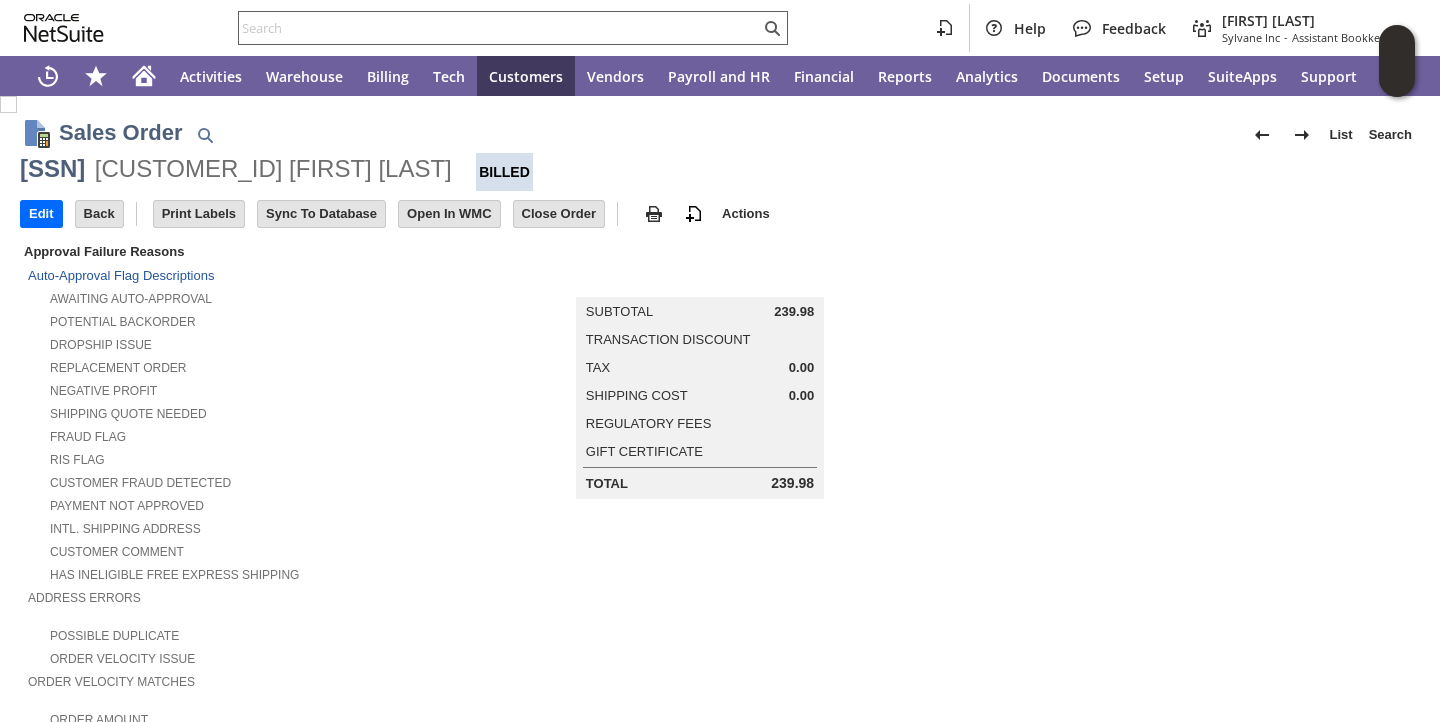 click at bounding box center [499, 28] 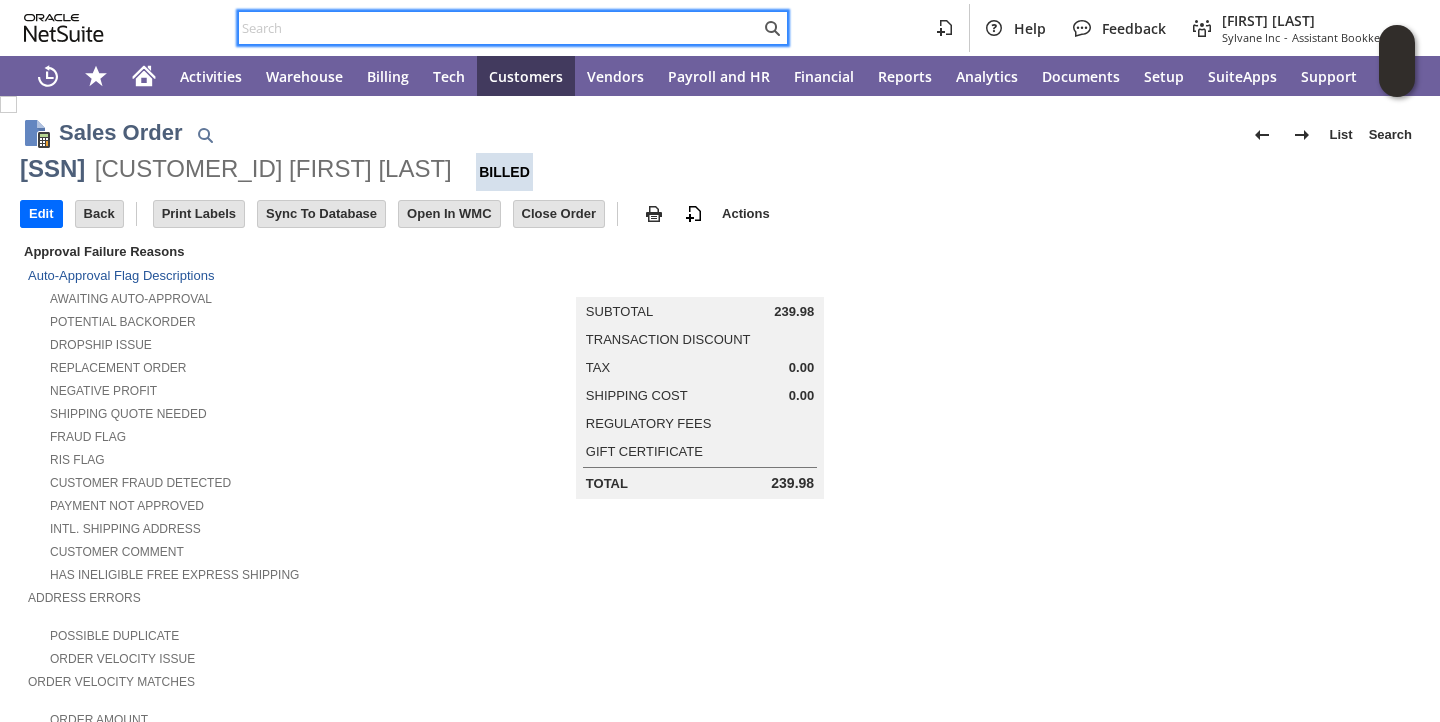 paste on "RA88523" 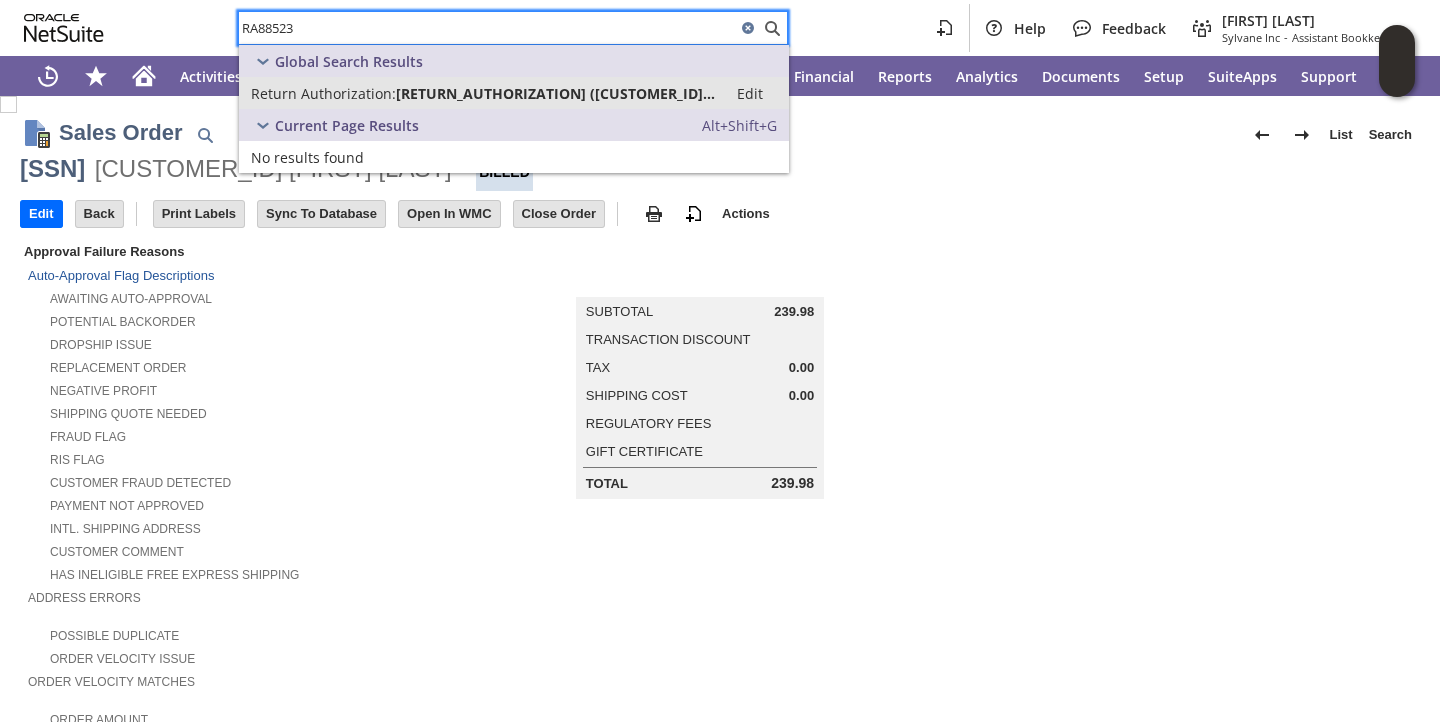 type on "RA88523" 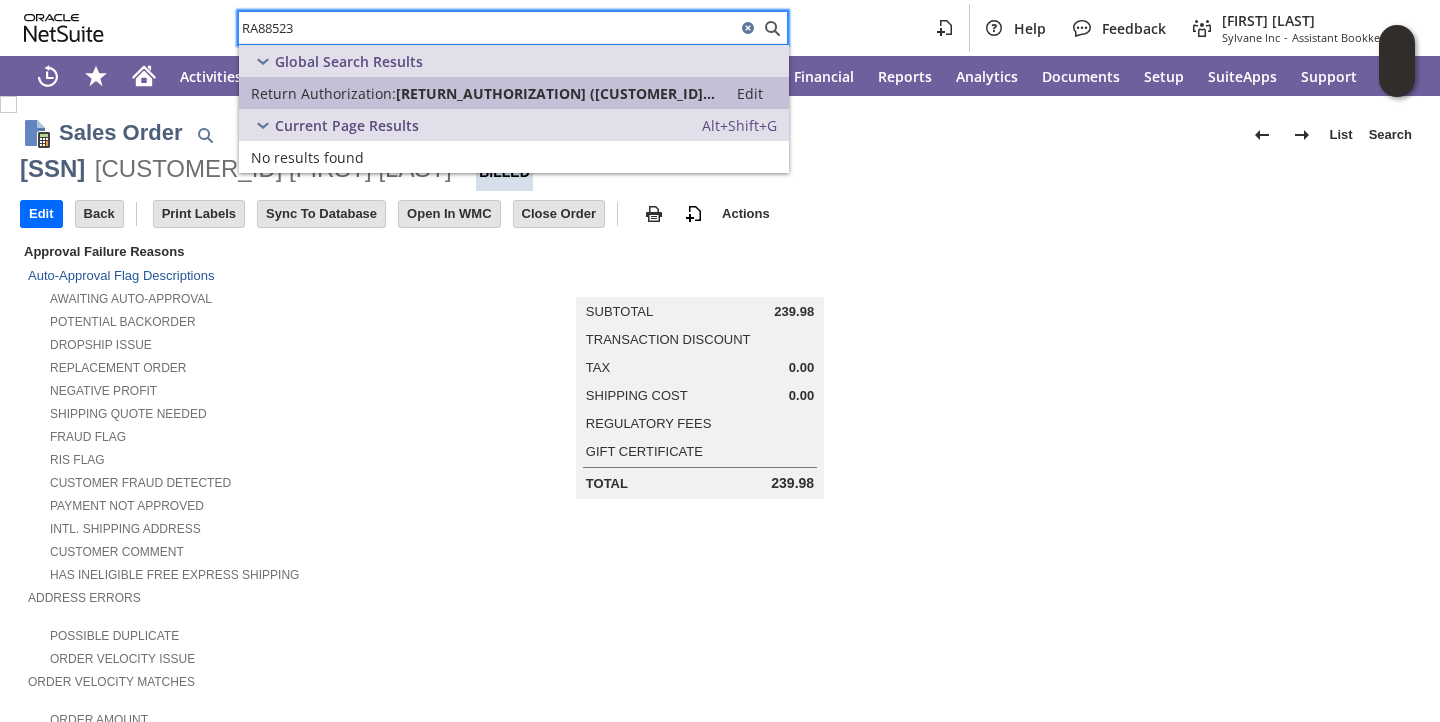 click on "Return Authorization:" at bounding box center (323, 93) 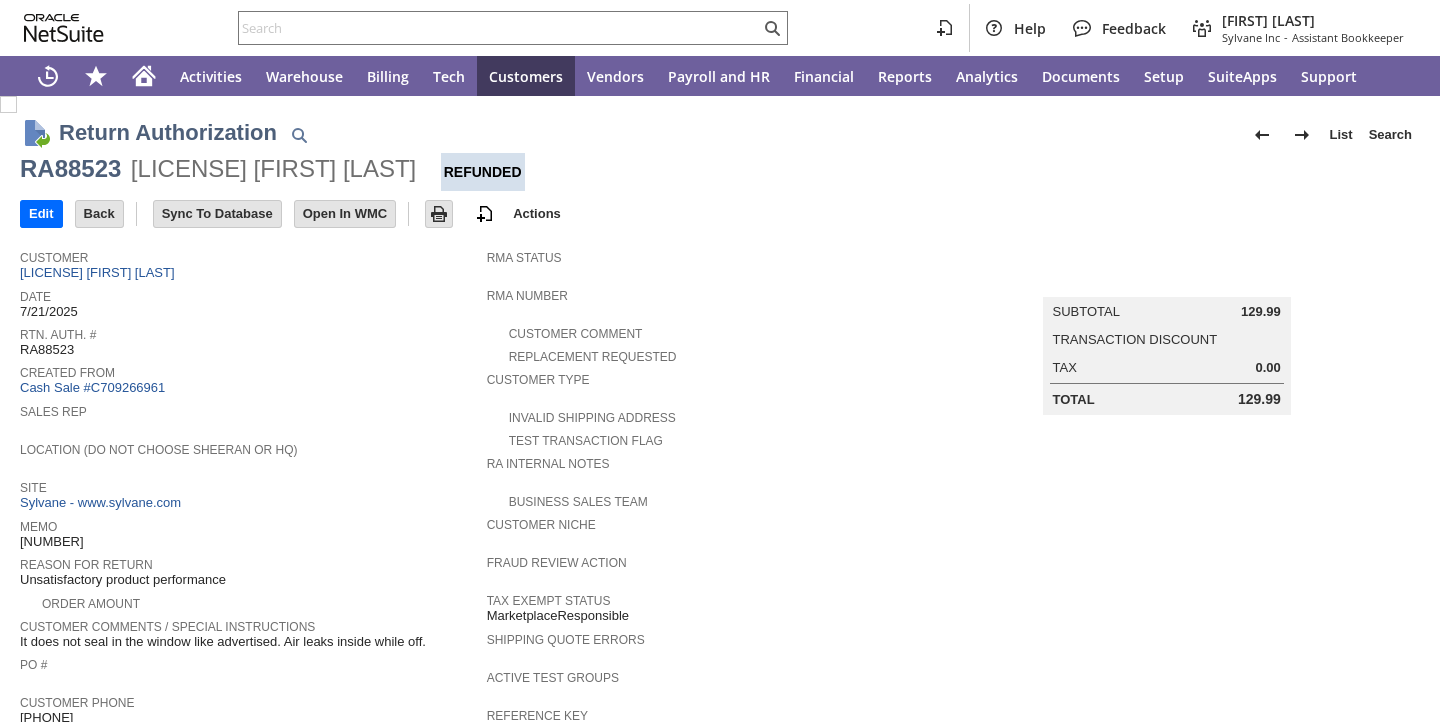 scroll, scrollTop: 0, scrollLeft: 0, axis: both 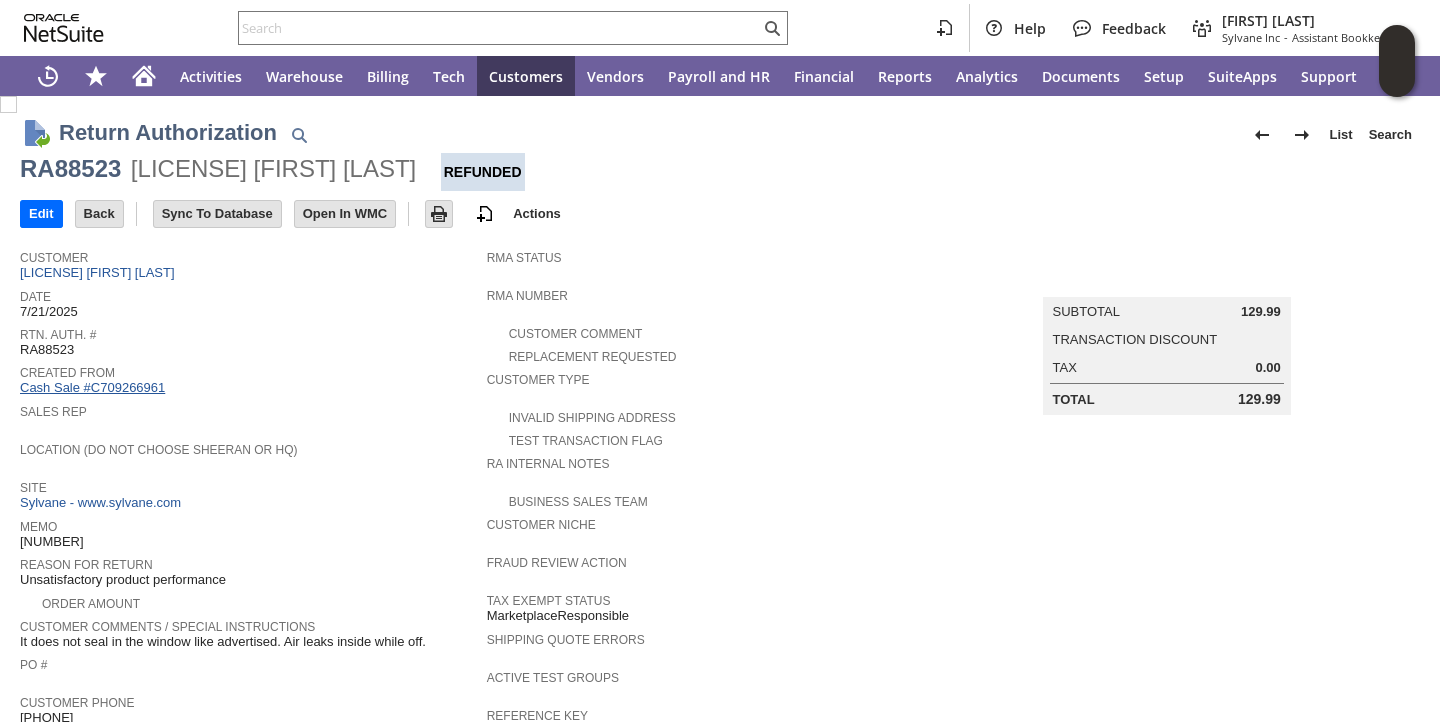 click on "Cash Sale #C709266961" at bounding box center [92, 387] 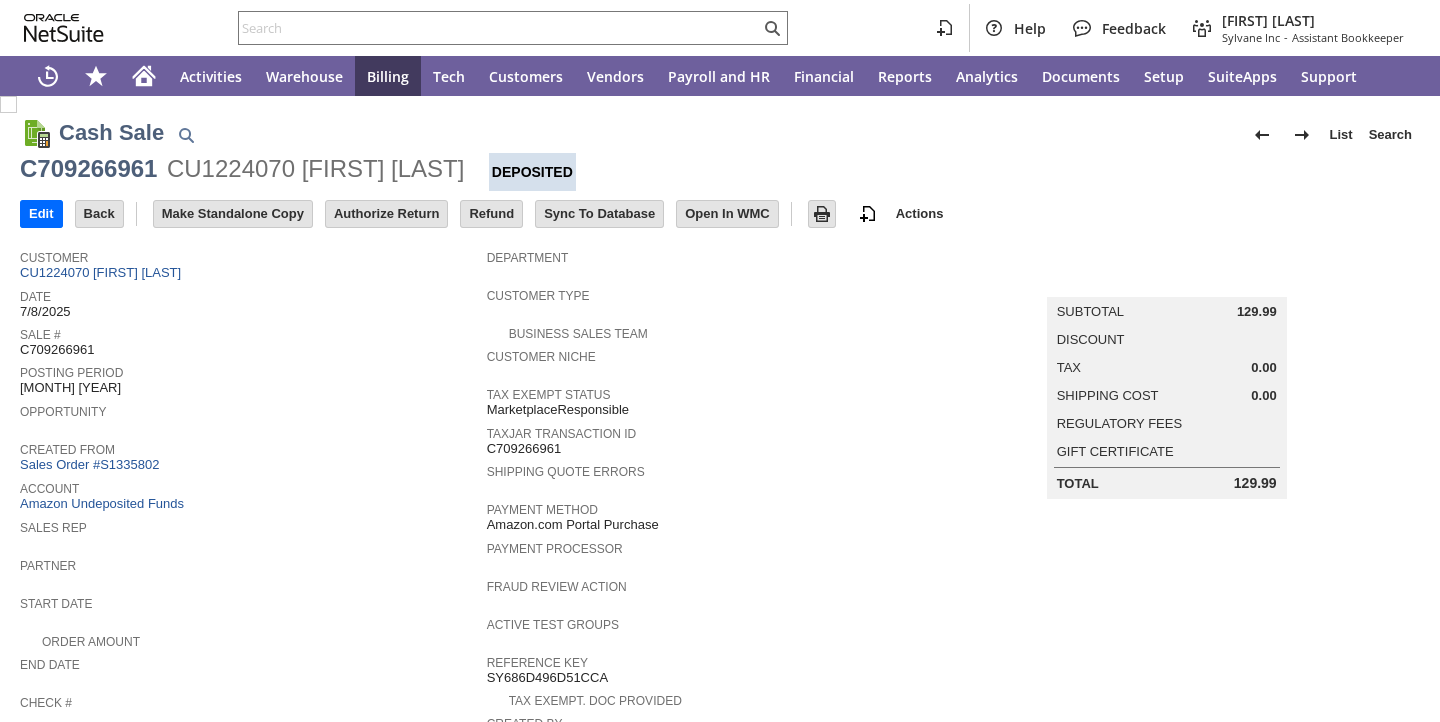 scroll, scrollTop: 0, scrollLeft: 0, axis: both 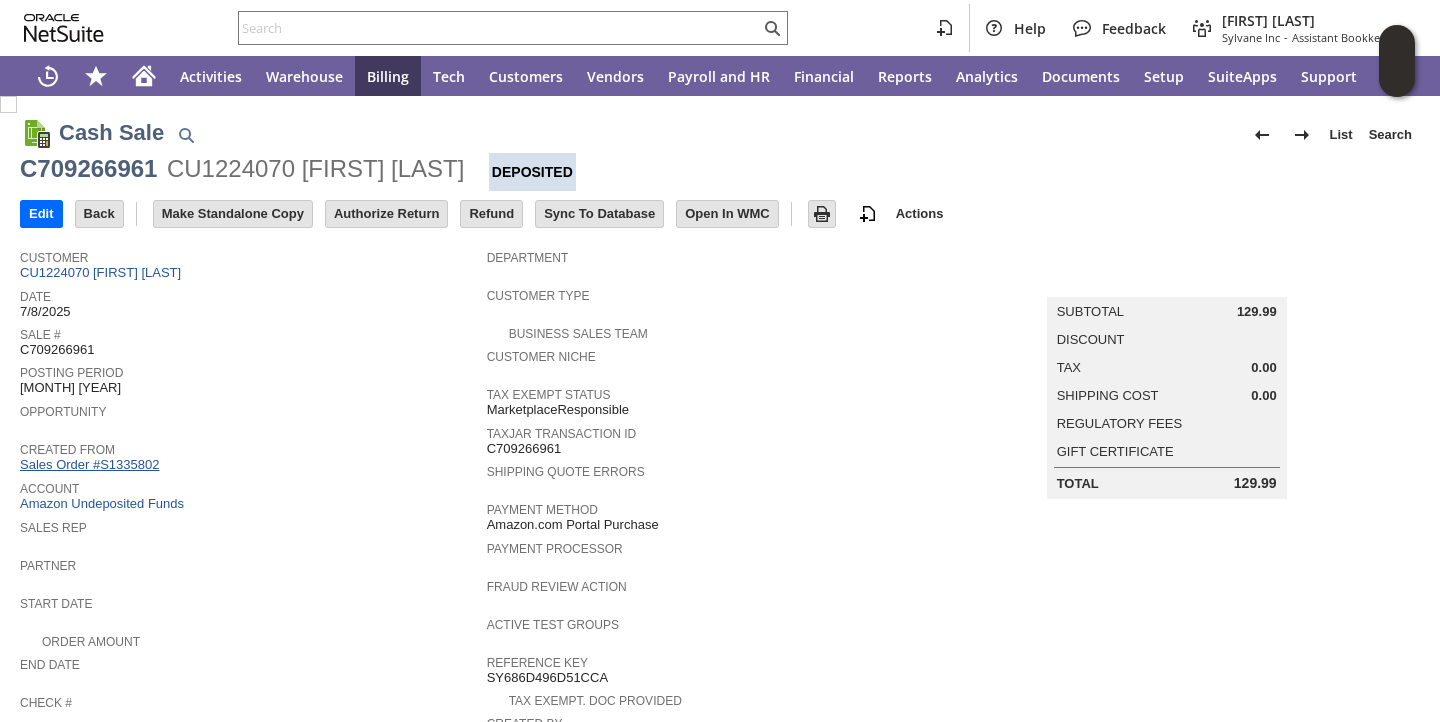 click on "Sales Order #S1335802" at bounding box center (92, 464) 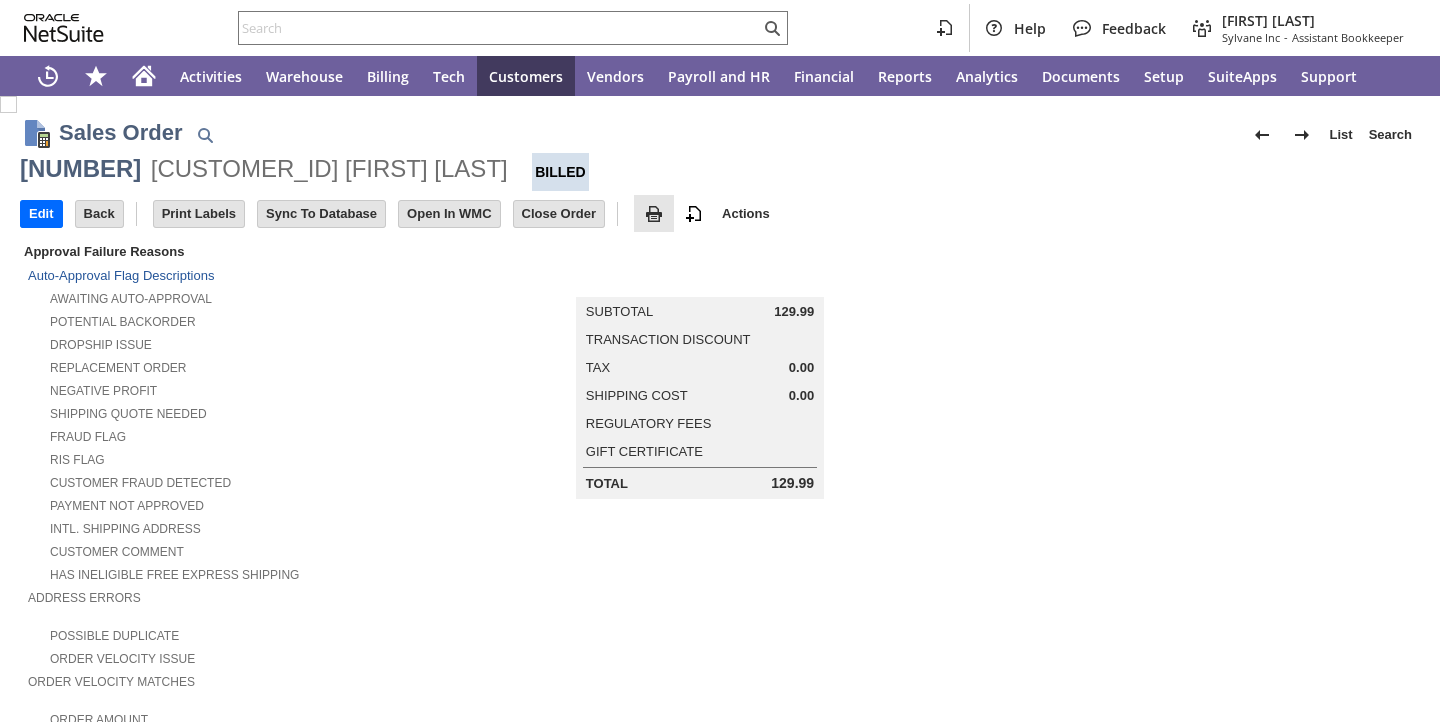 scroll, scrollTop: 0, scrollLeft: 0, axis: both 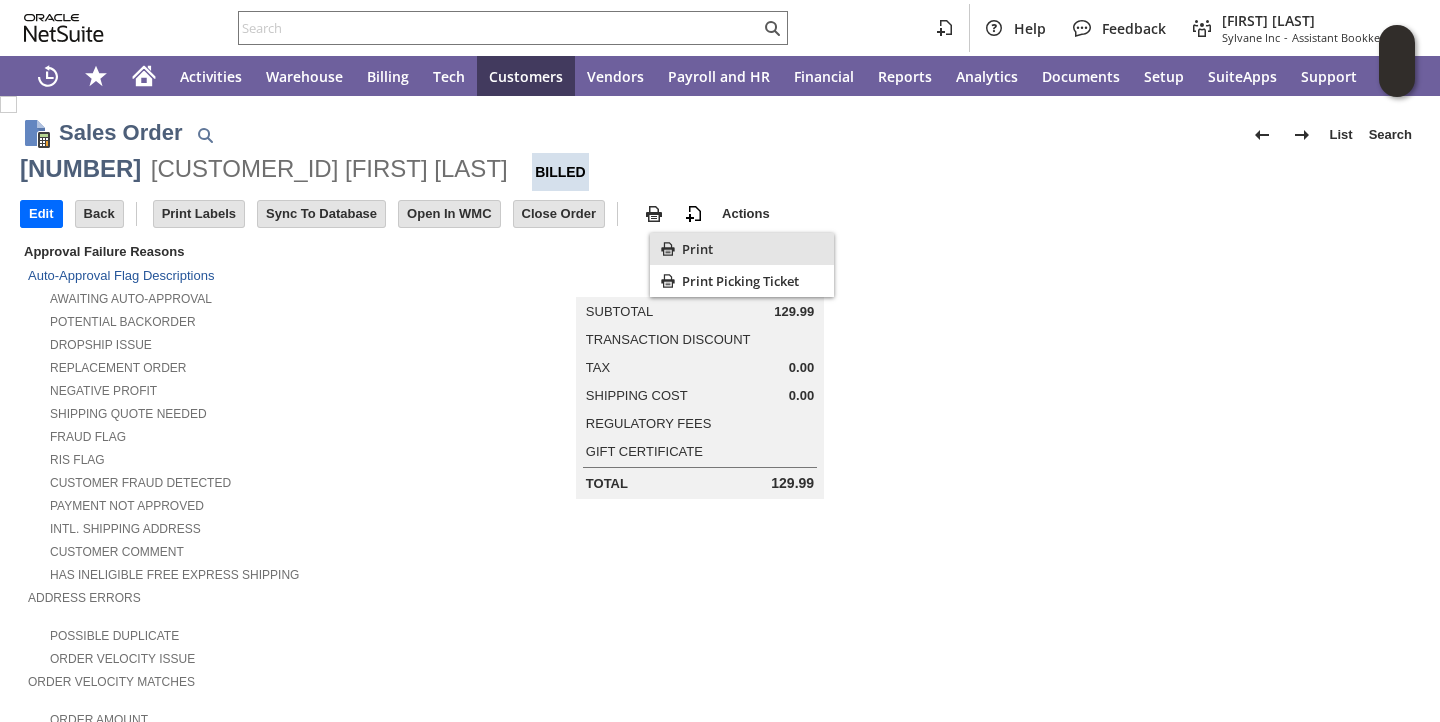 click on "Print" at bounding box center (754, 249) 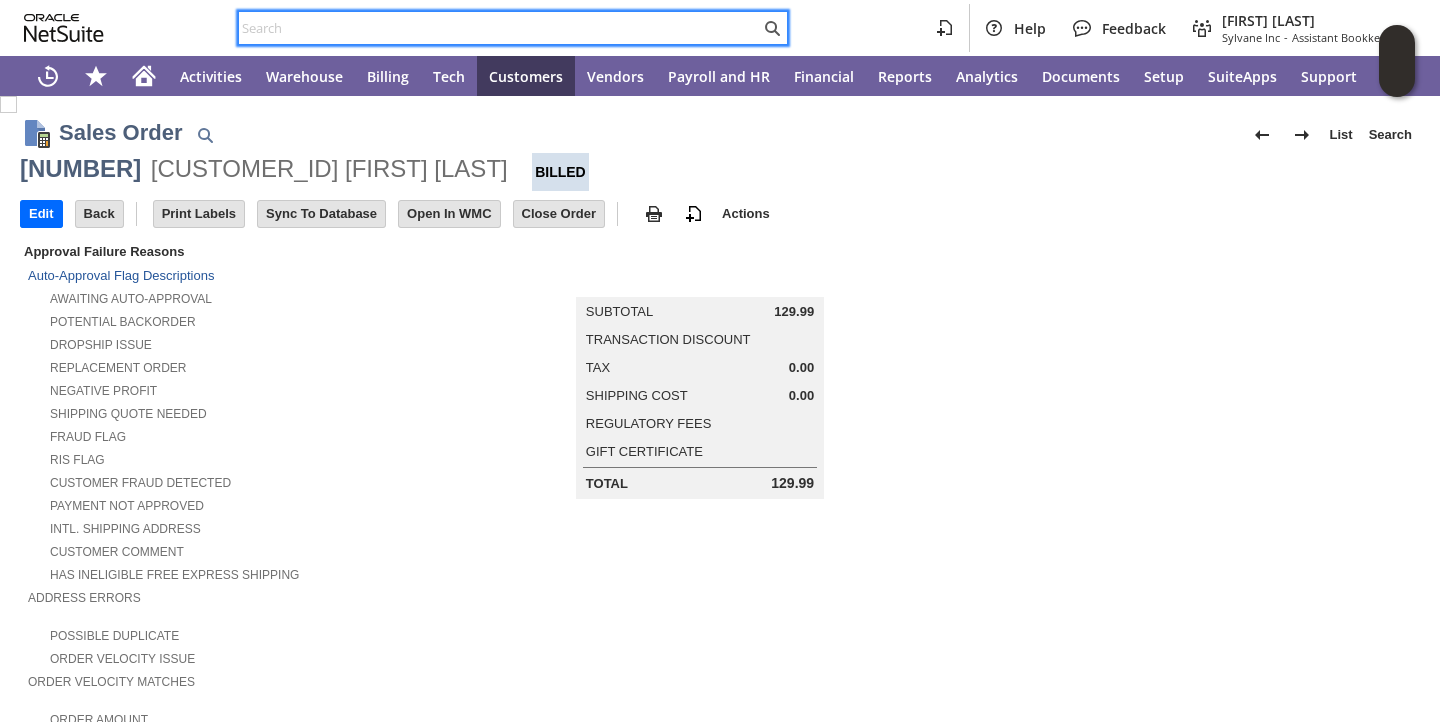 click at bounding box center (499, 28) 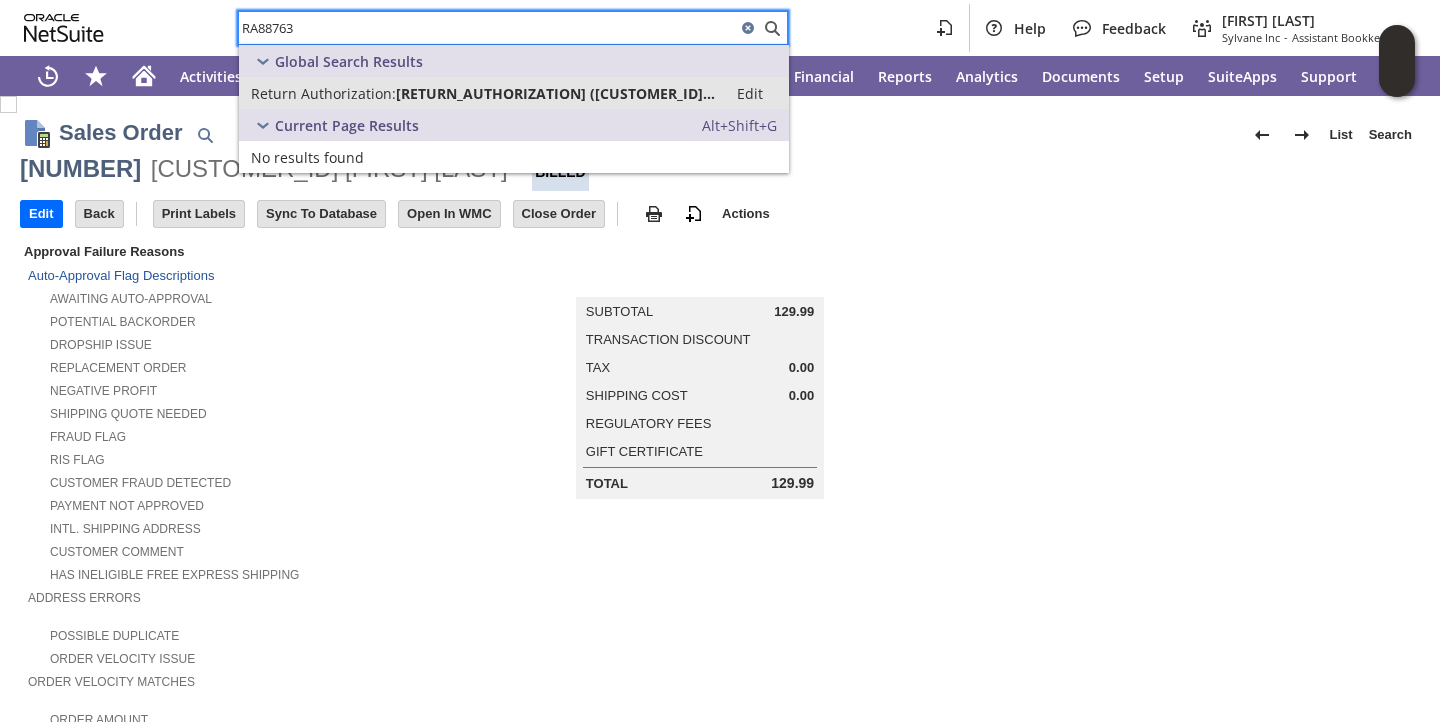 type on "RA88763" 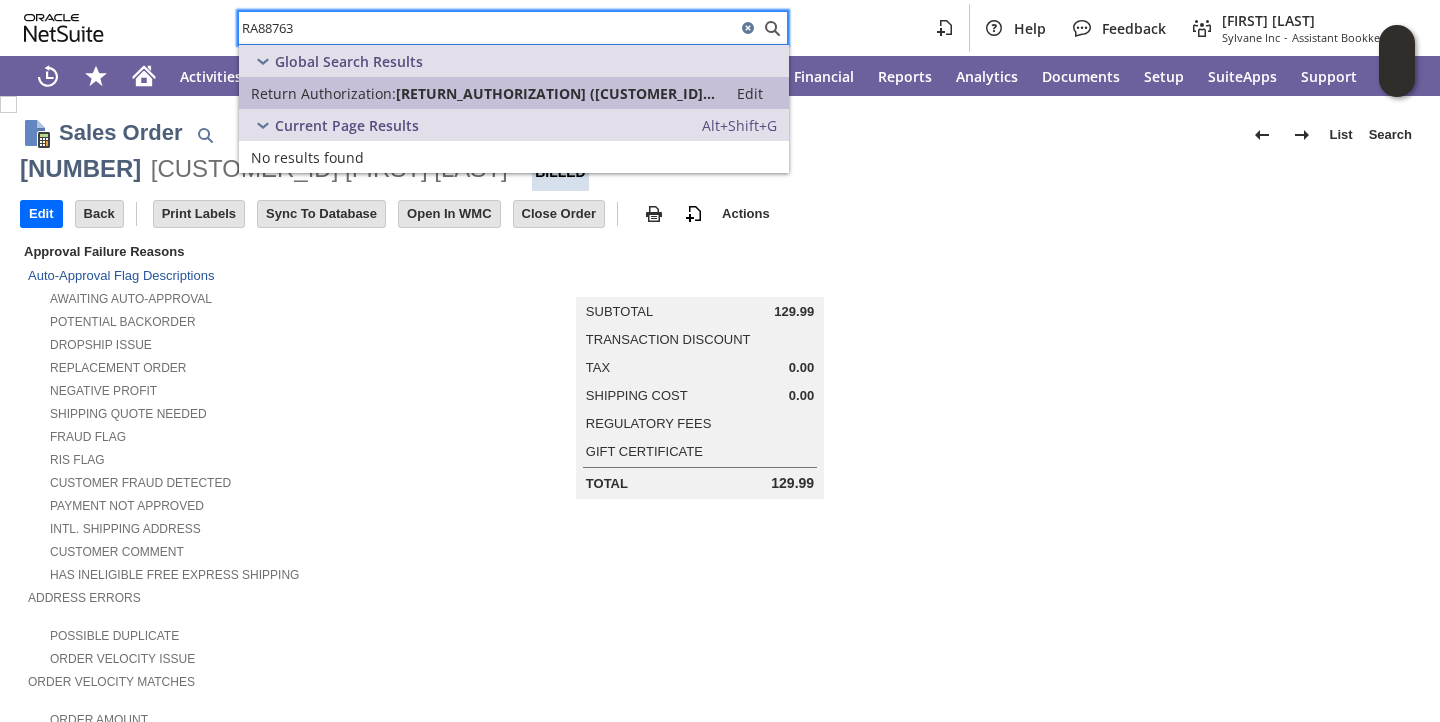 click on "Return Authorization:" at bounding box center (323, 93) 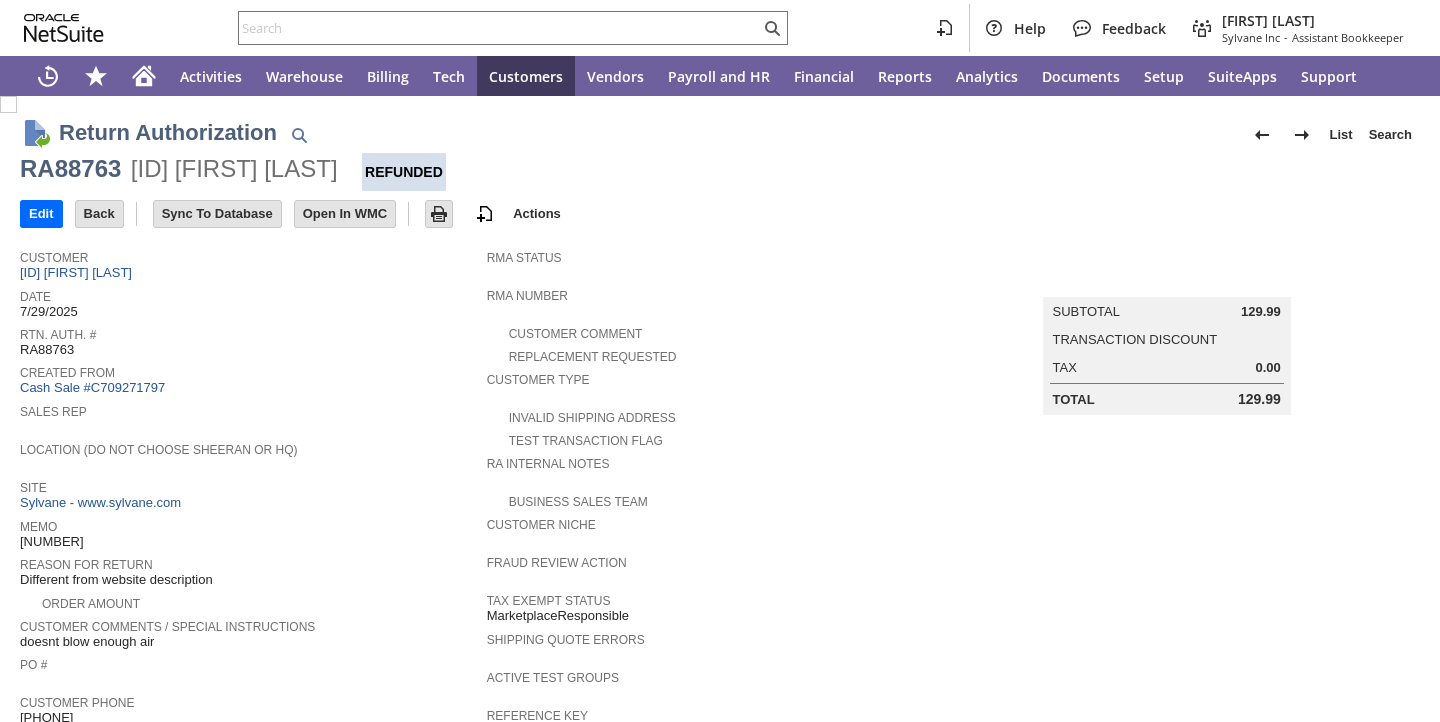 click on "Cash Sale #C709271797" at bounding box center (92, 387) 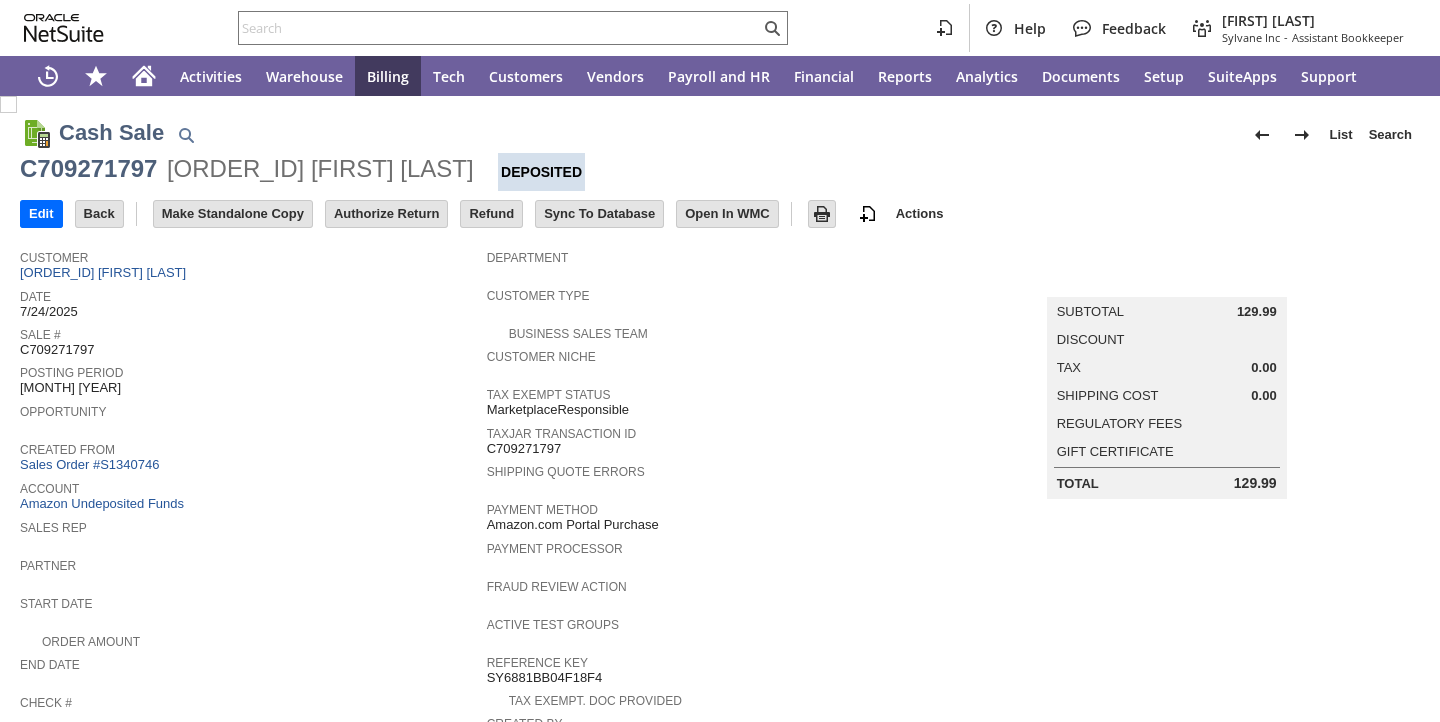 click on "Created From
Sales Order #S1340746" at bounding box center (253, 456) 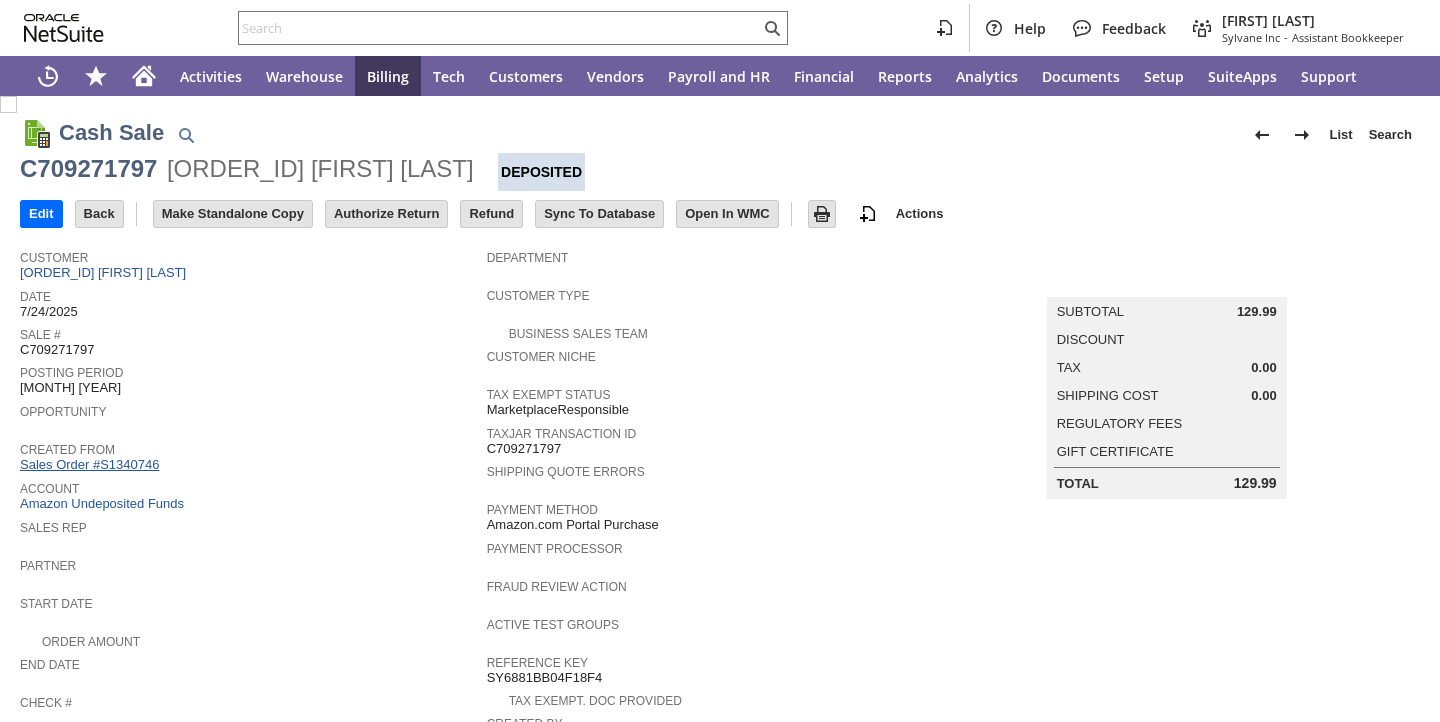 scroll, scrollTop: 0, scrollLeft: 0, axis: both 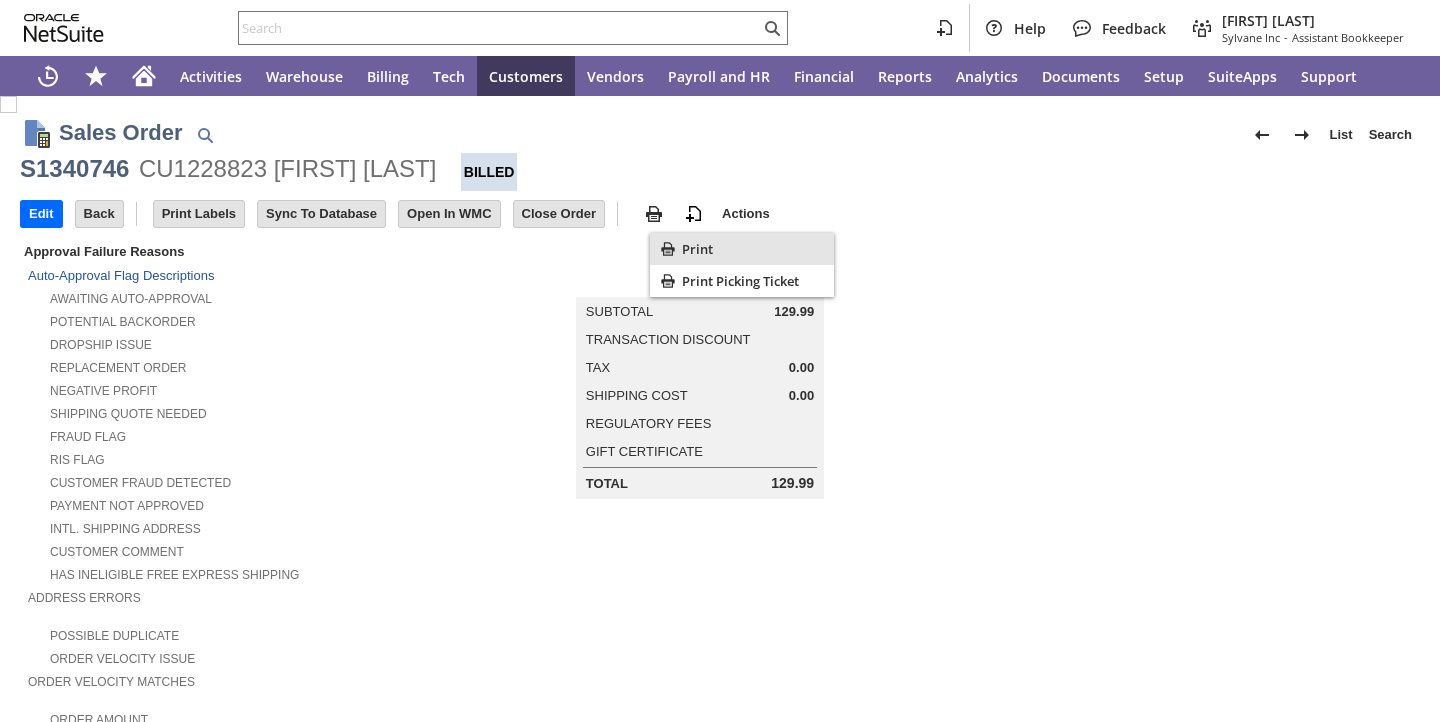 click 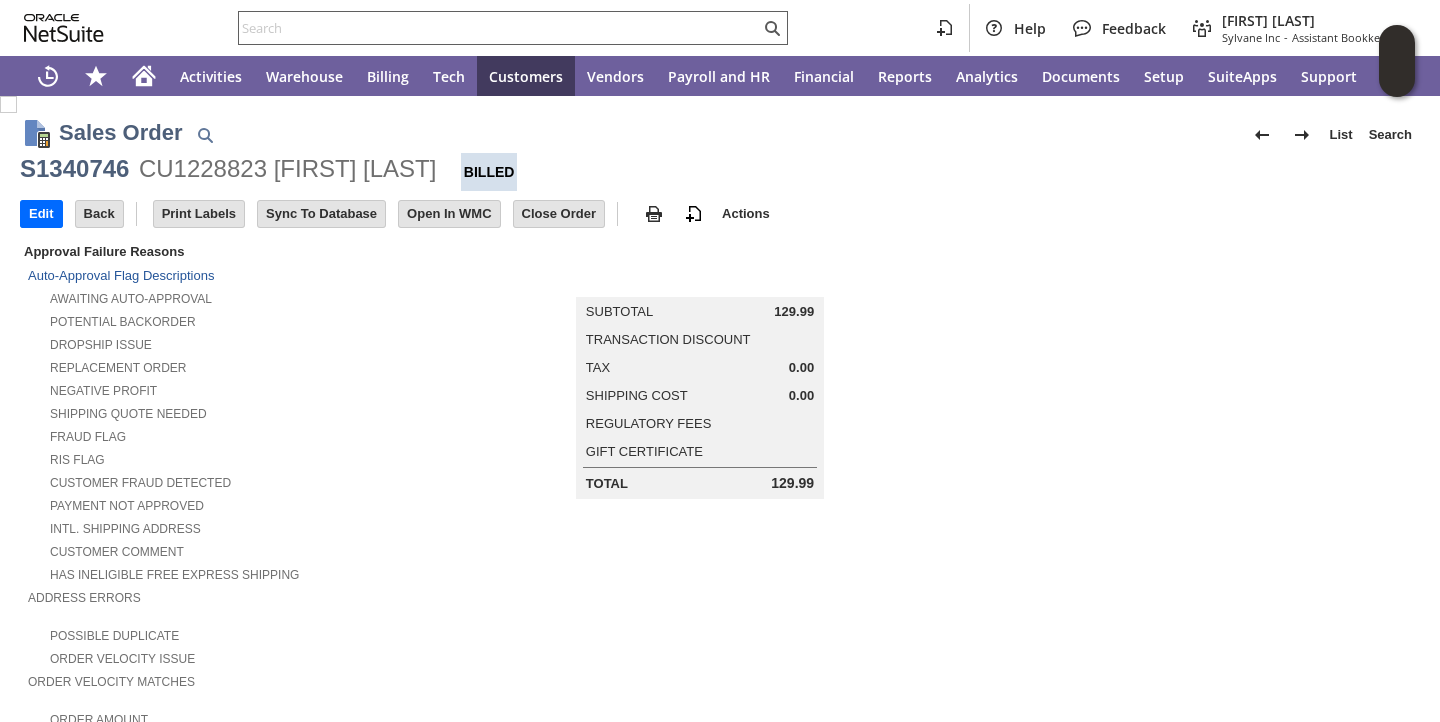 click at bounding box center [499, 28] 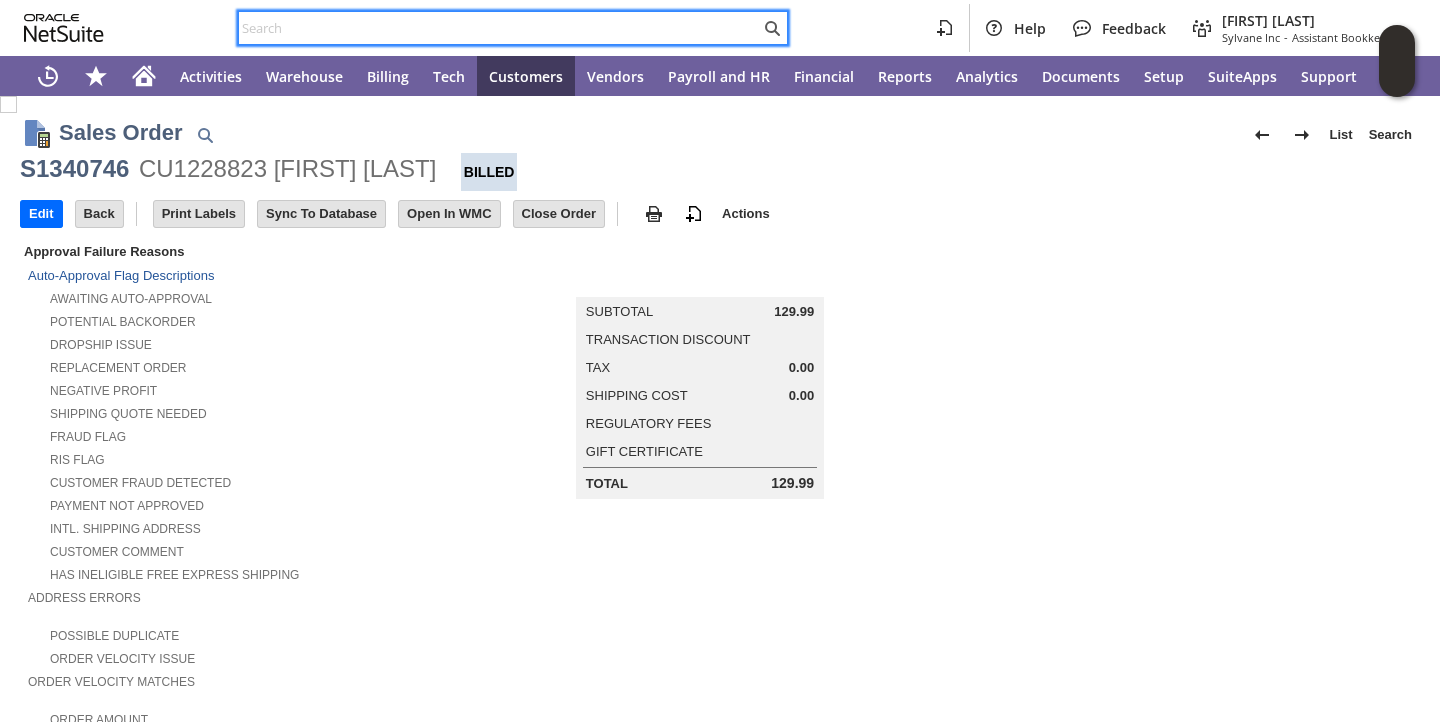 paste on "RA88651" 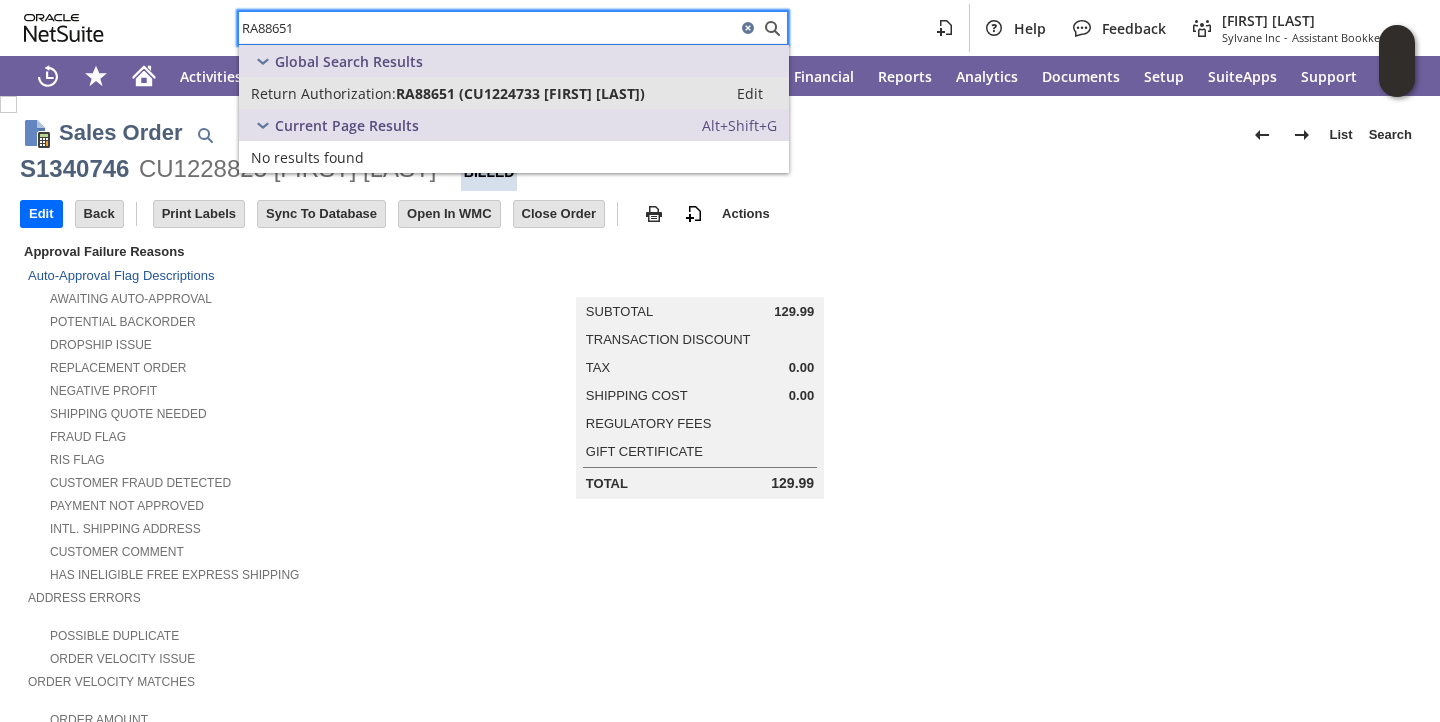 type on "RA88651" 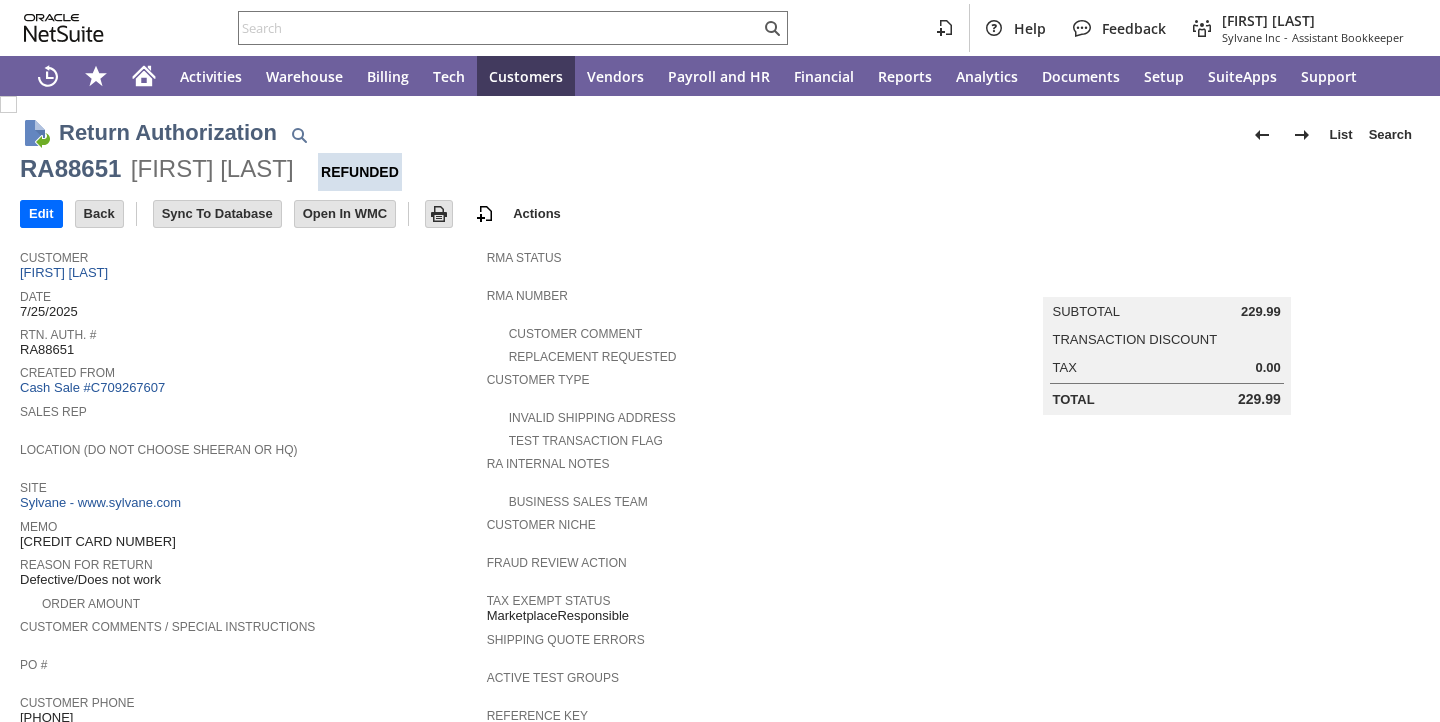 click on "Cash Sale #C709267607" at bounding box center (92, 387) 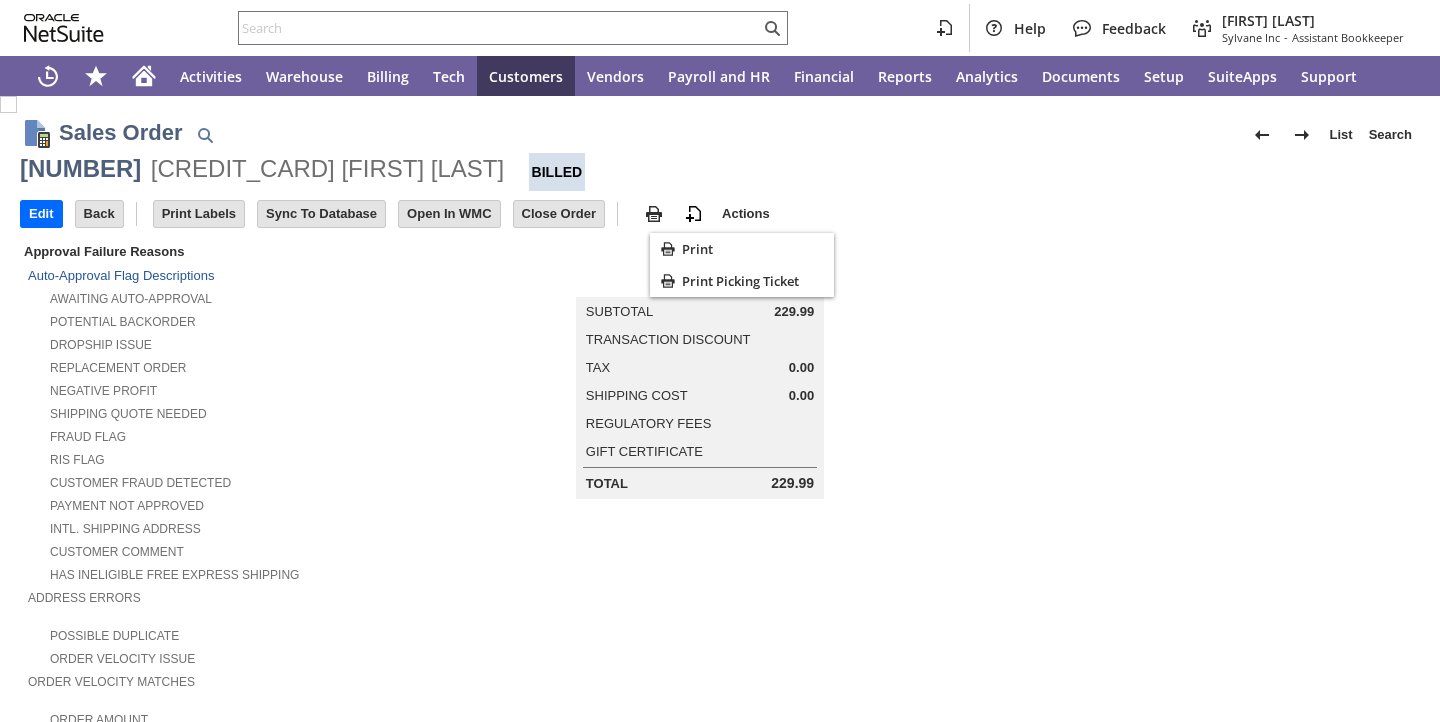 scroll, scrollTop: 0, scrollLeft: 0, axis: both 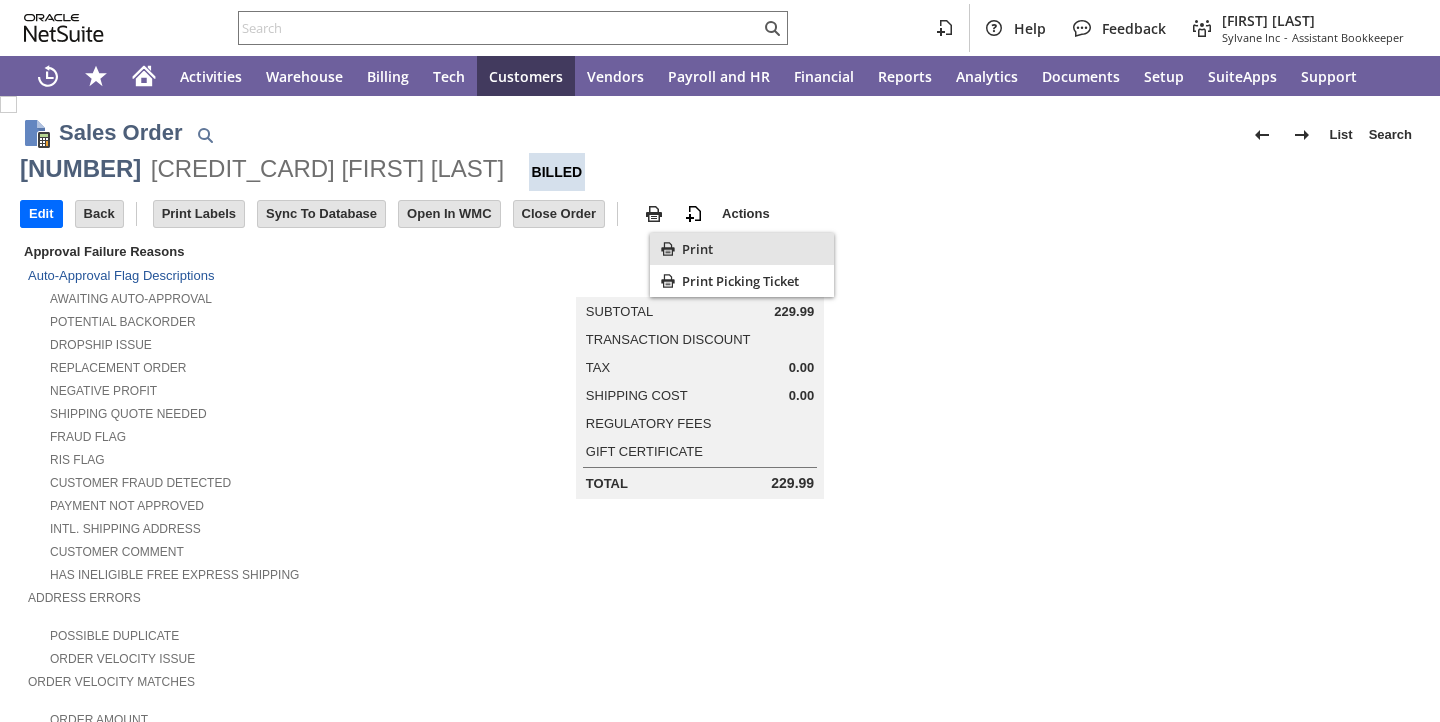 click 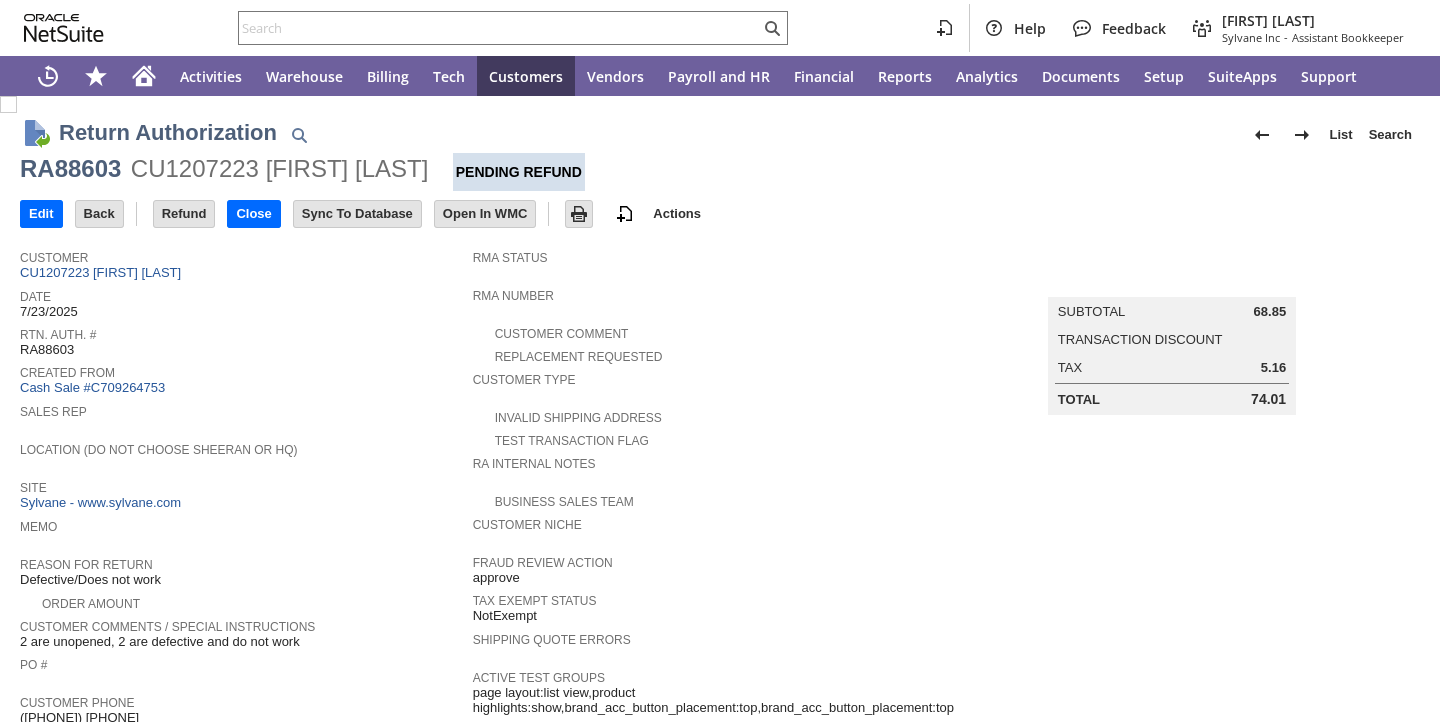 scroll, scrollTop: 0, scrollLeft: 0, axis: both 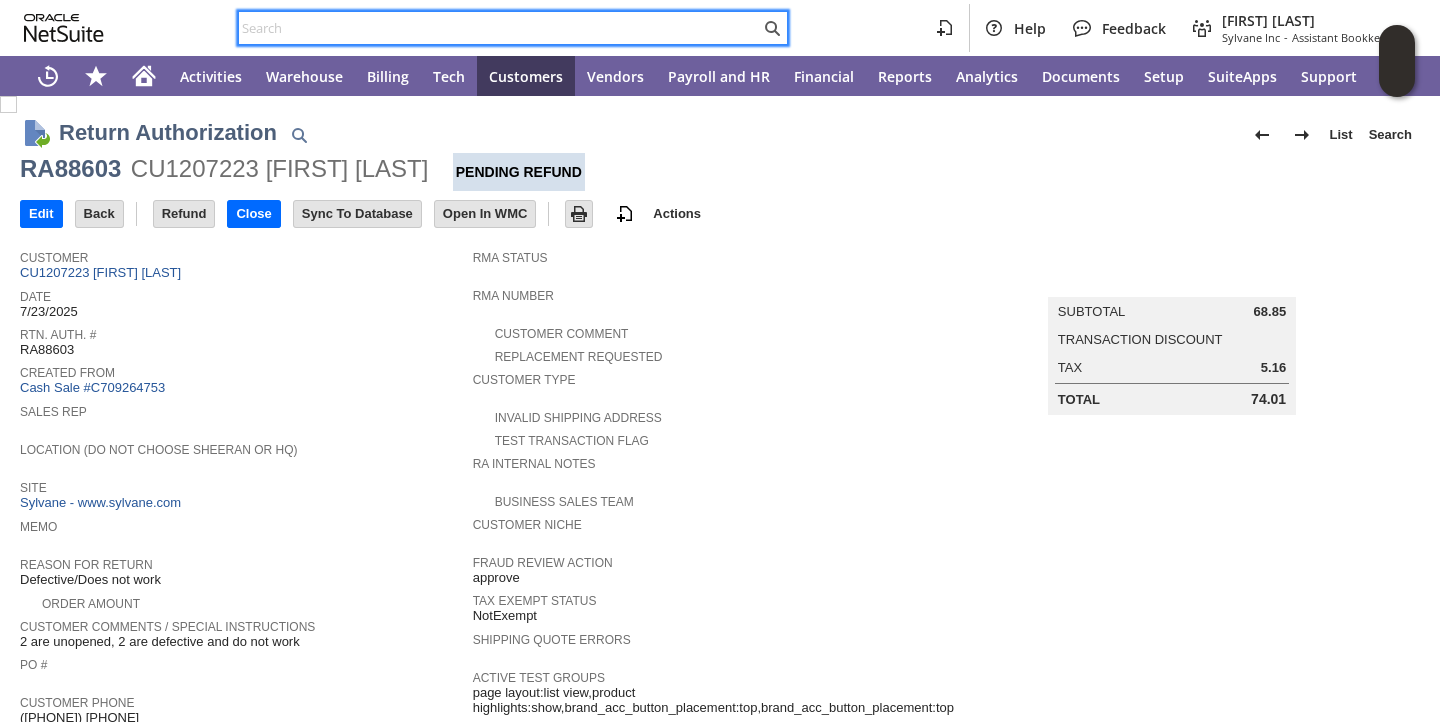 click at bounding box center [499, 28] 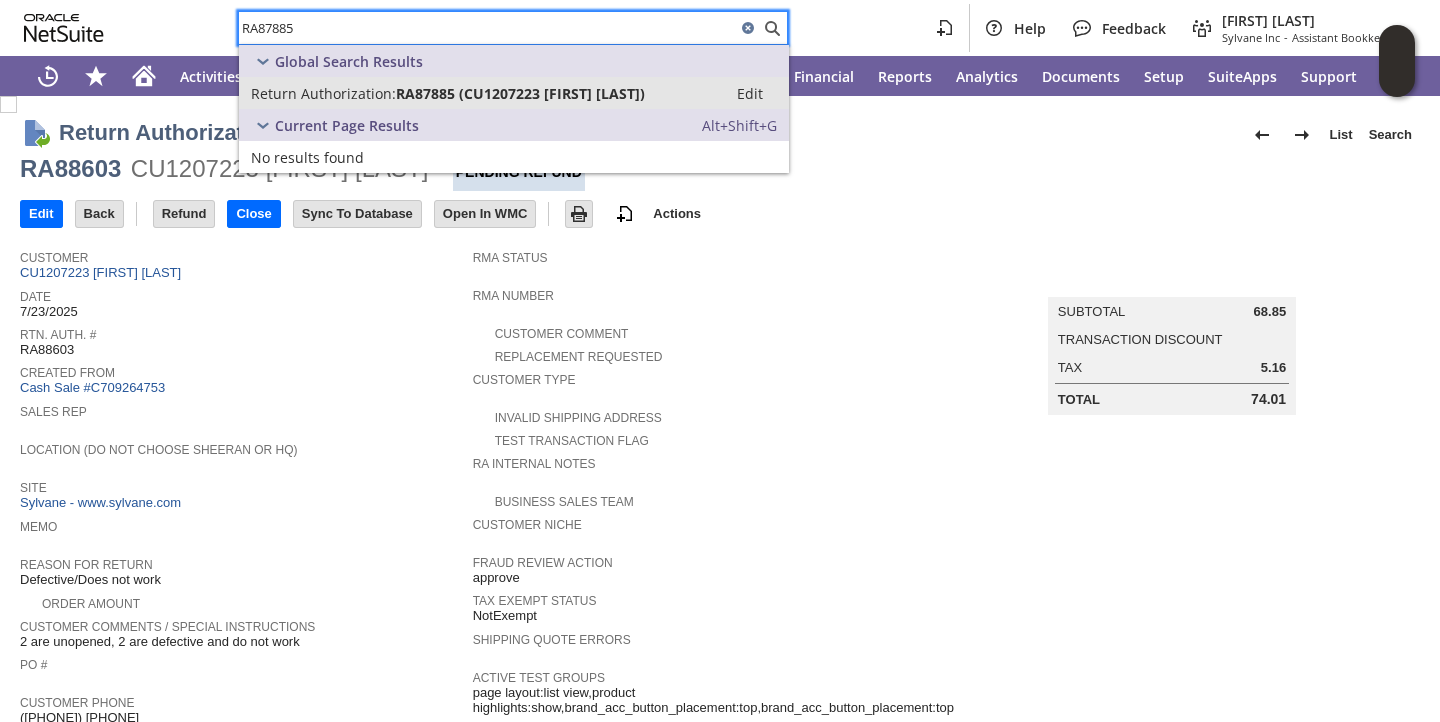 type on "RA87885" 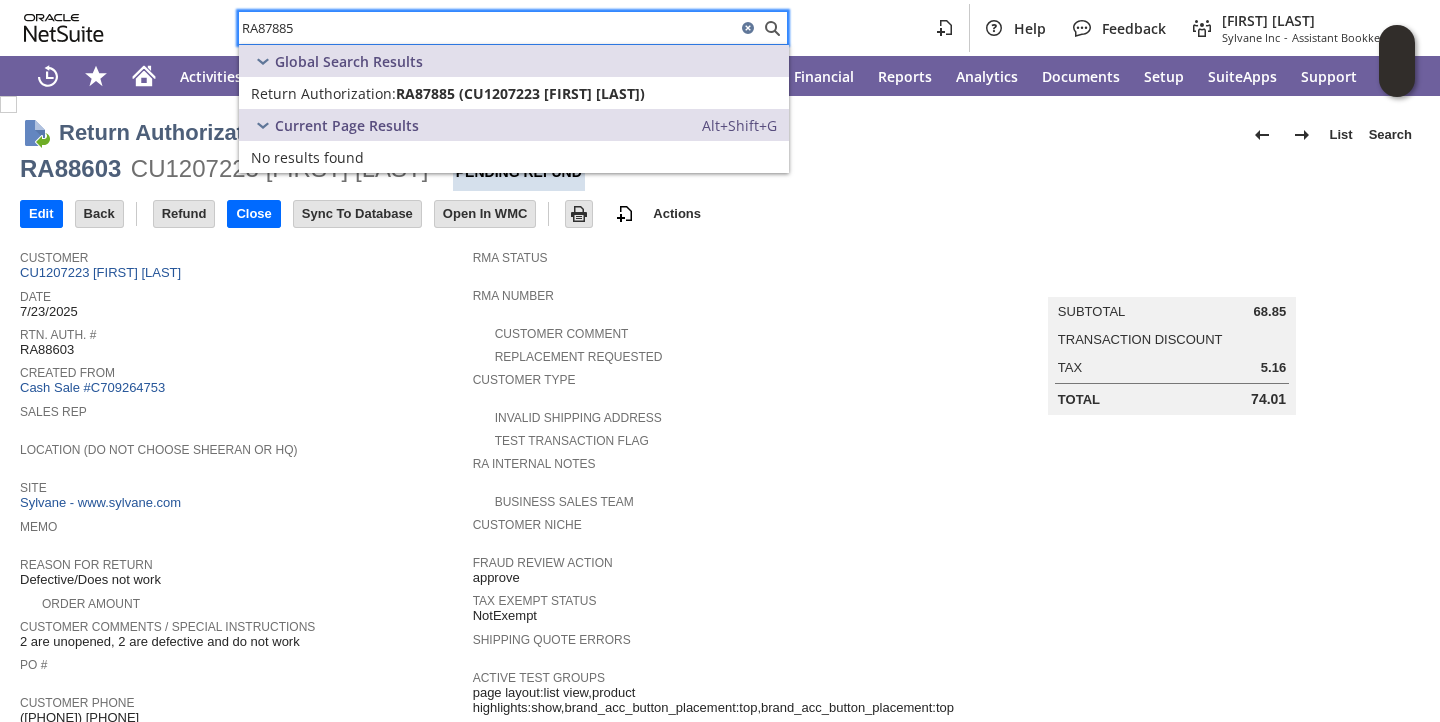 click on "Date" at bounding box center (241, 294) 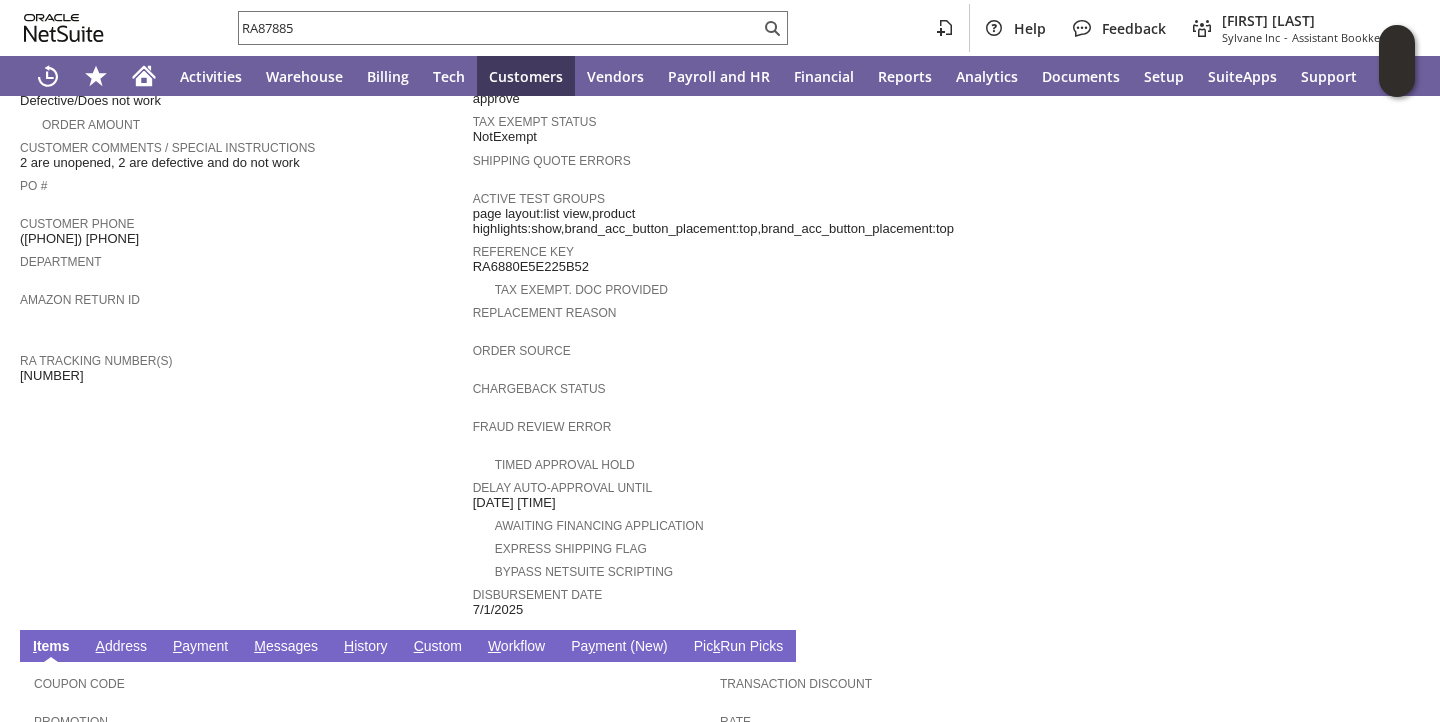 scroll, scrollTop: 754, scrollLeft: 0, axis: vertical 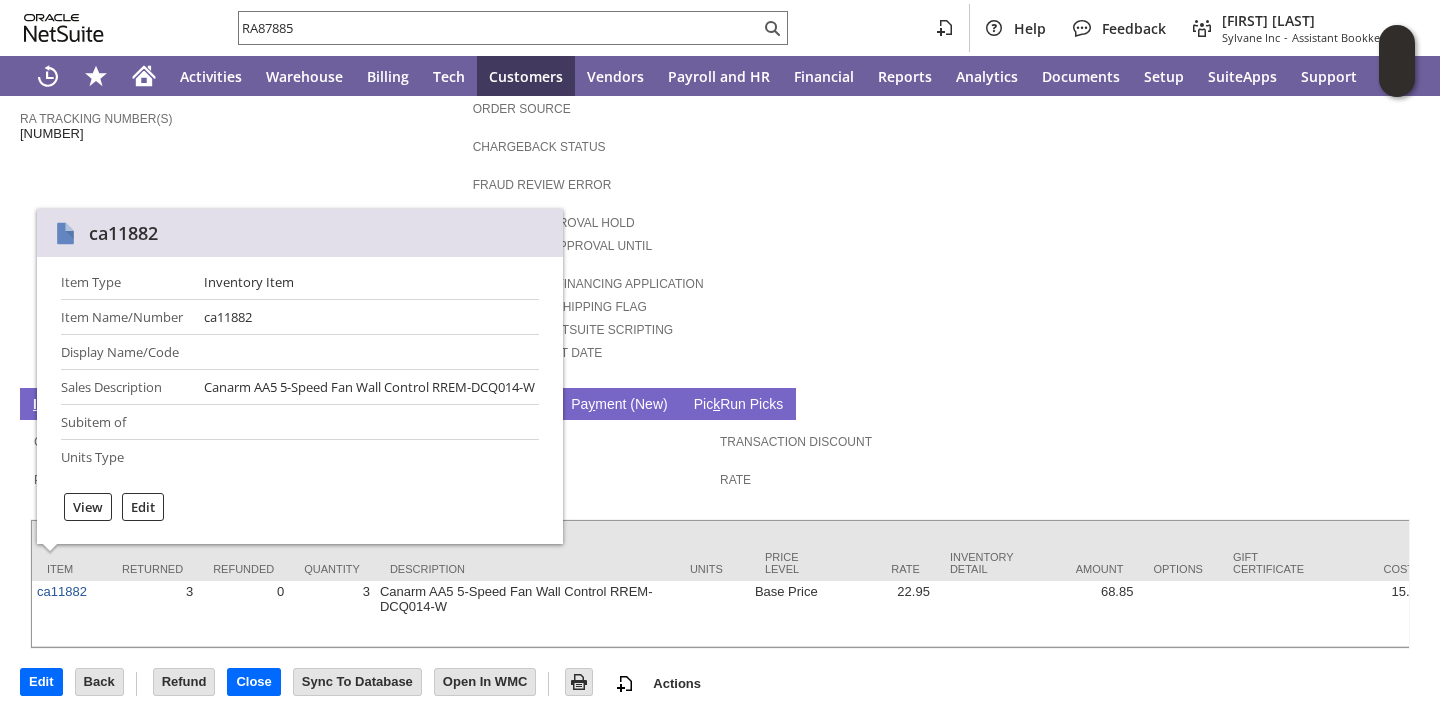 click on "Express Shipping Flag" at bounding box center [718, 304] 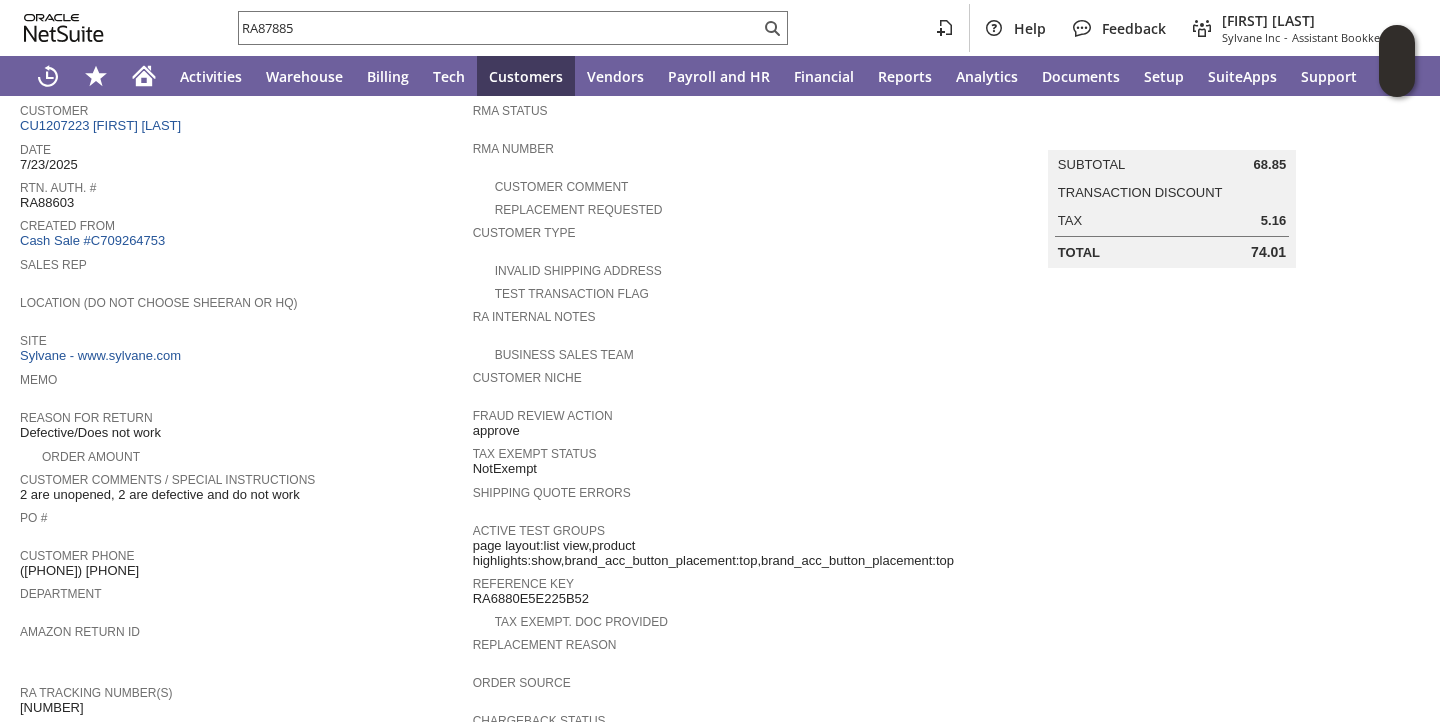 scroll, scrollTop: 0, scrollLeft: 0, axis: both 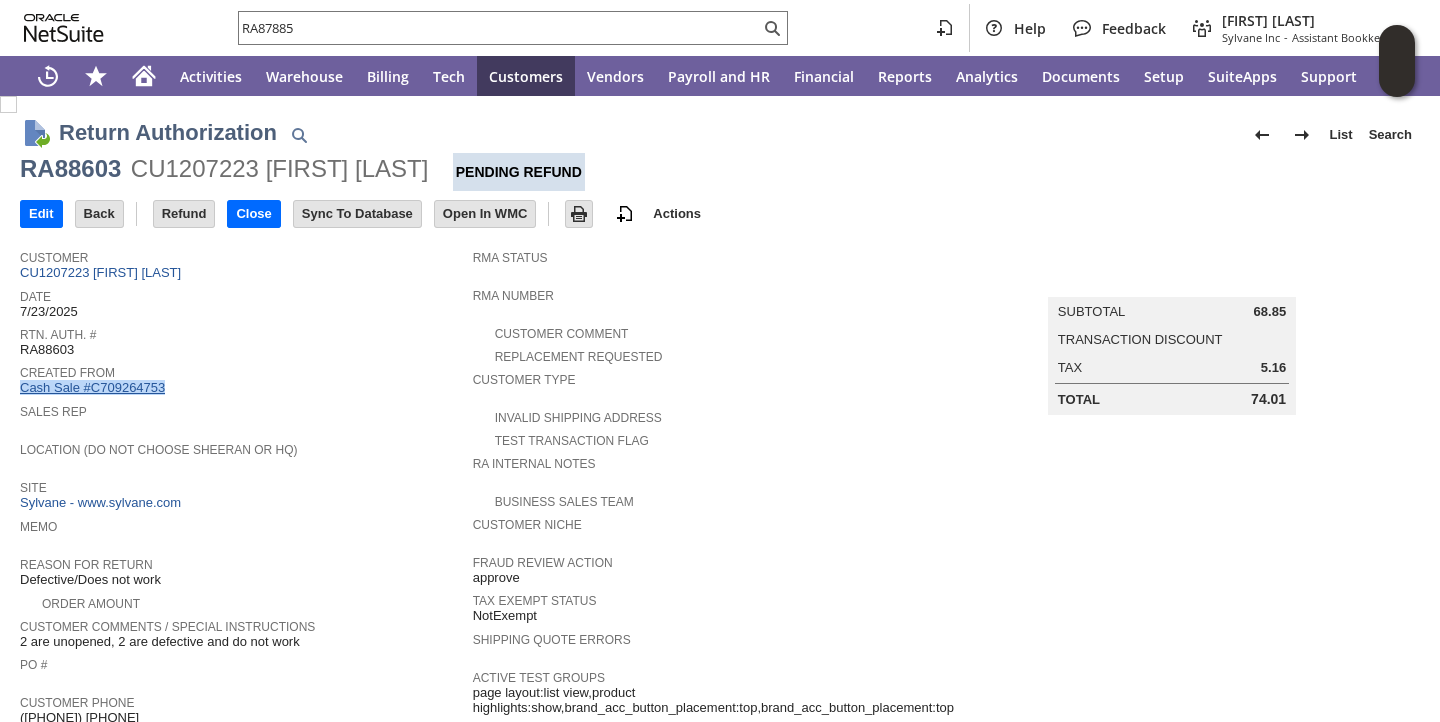 click on "Cash Sale #C709264753" at bounding box center (92, 387) 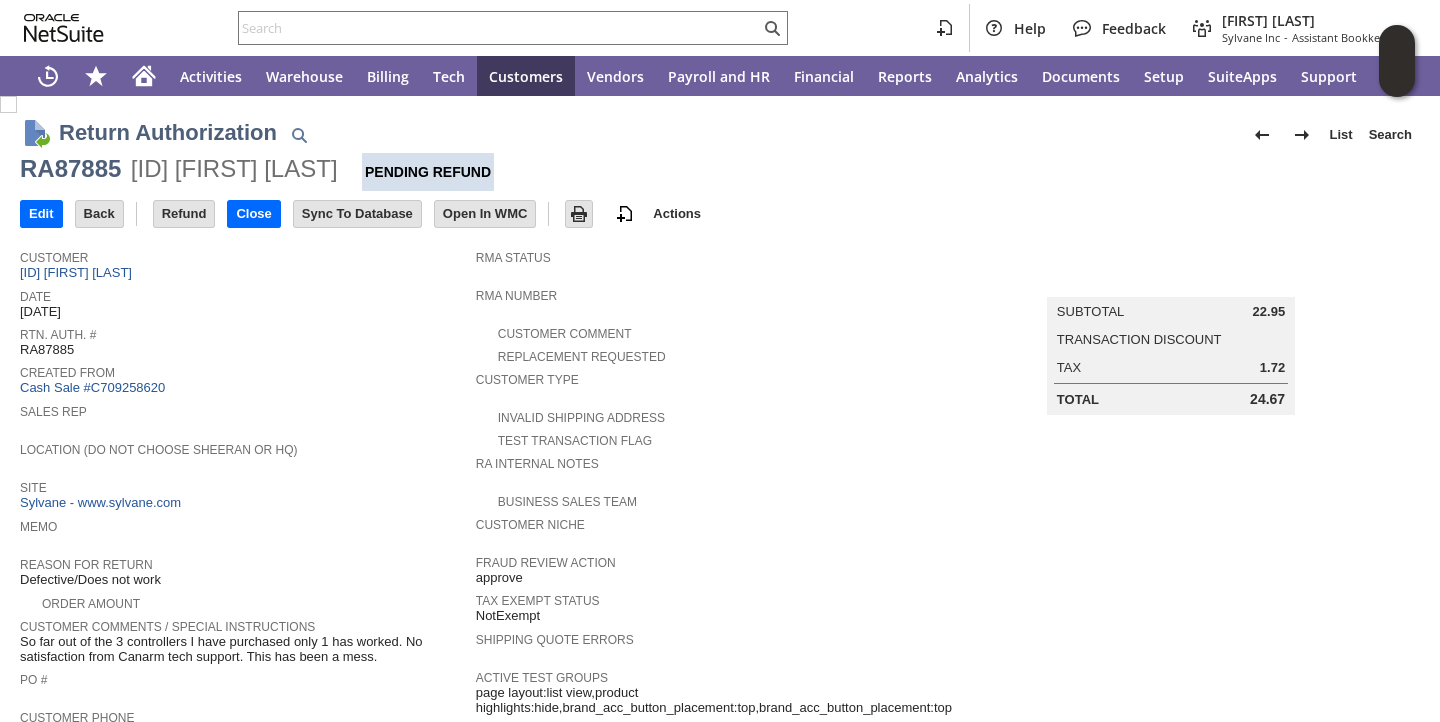 scroll, scrollTop: 0, scrollLeft: 0, axis: both 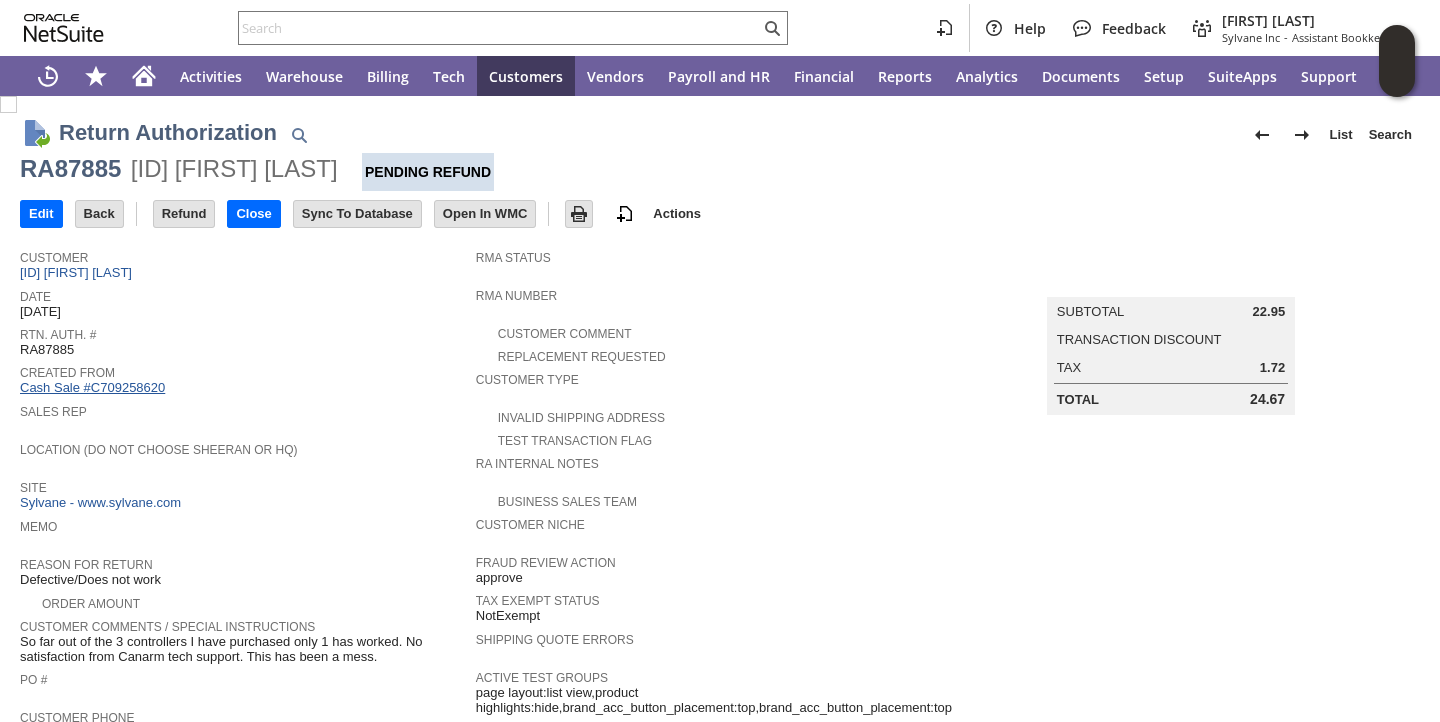 click on "Cash Sale #C709258620" at bounding box center [92, 387] 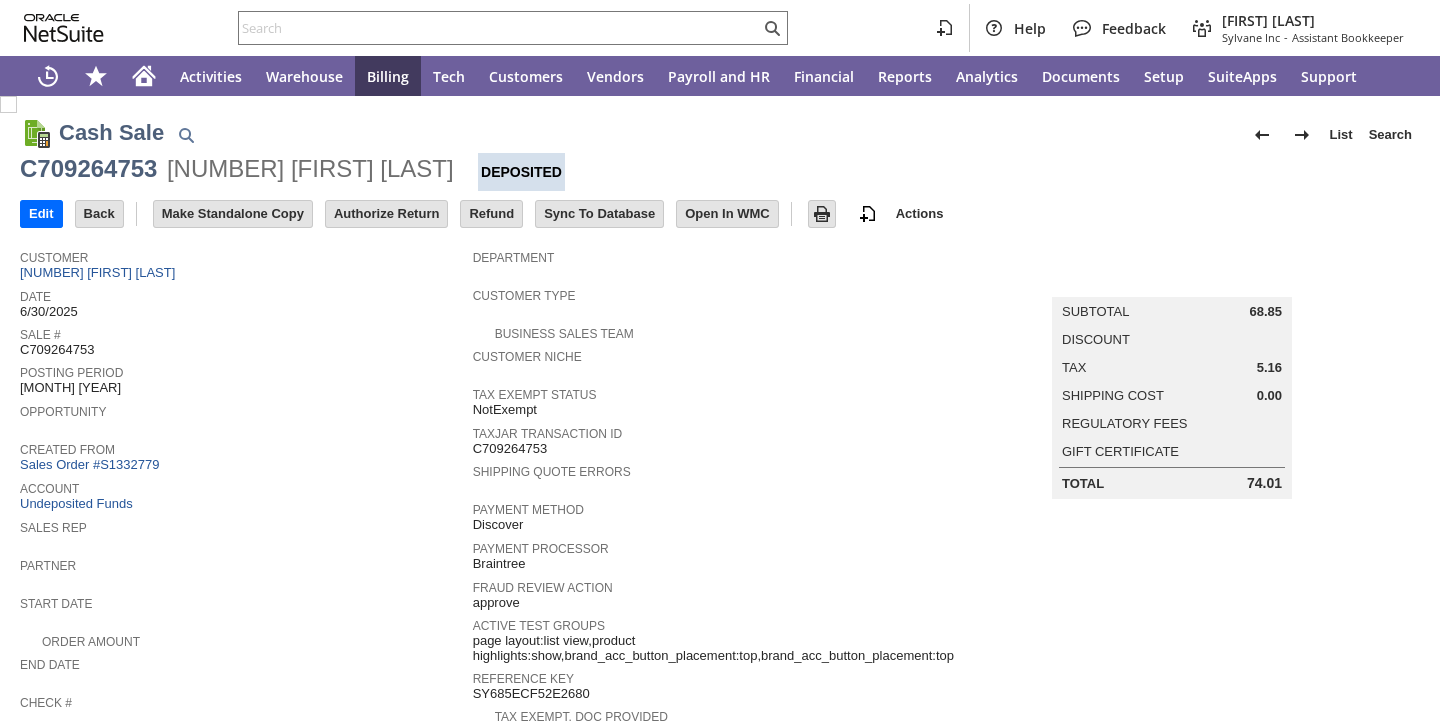 scroll, scrollTop: 0, scrollLeft: 0, axis: both 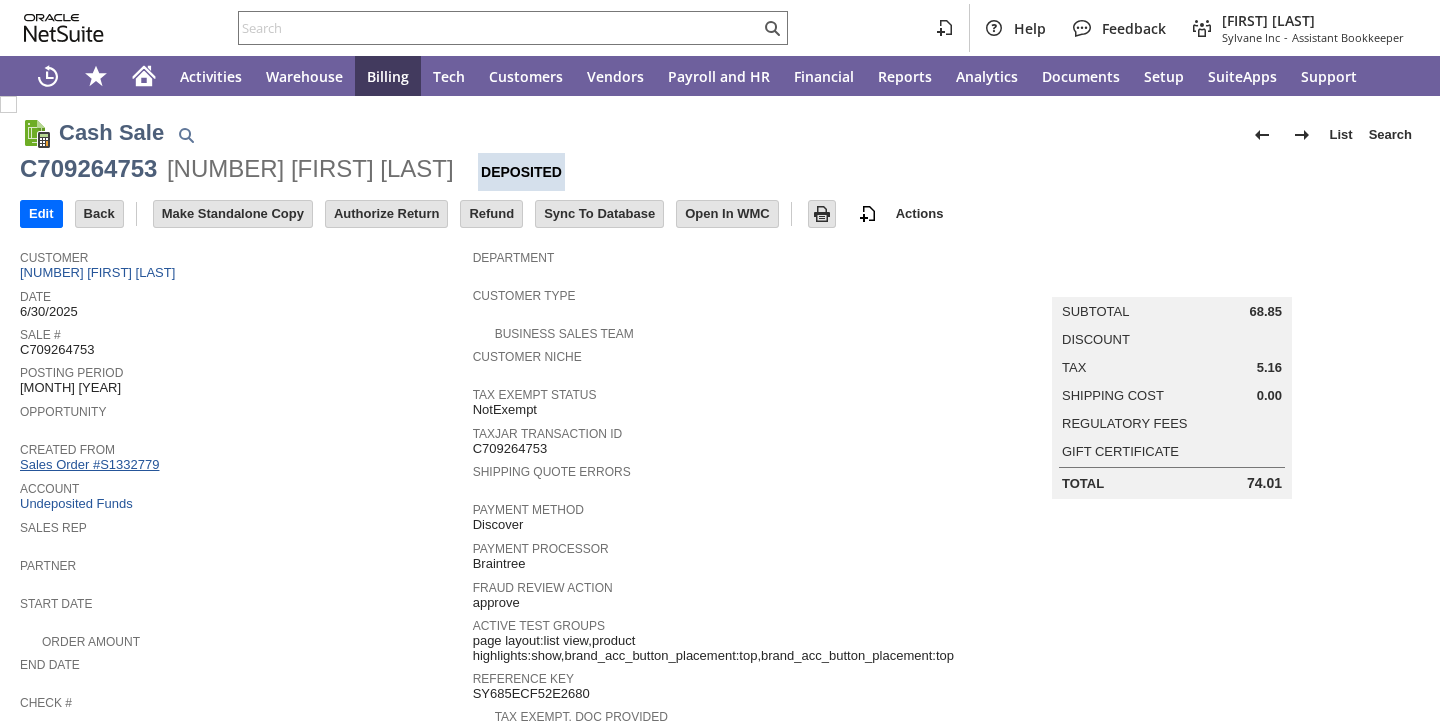 click on "Sales Order #S1332779" at bounding box center [92, 464] 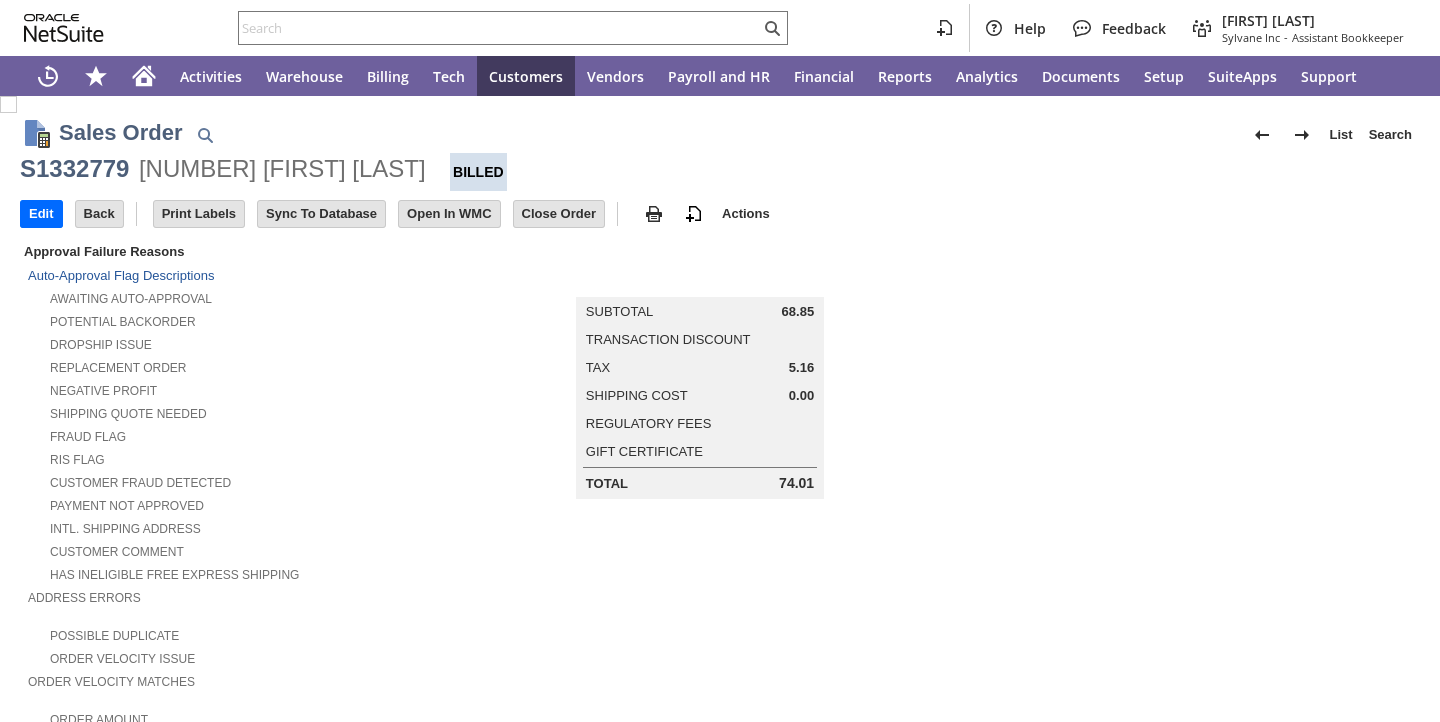 scroll, scrollTop: 0, scrollLeft: 0, axis: both 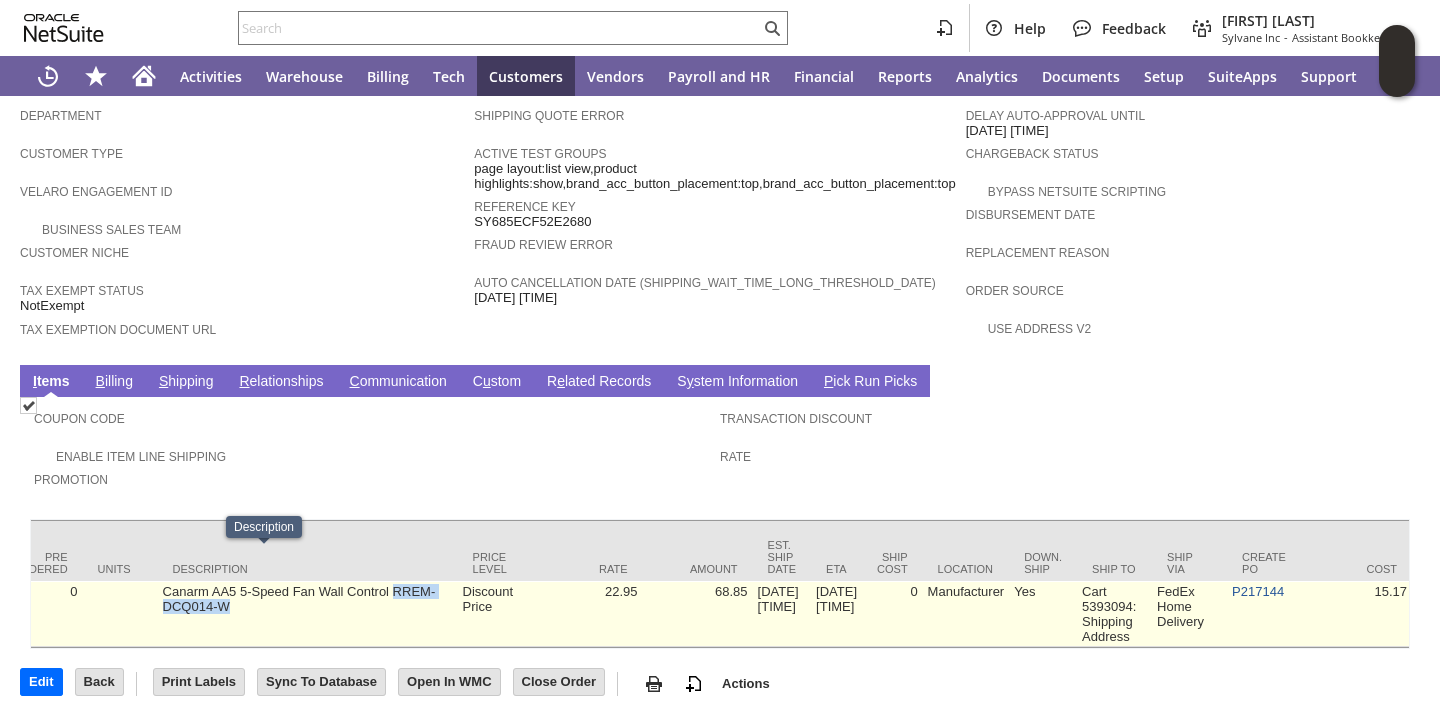 drag, startPoint x: 321, startPoint y: 574, endPoint x: 343, endPoint y: 556, distance: 28.42534 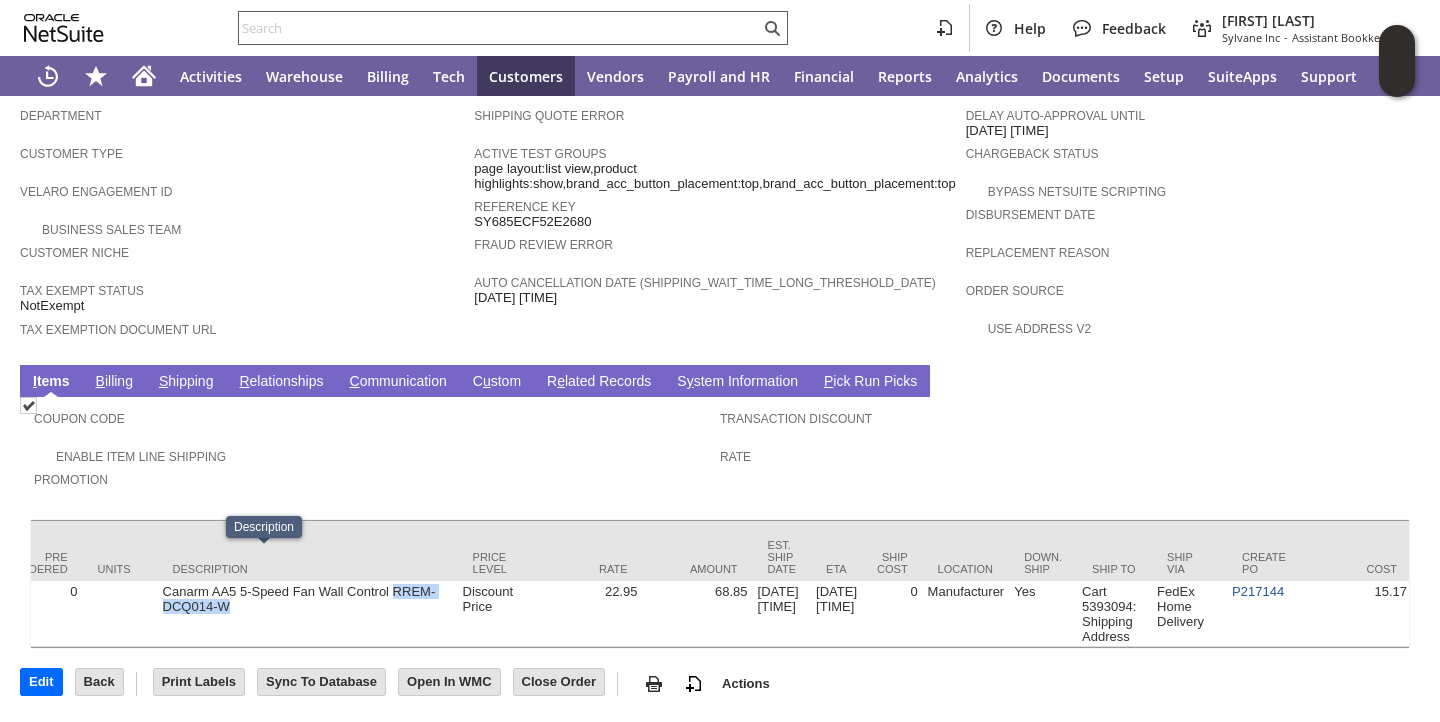 copy on "RREM-DCQ014-W" 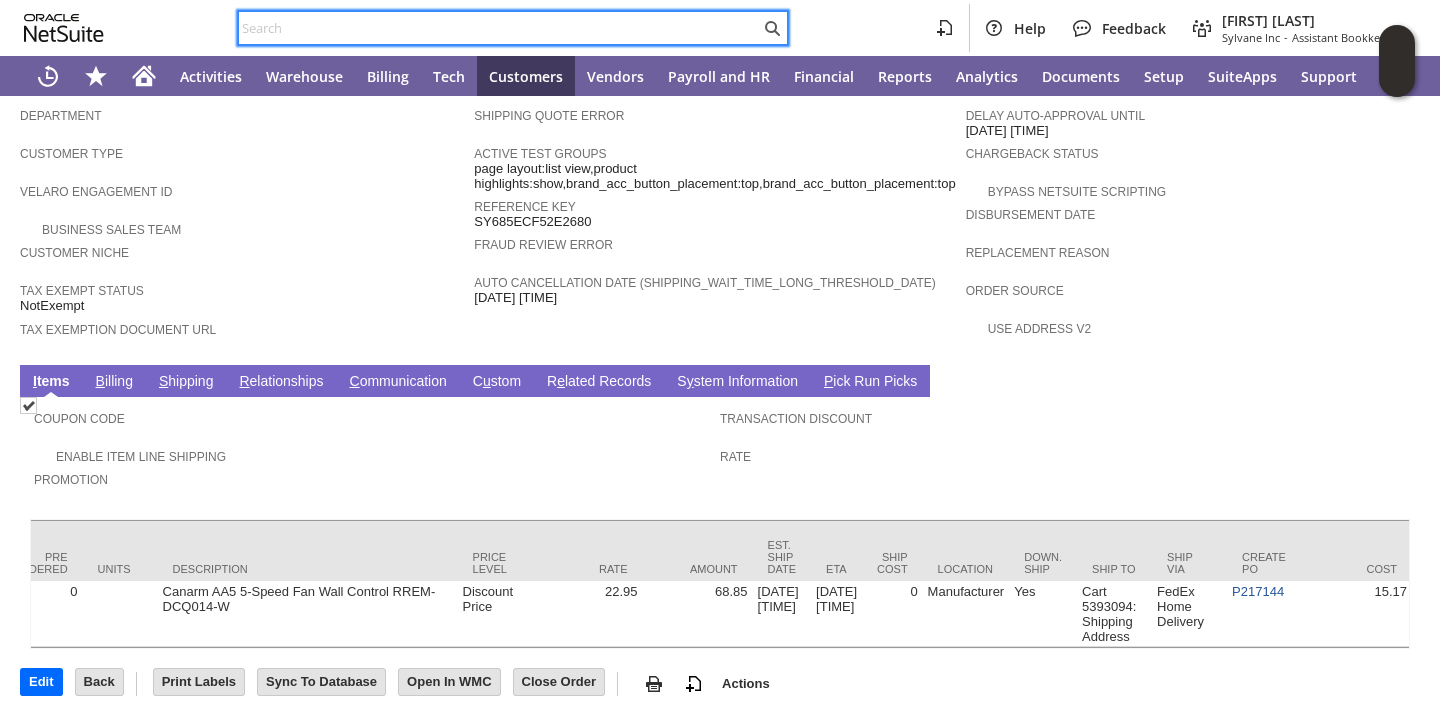 click at bounding box center (499, 28) 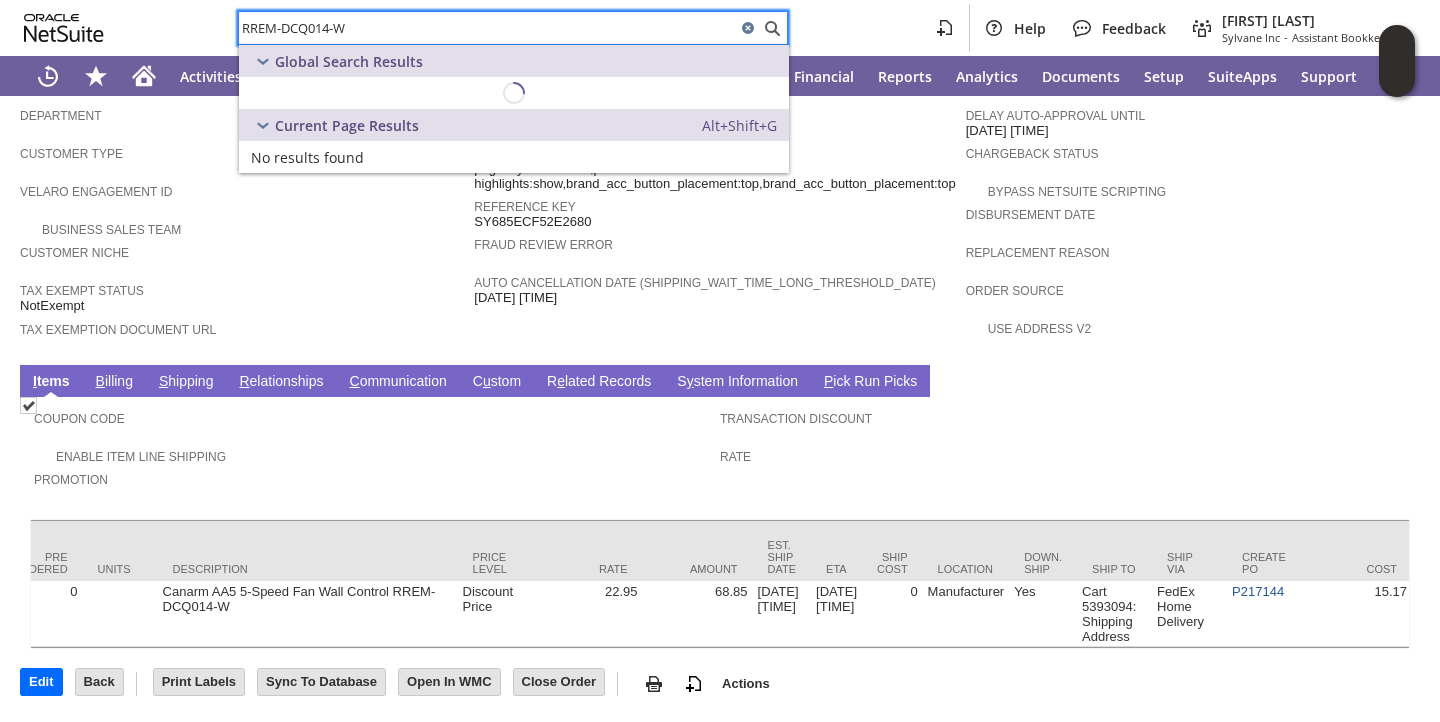 click on "RREM-DCQ014-W" at bounding box center [487, 28] 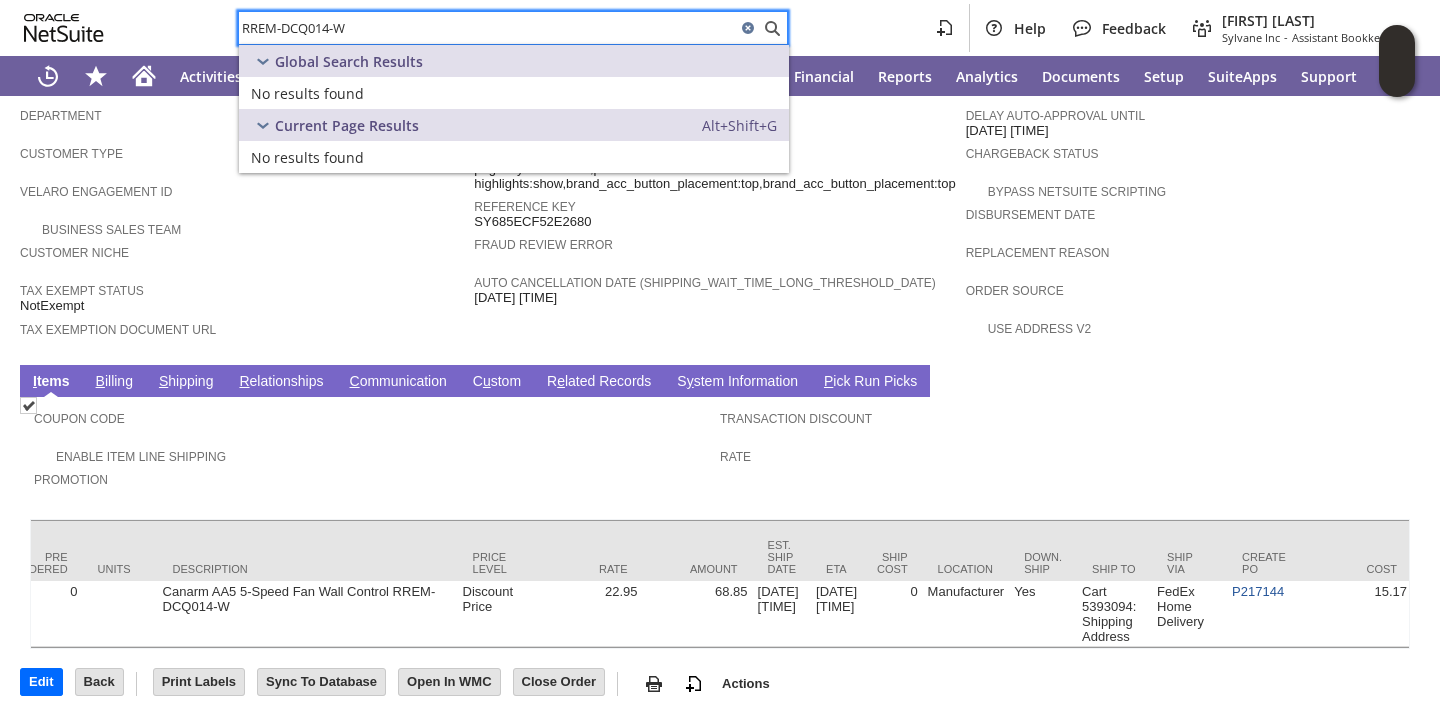 type on "RREM-DCQ014-W" 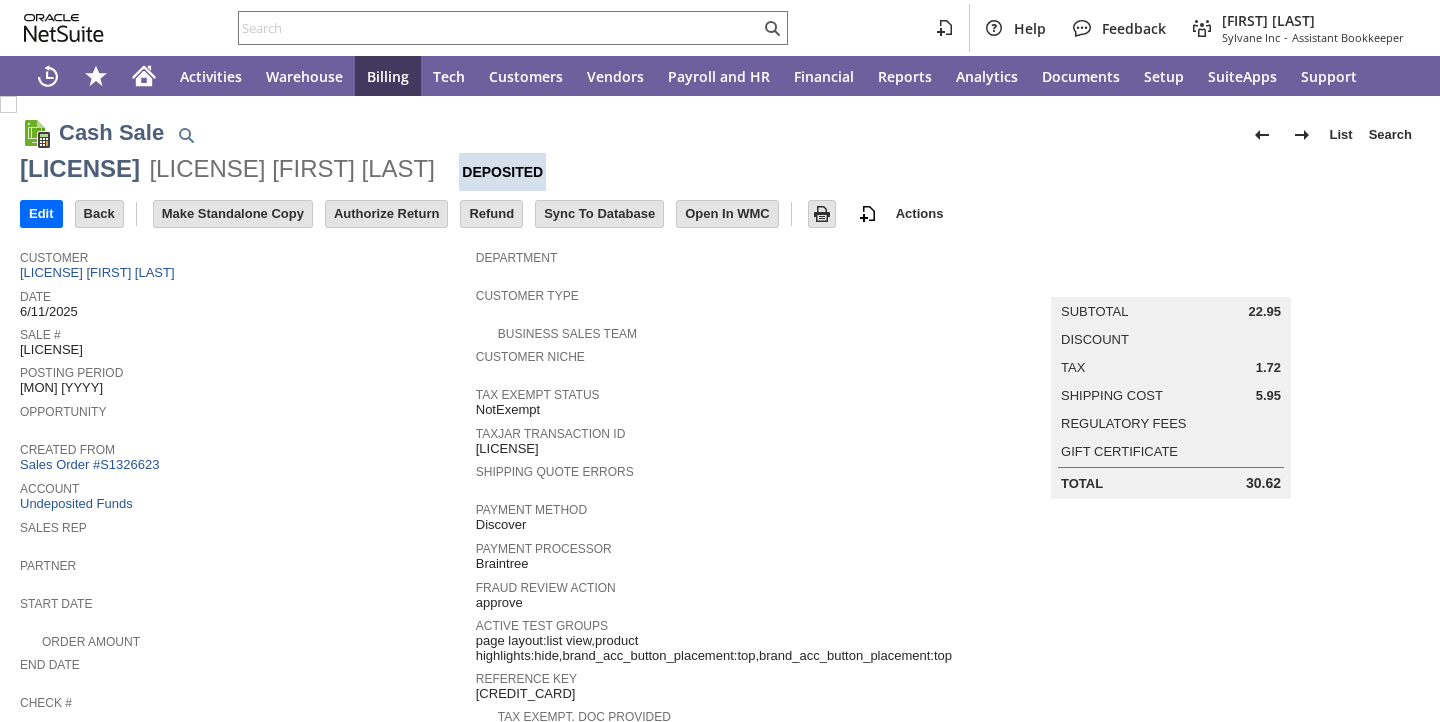 scroll, scrollTop: 0, scrollLeft: 0, axis: both 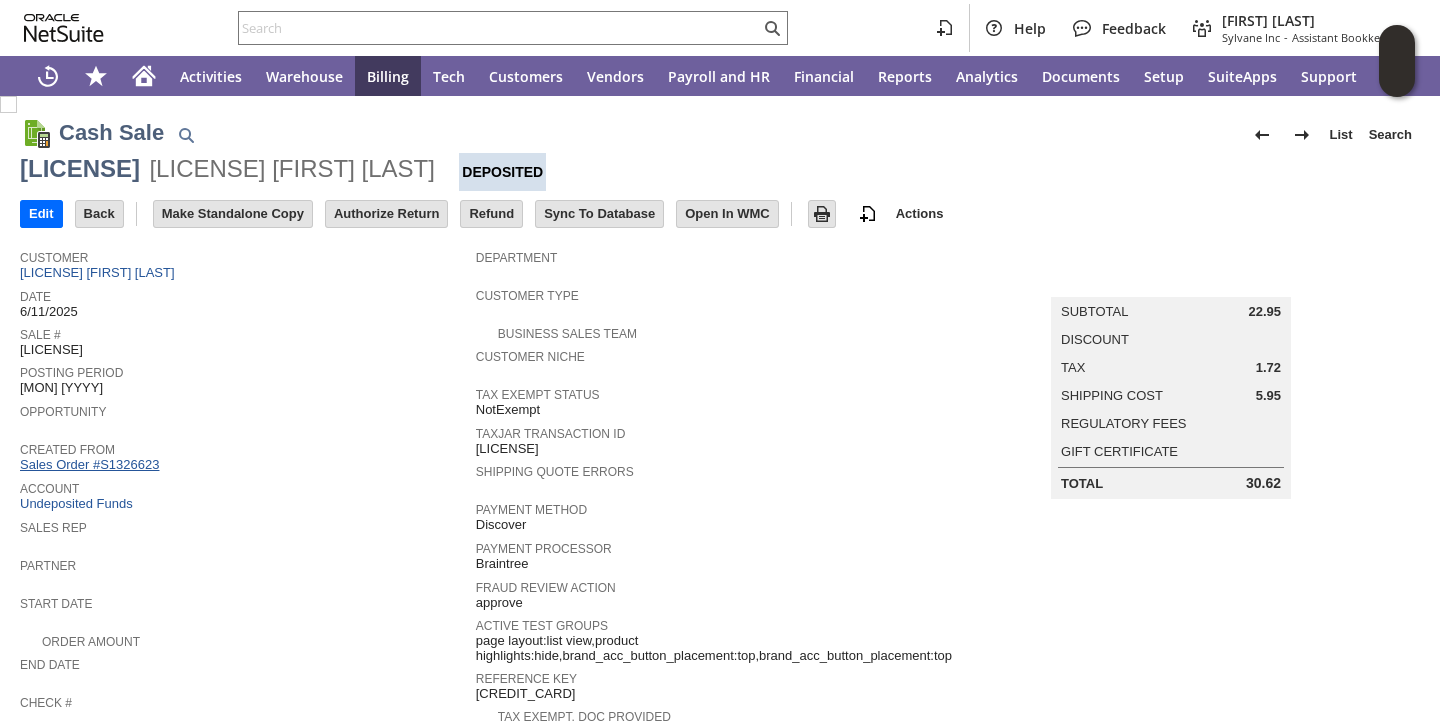 click on "Sales Order #S1326623" at bounding box center [92, 464] 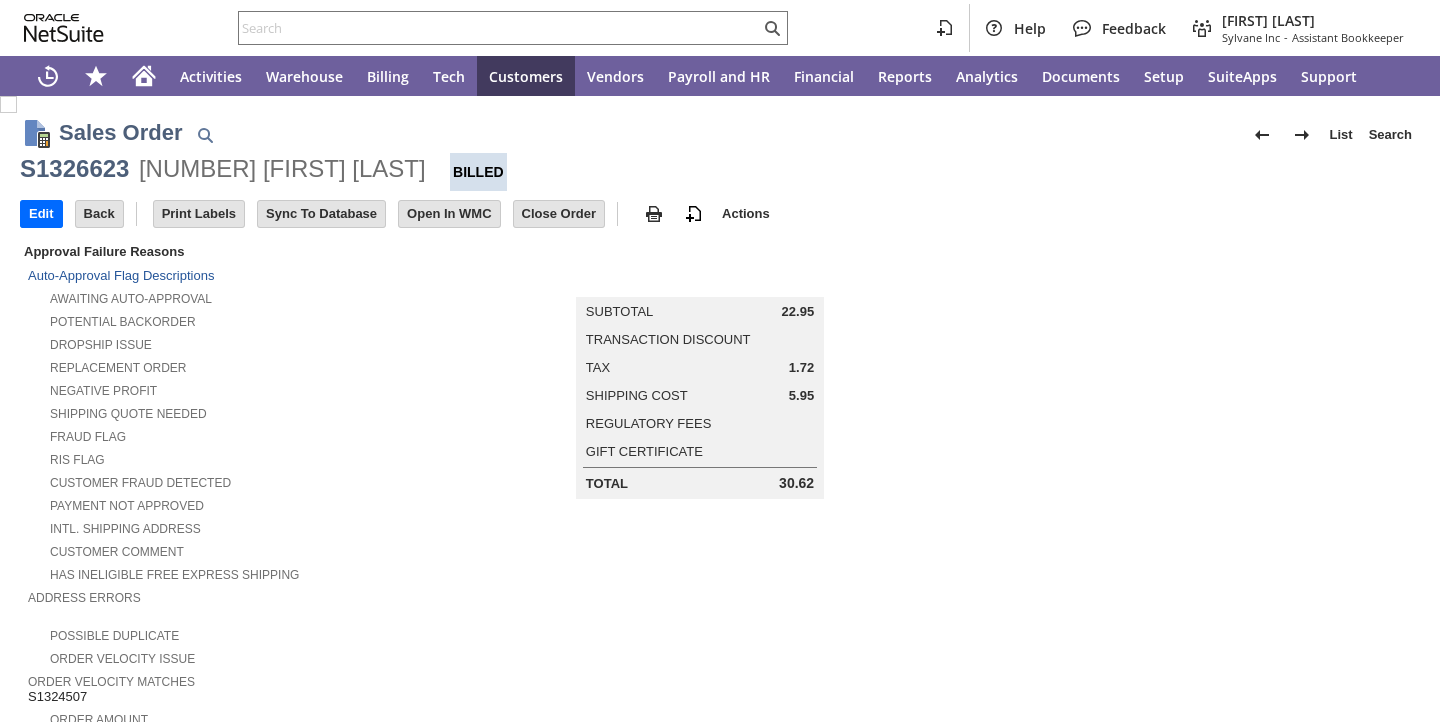 scroll, scrollTop: 0, scrollLeft: 0, axis: both 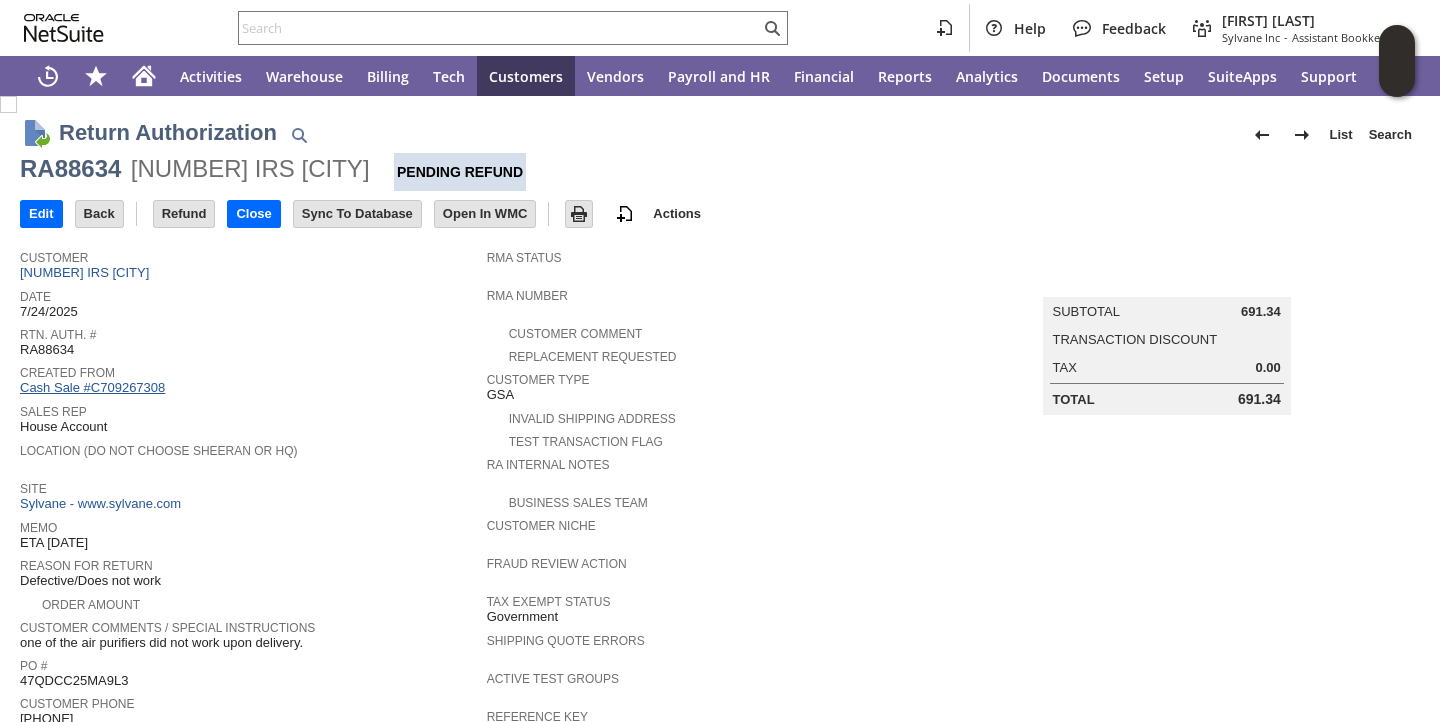 click on "Cash Sale #C709267308" at bounding box center [92, 387] 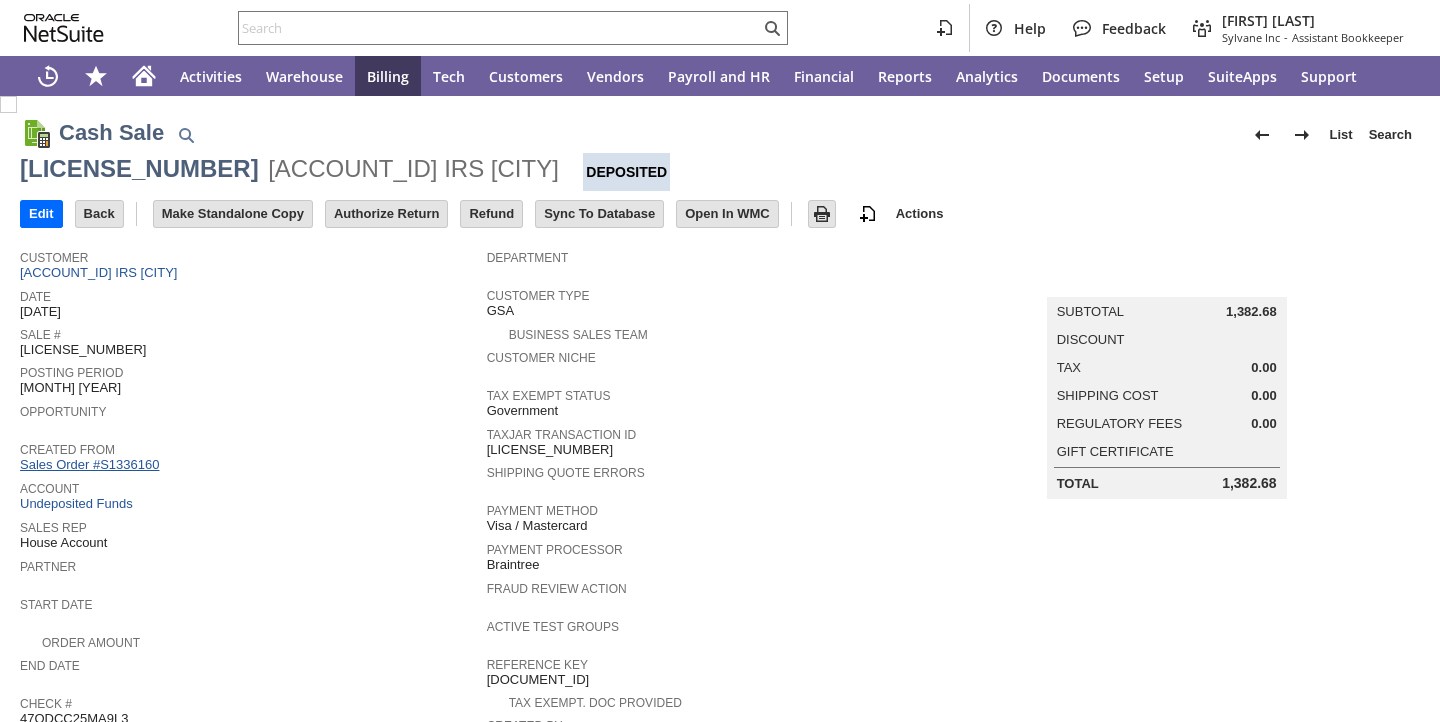 scroll, scrollTop: 0, scrollLeft: 0, axis: both 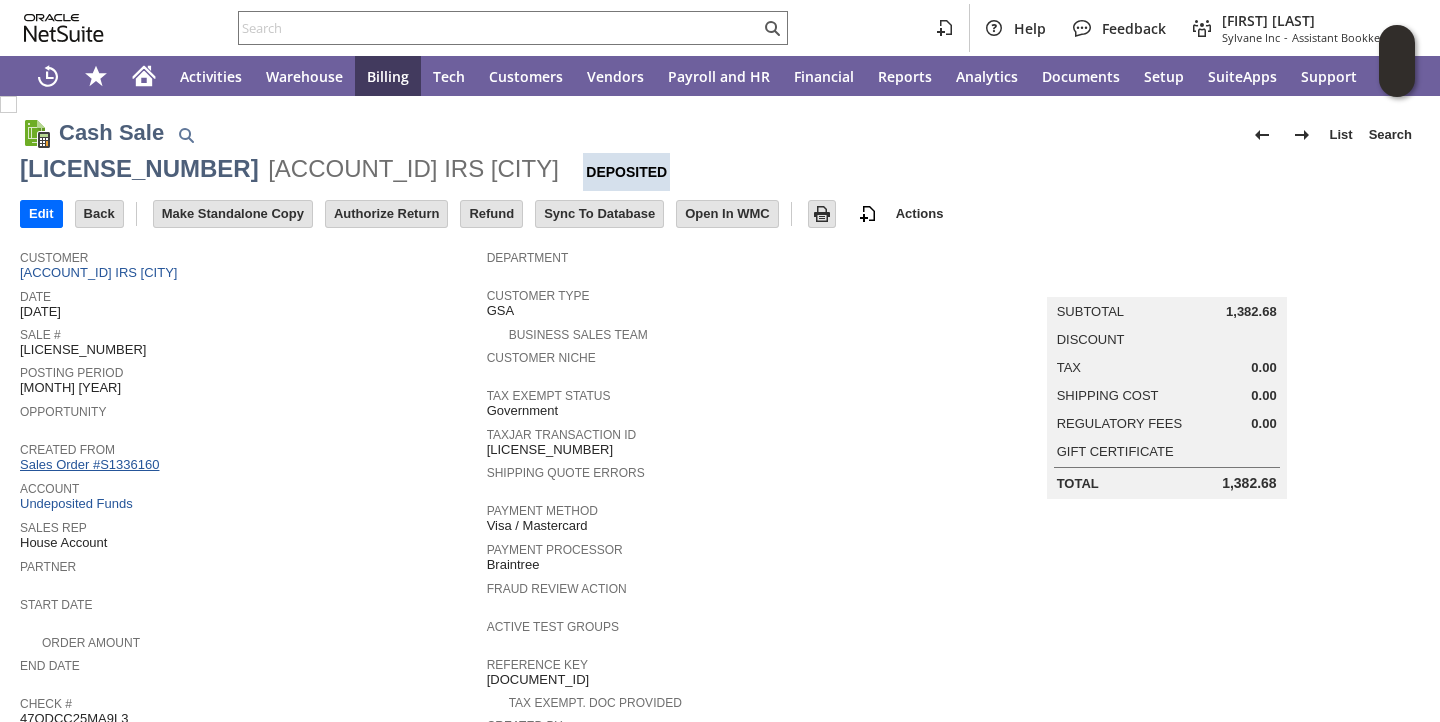 click on "Sales Order #S1336160" at bounding box center (92, 464) 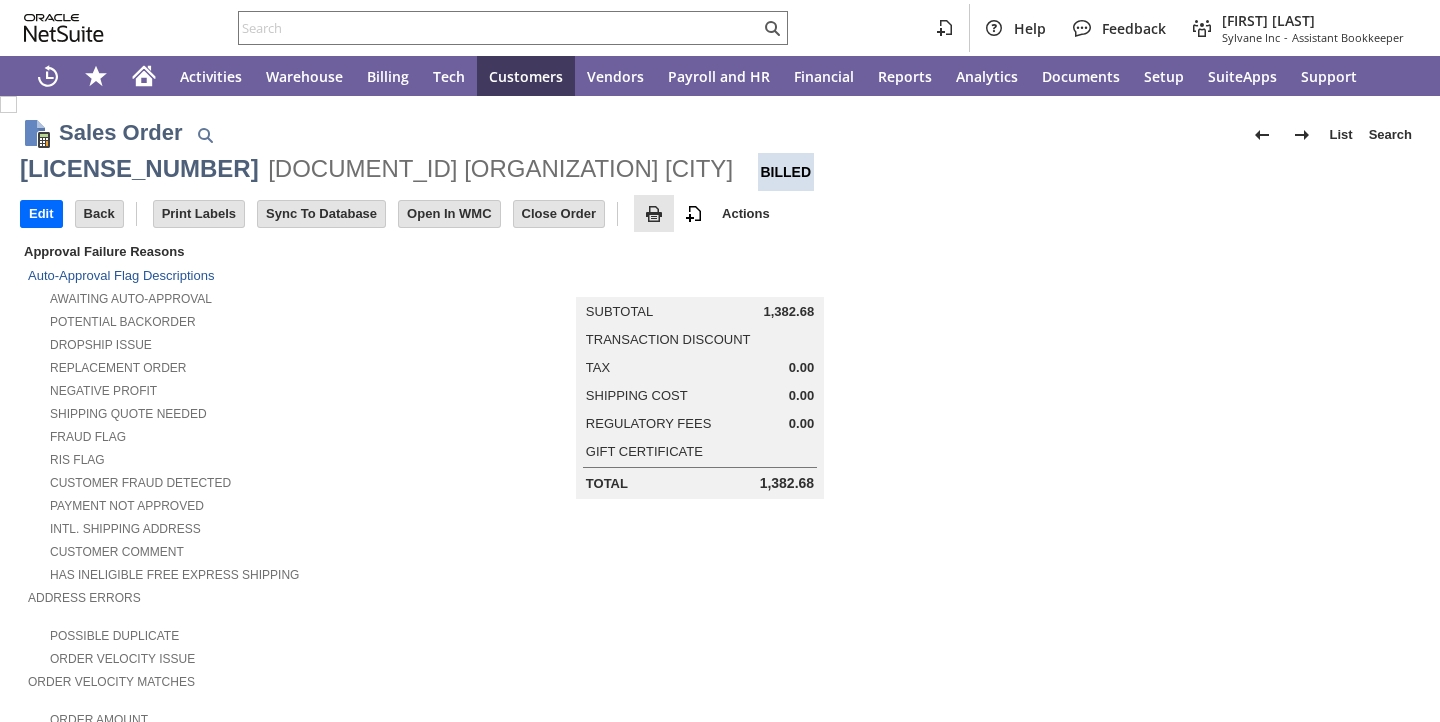 scroll, scrollTop: 0, scrollLeft: 0, axis: both 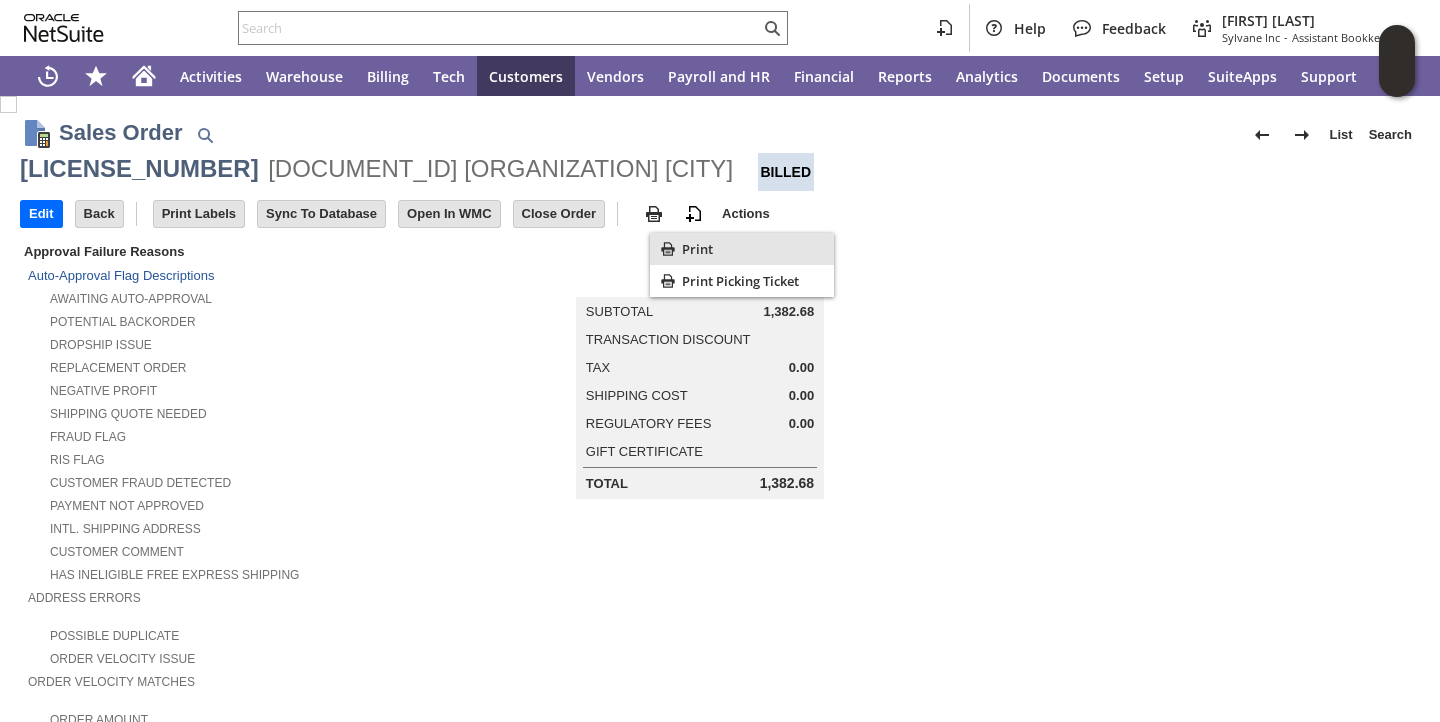 click 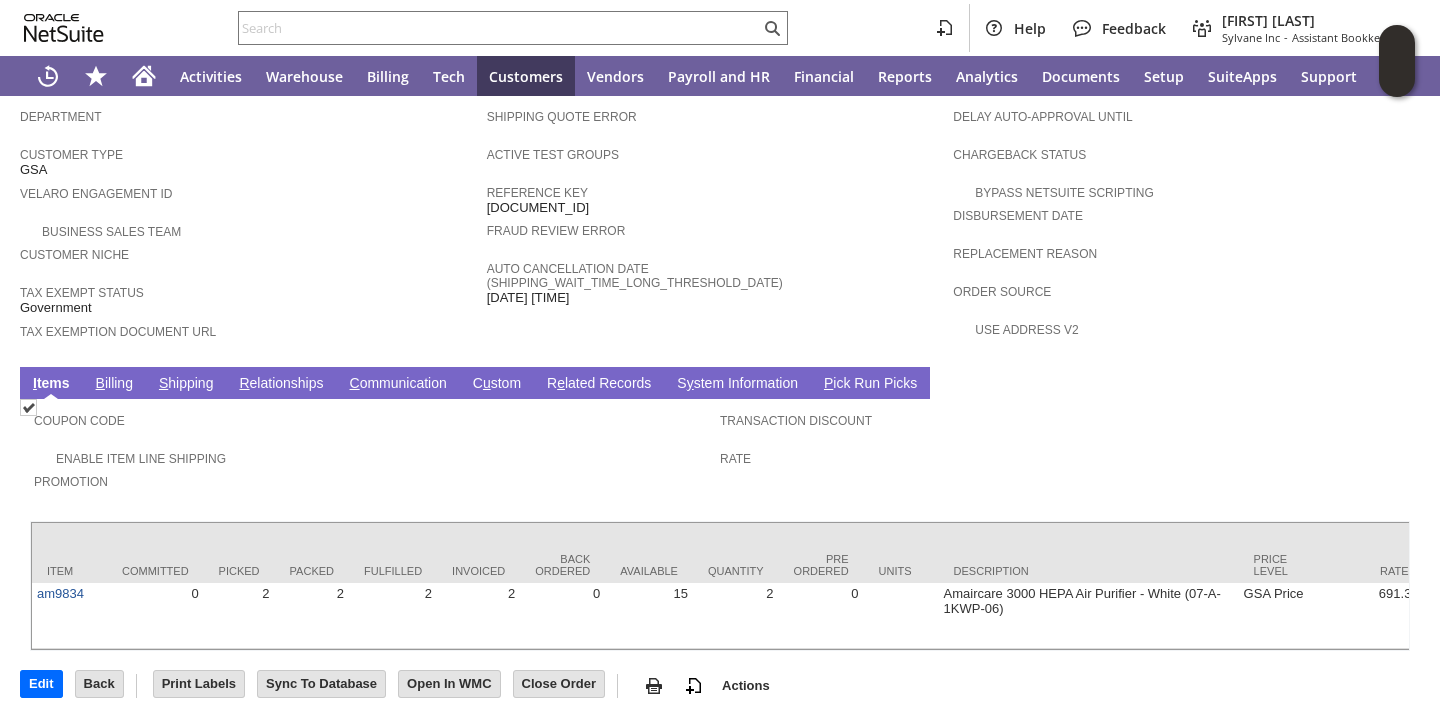 scroll, scrollTop: 1139, scrollLeft: 0, axis: vertical 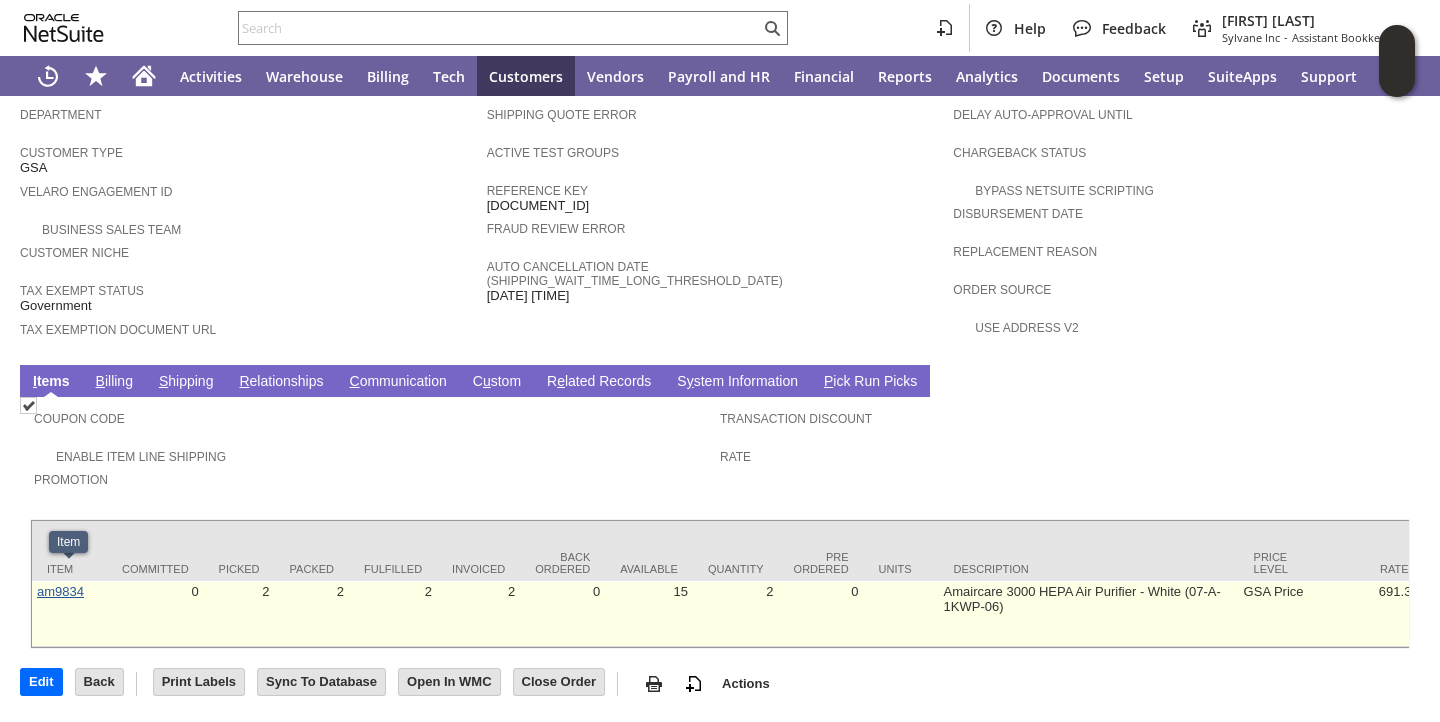 click on "am9834" at bounding box center [60, 591] 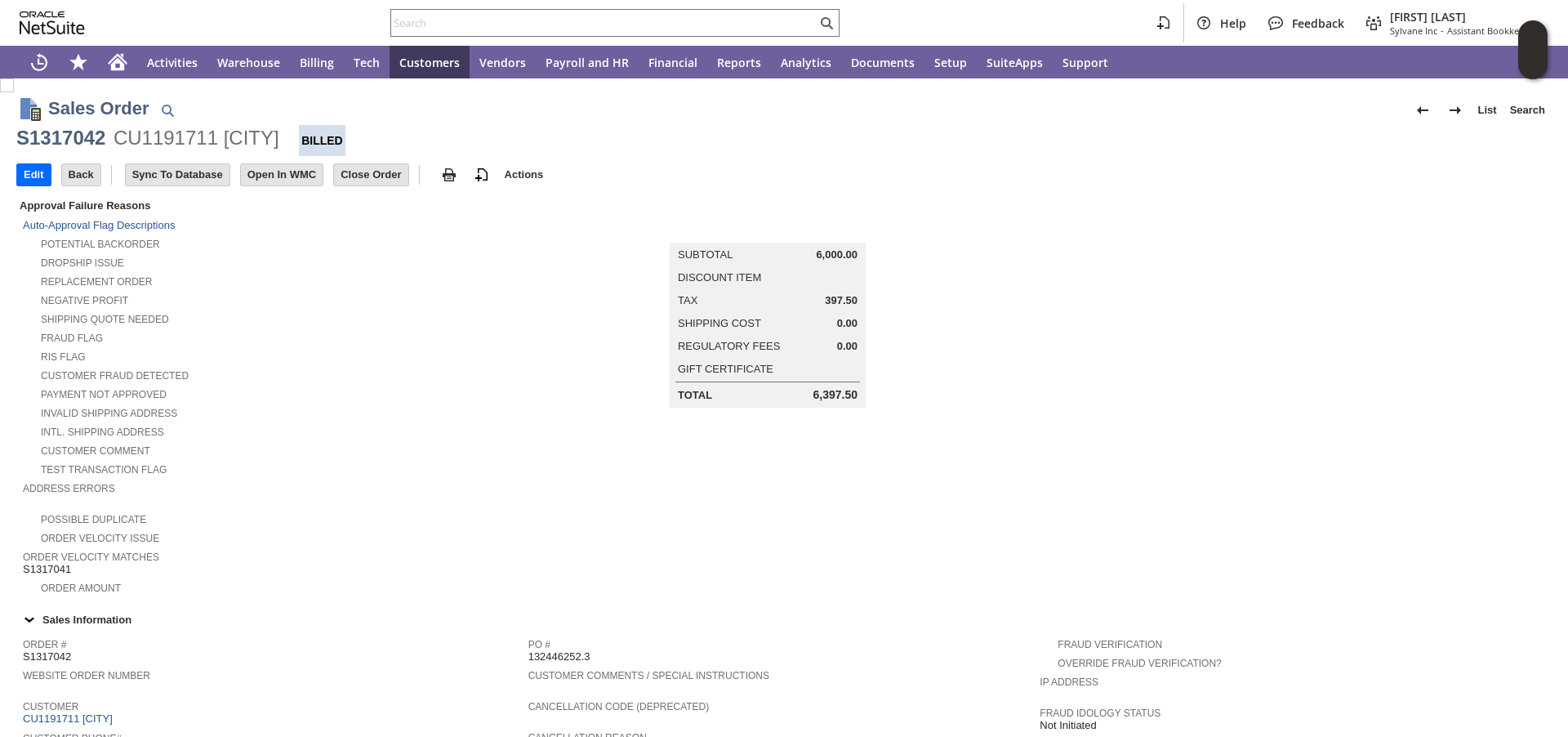 click at bounding box center [604, 23] 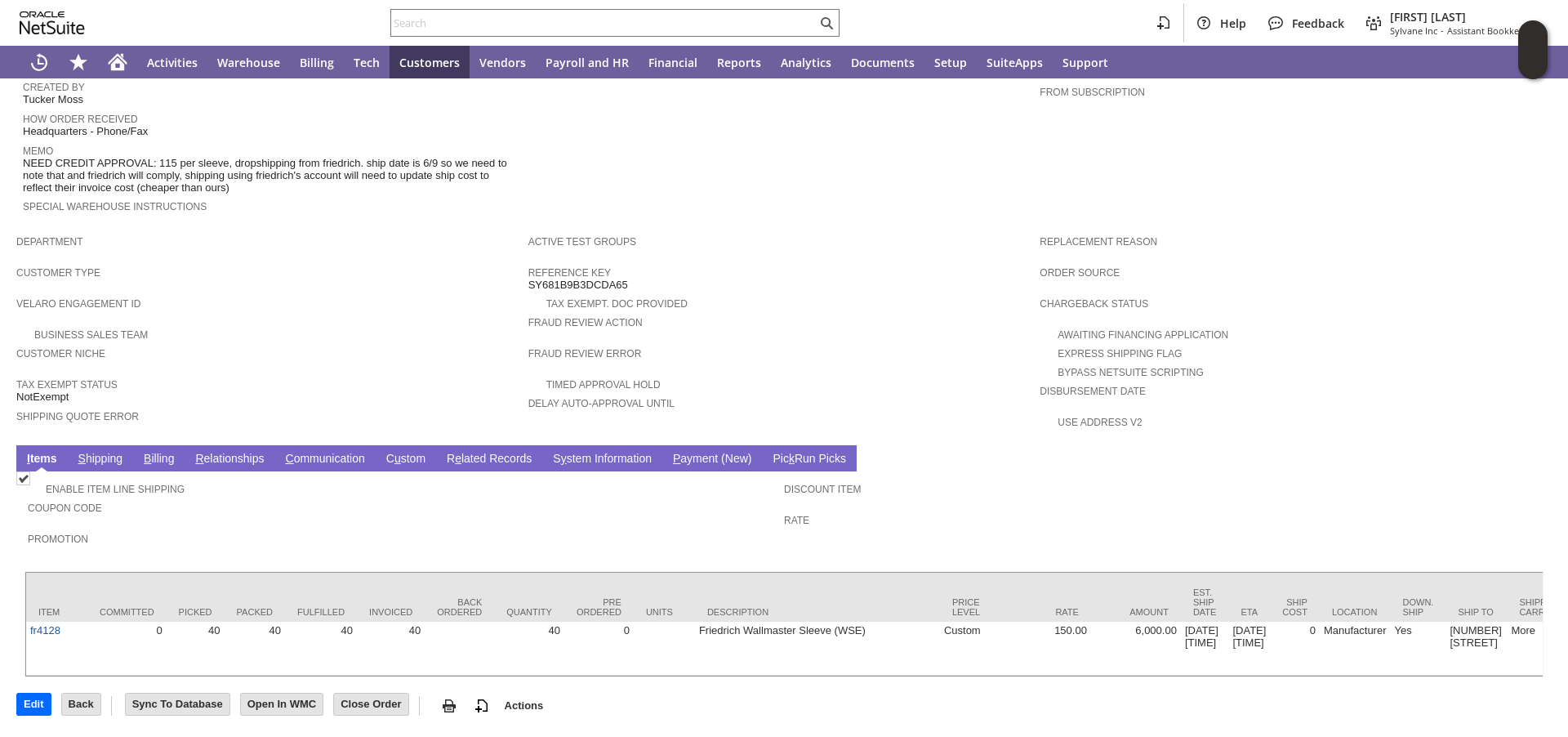 paste on "RA88603" 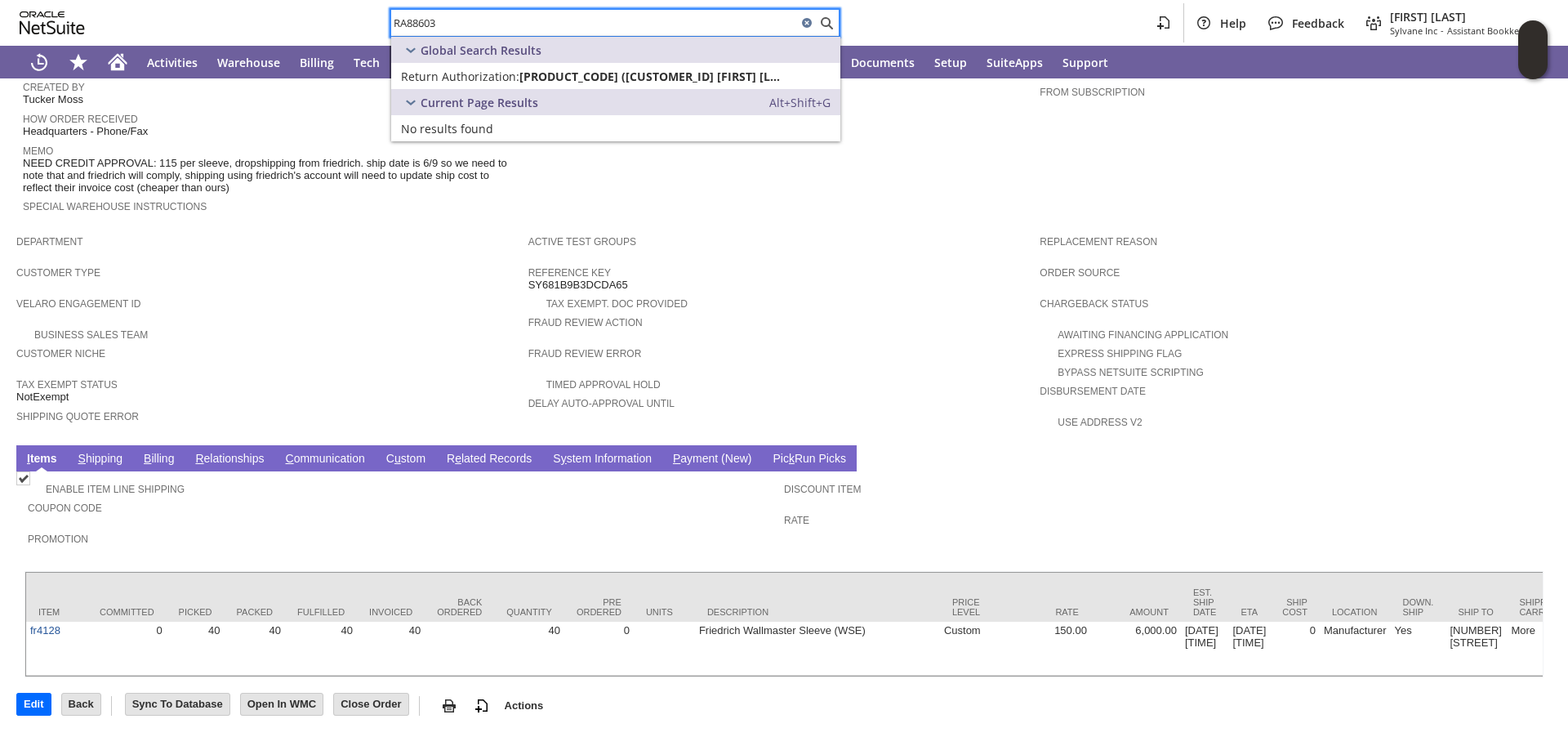 type on "RA88603" 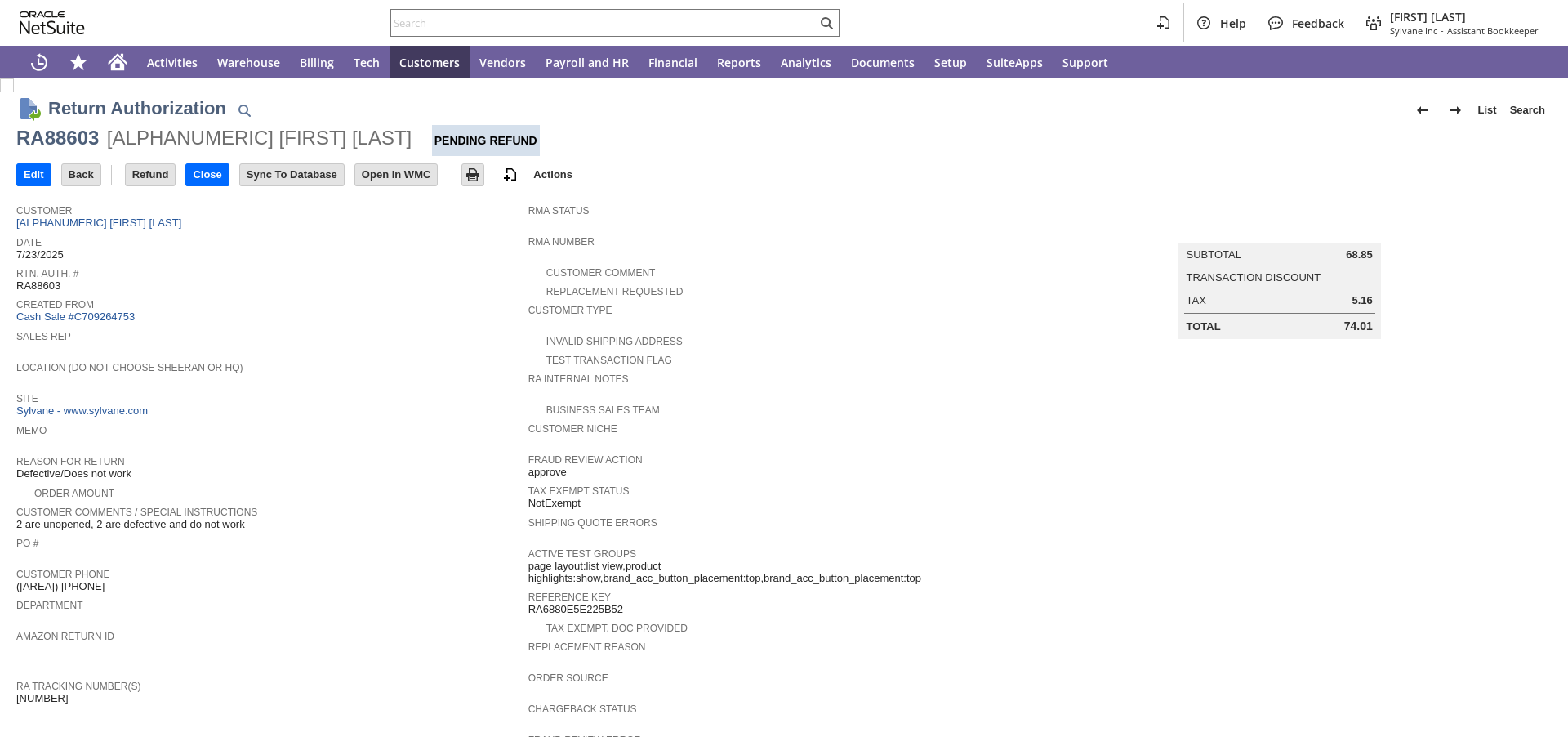 scroll, scrollTop: 0, scrollLeft: 0, axis: both 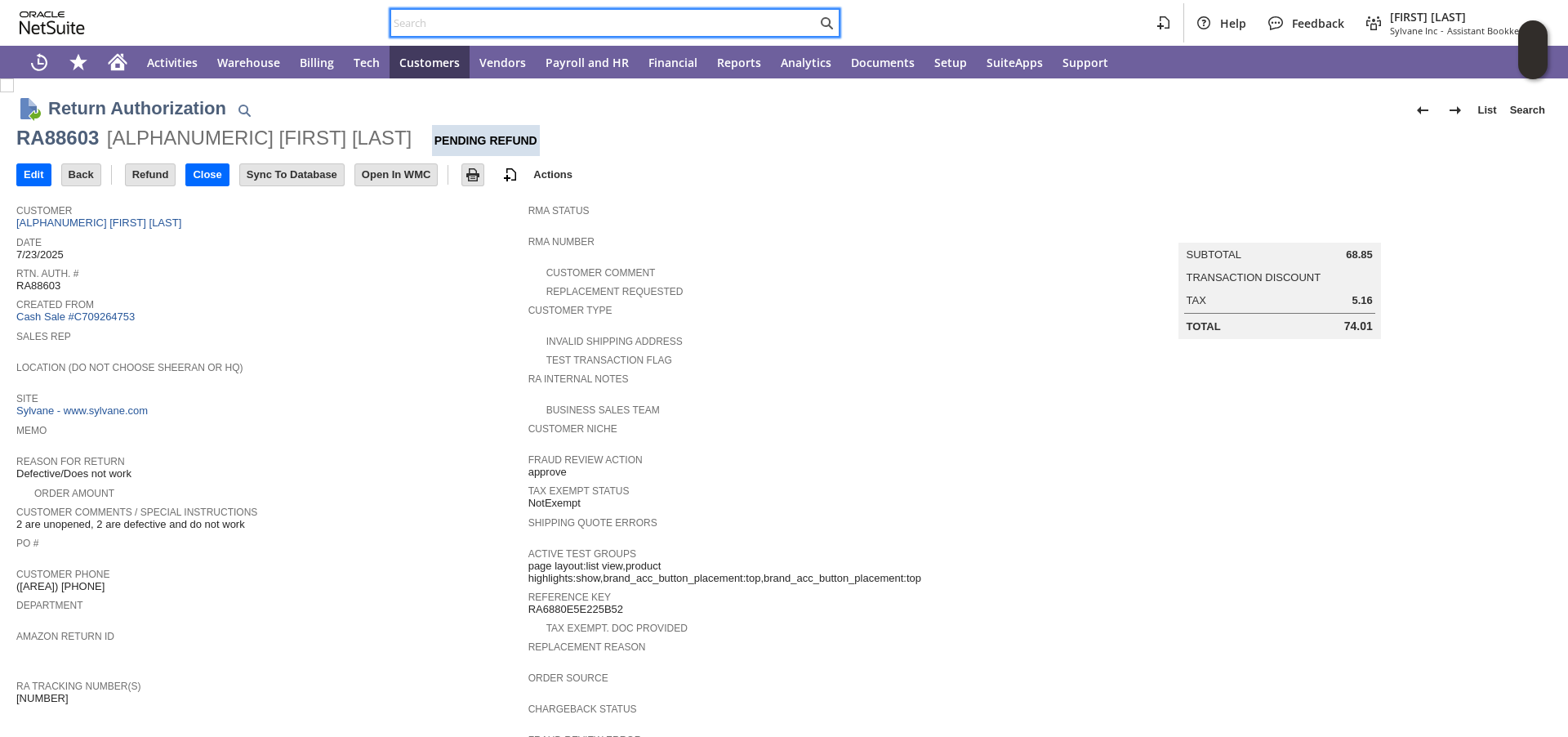 click at bounding box center [604, 23] 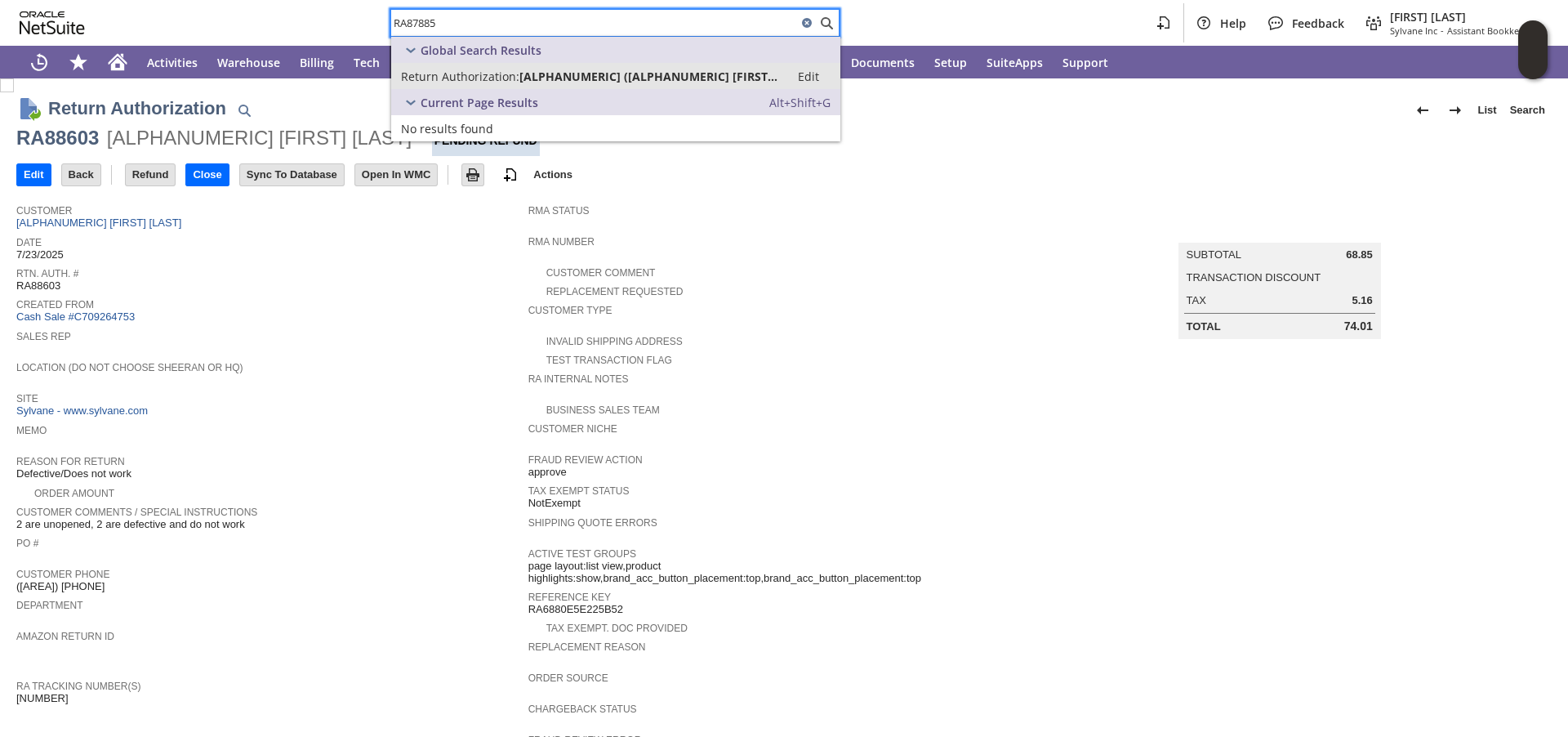 type on "RA87885" 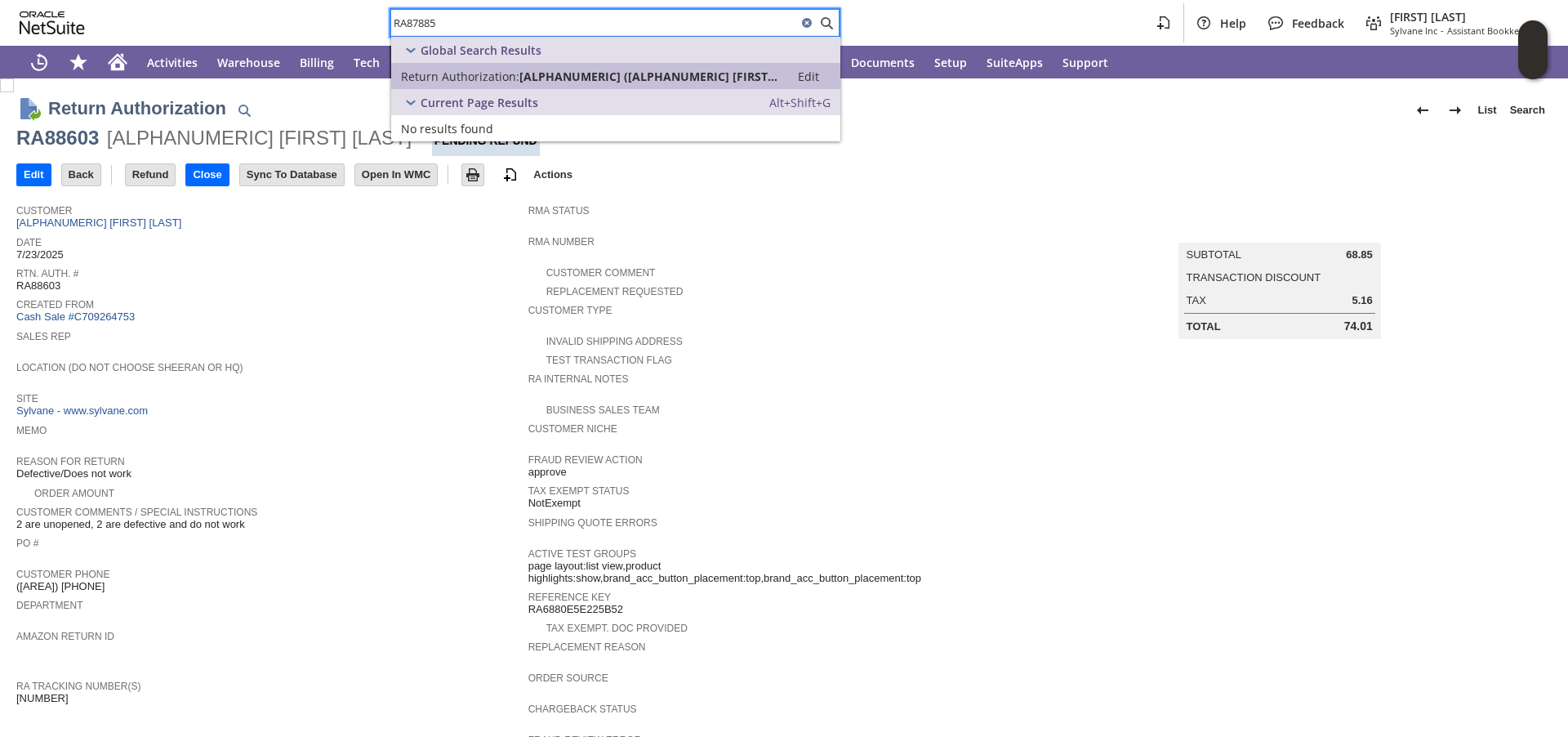 click on "Return Authorization:" at bounding box center (460, 76) 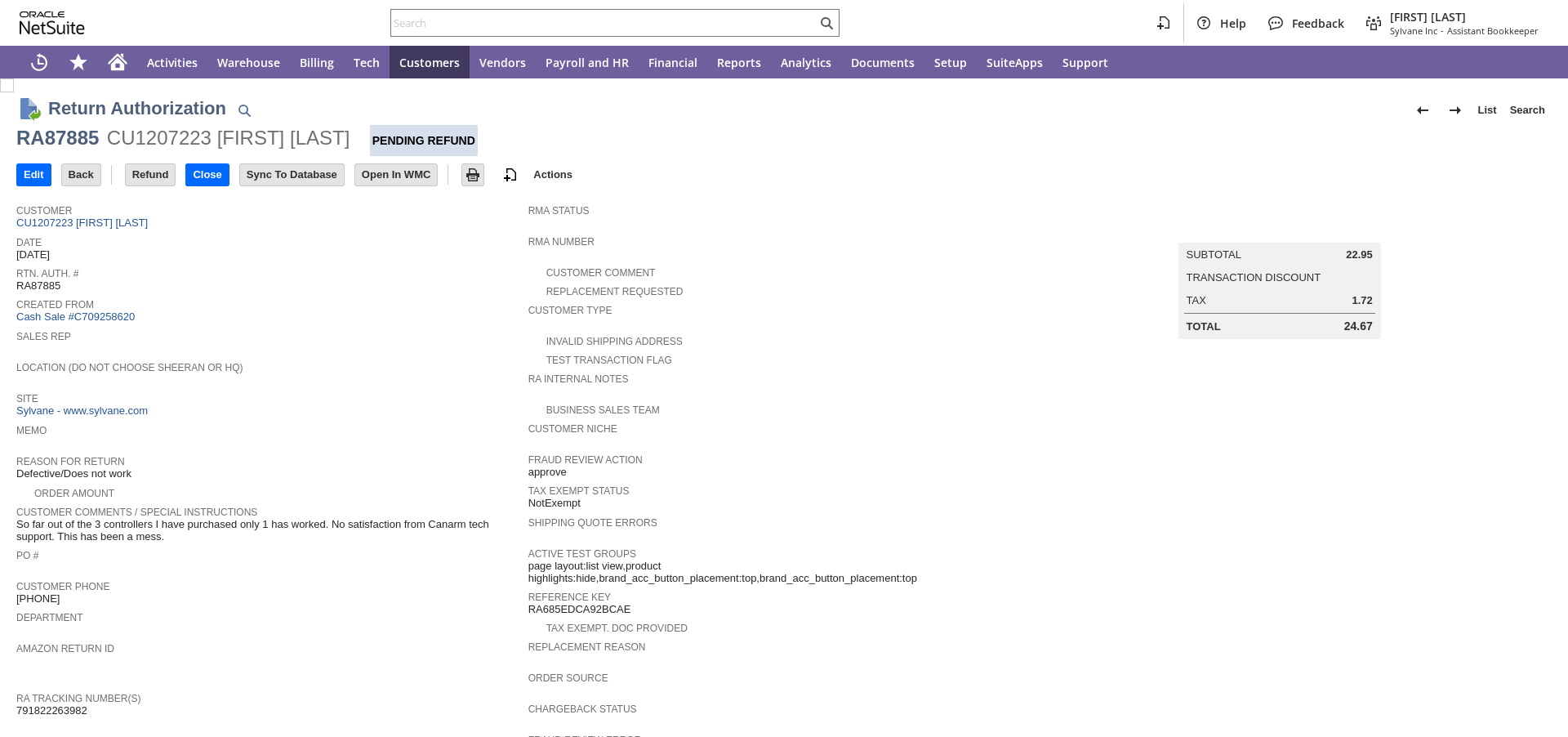 scroll, scrollTop: 0, scrollLeft: 0, axis: both 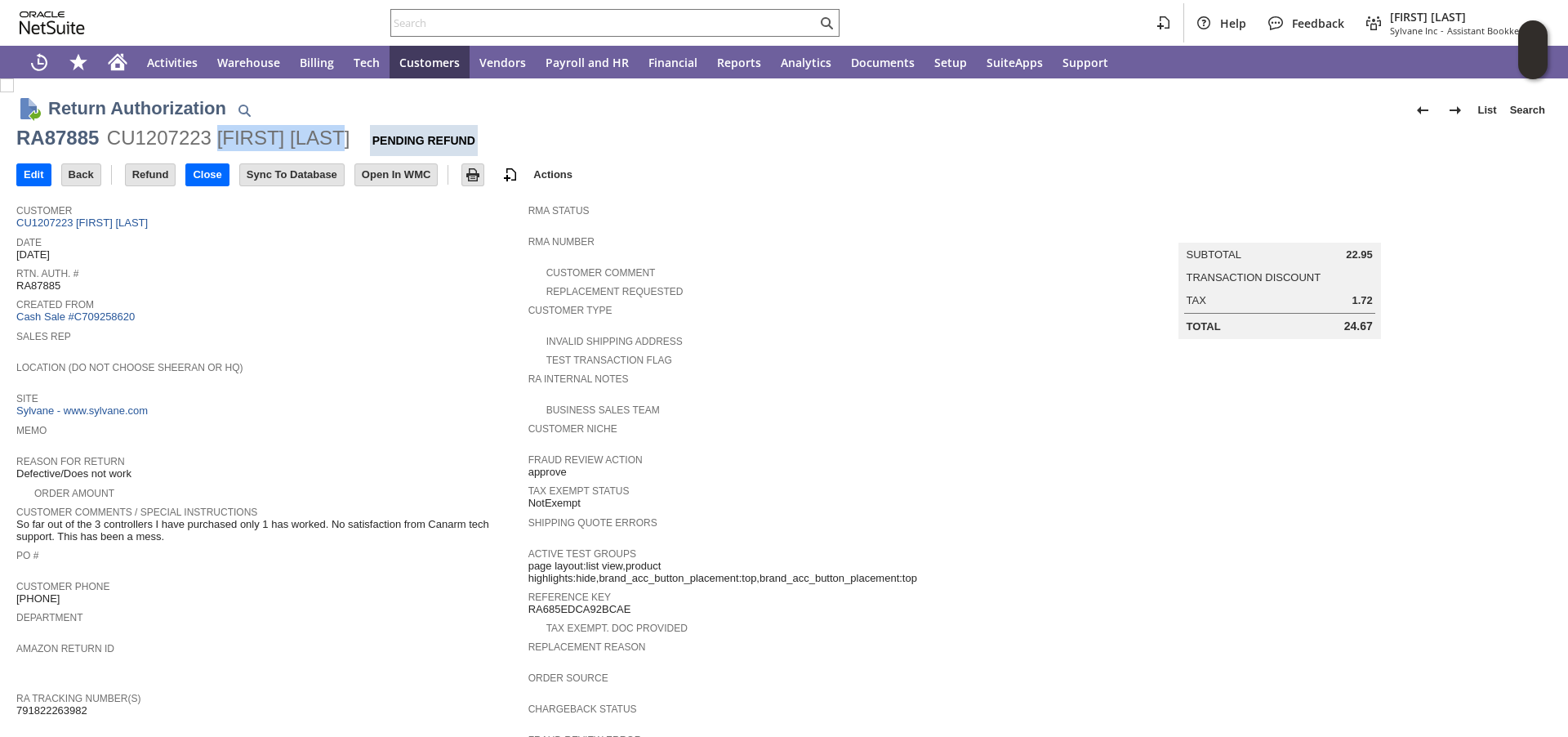 drag, startPoint x: 332, startPoint y: 138, endPoint x: 224, endPoint y: 142, distance: 108.07405 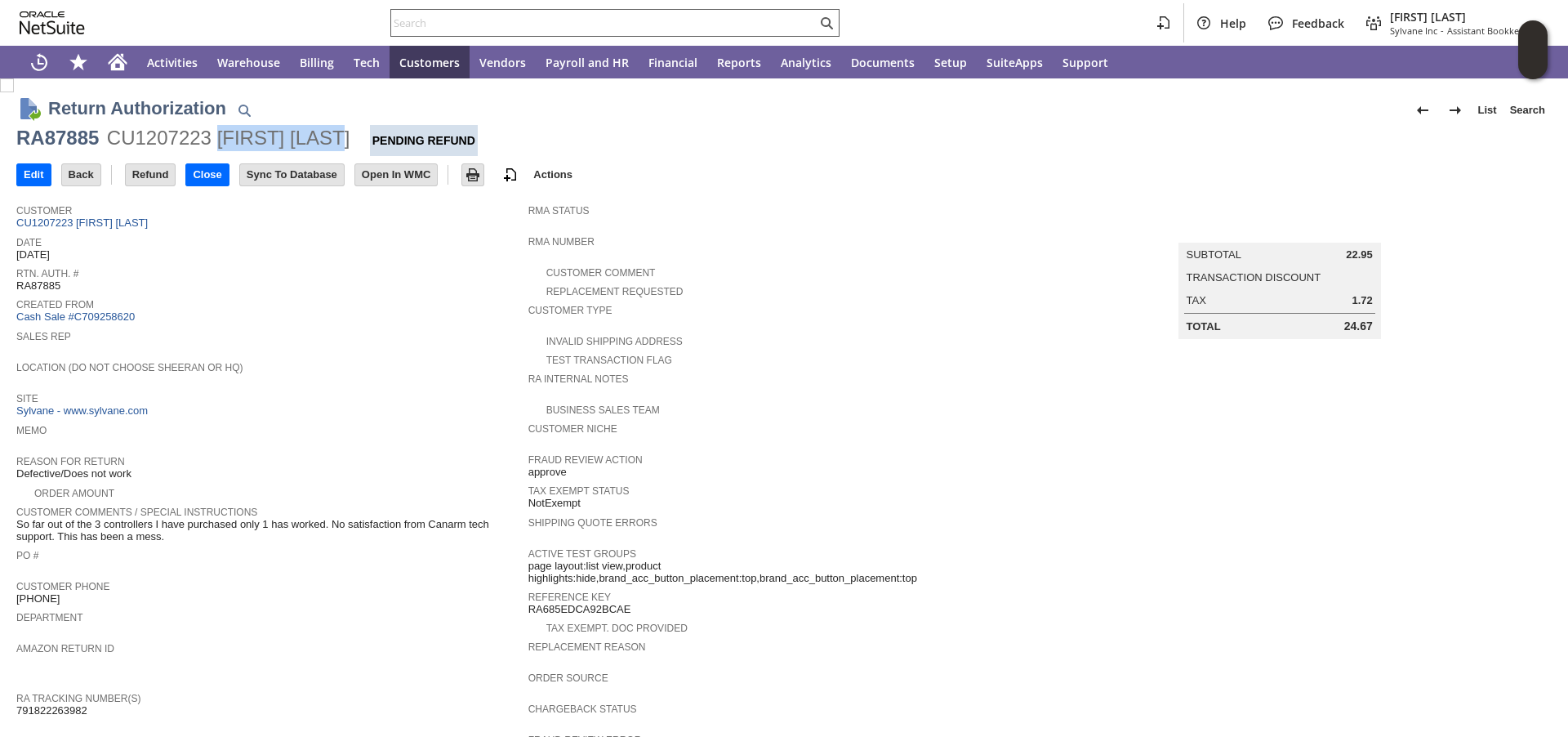 copy on "[FIRST] [LAST]" 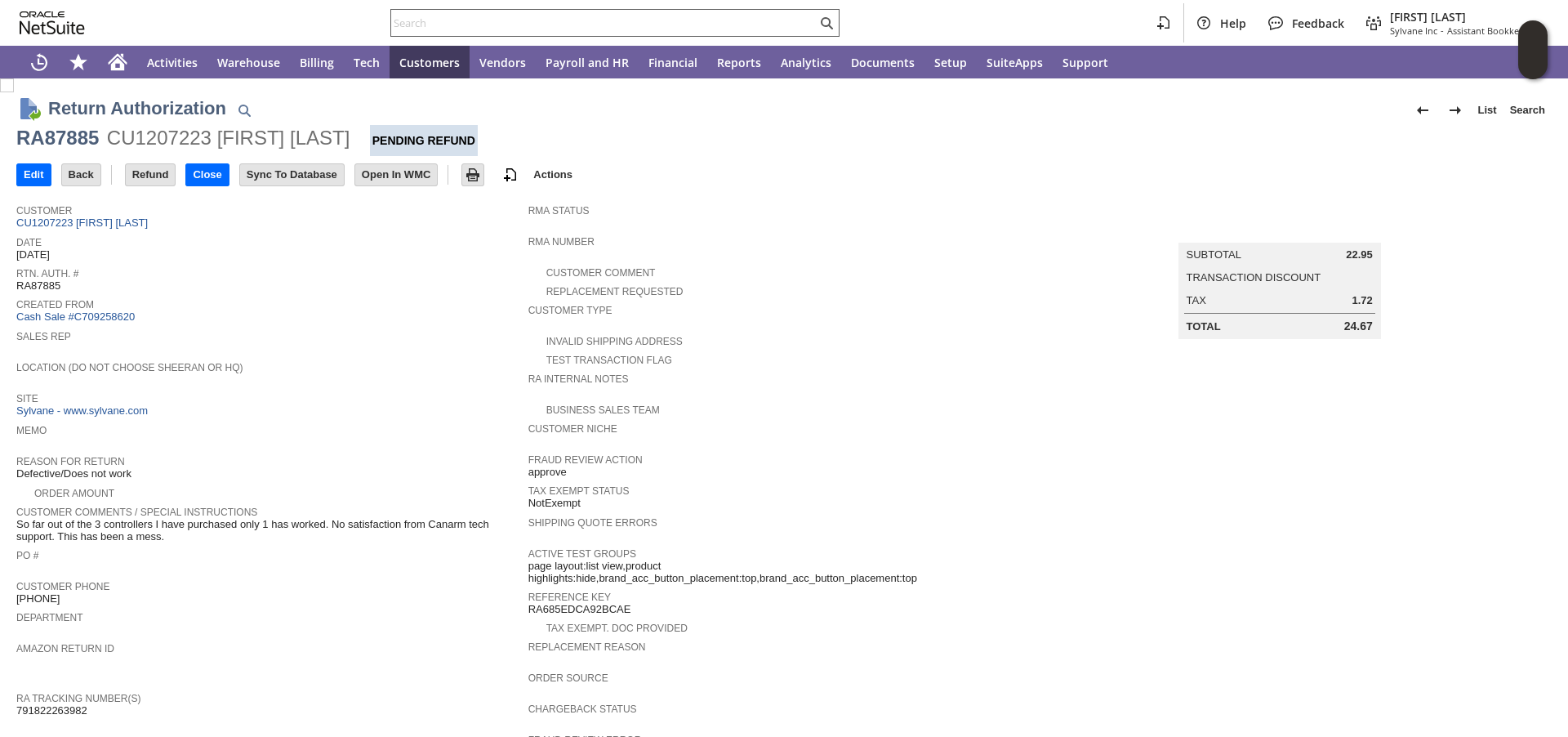 click at bounding box center (604, 23) 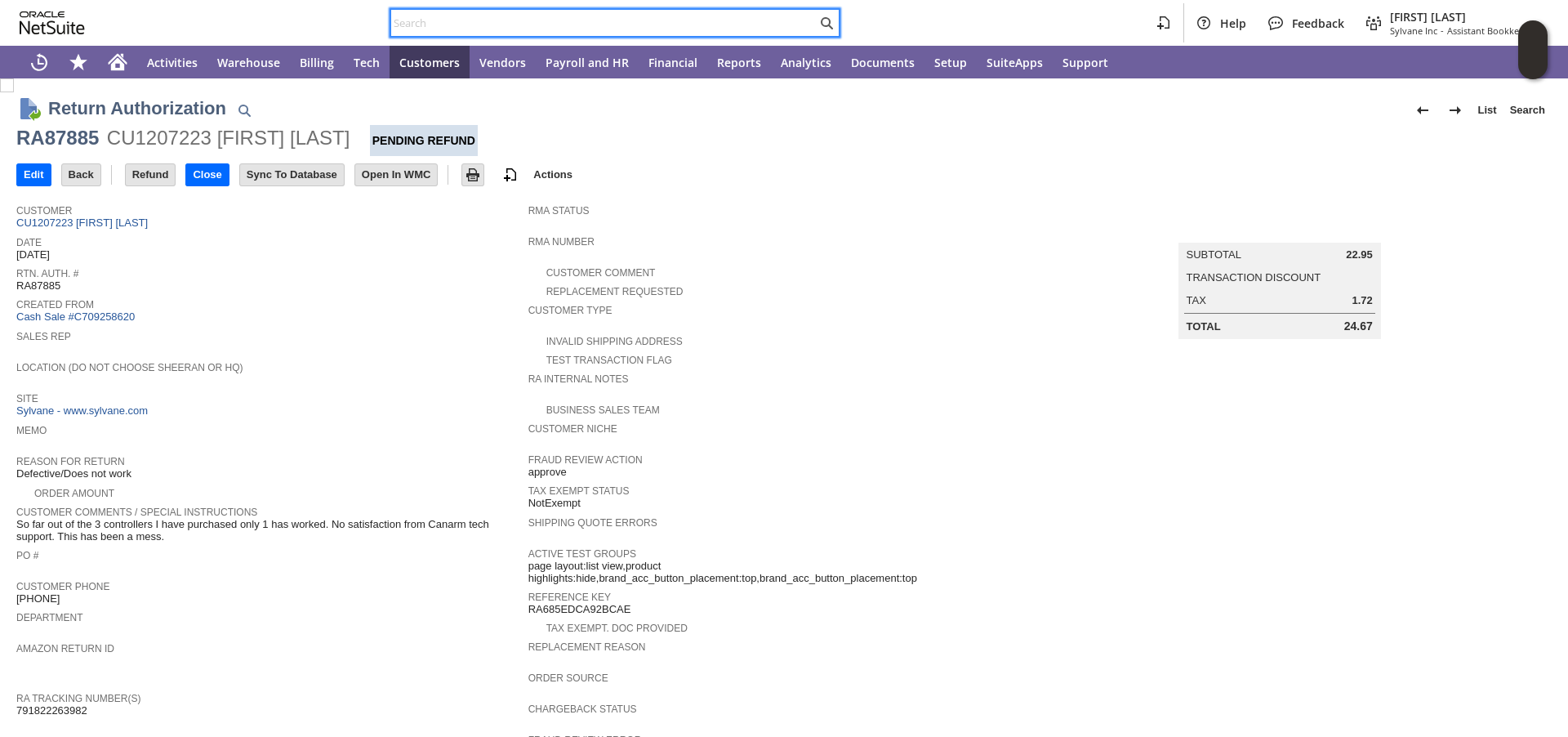 paste on "[FIRST] [LAST]" 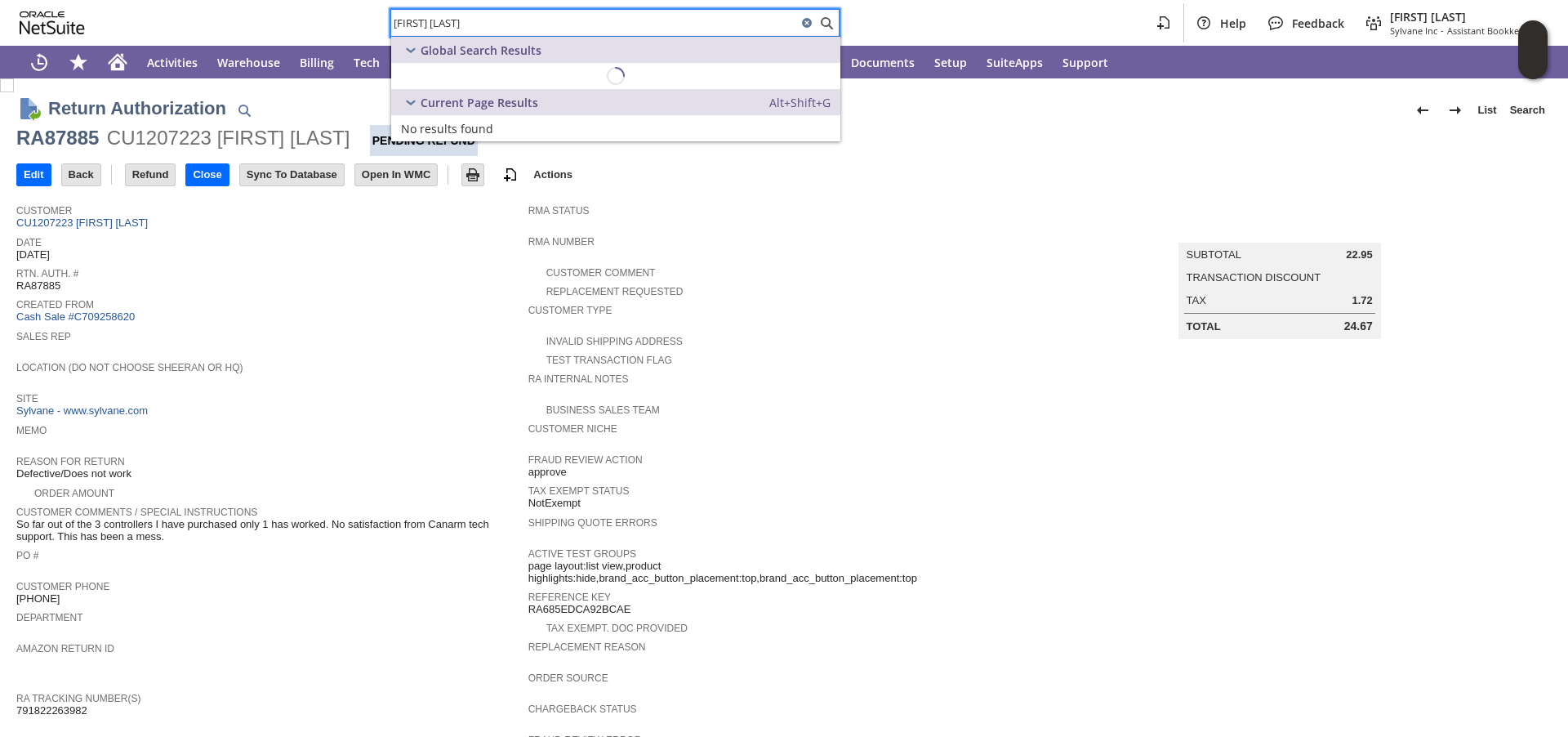 click on "Julia Butcher" at bounding box center [594, 23] 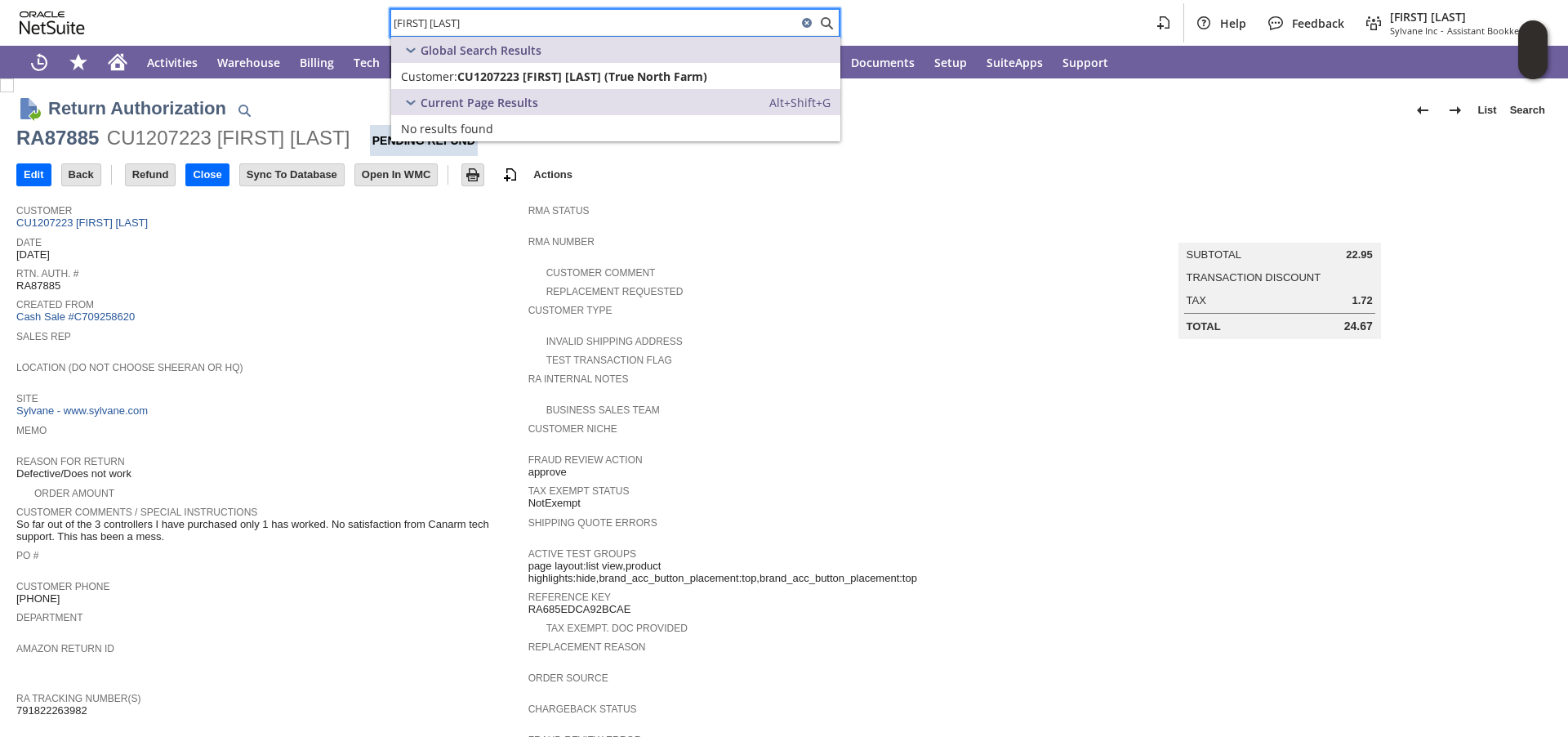 click on "Julia Butcher" at bounding box center [594, 23] 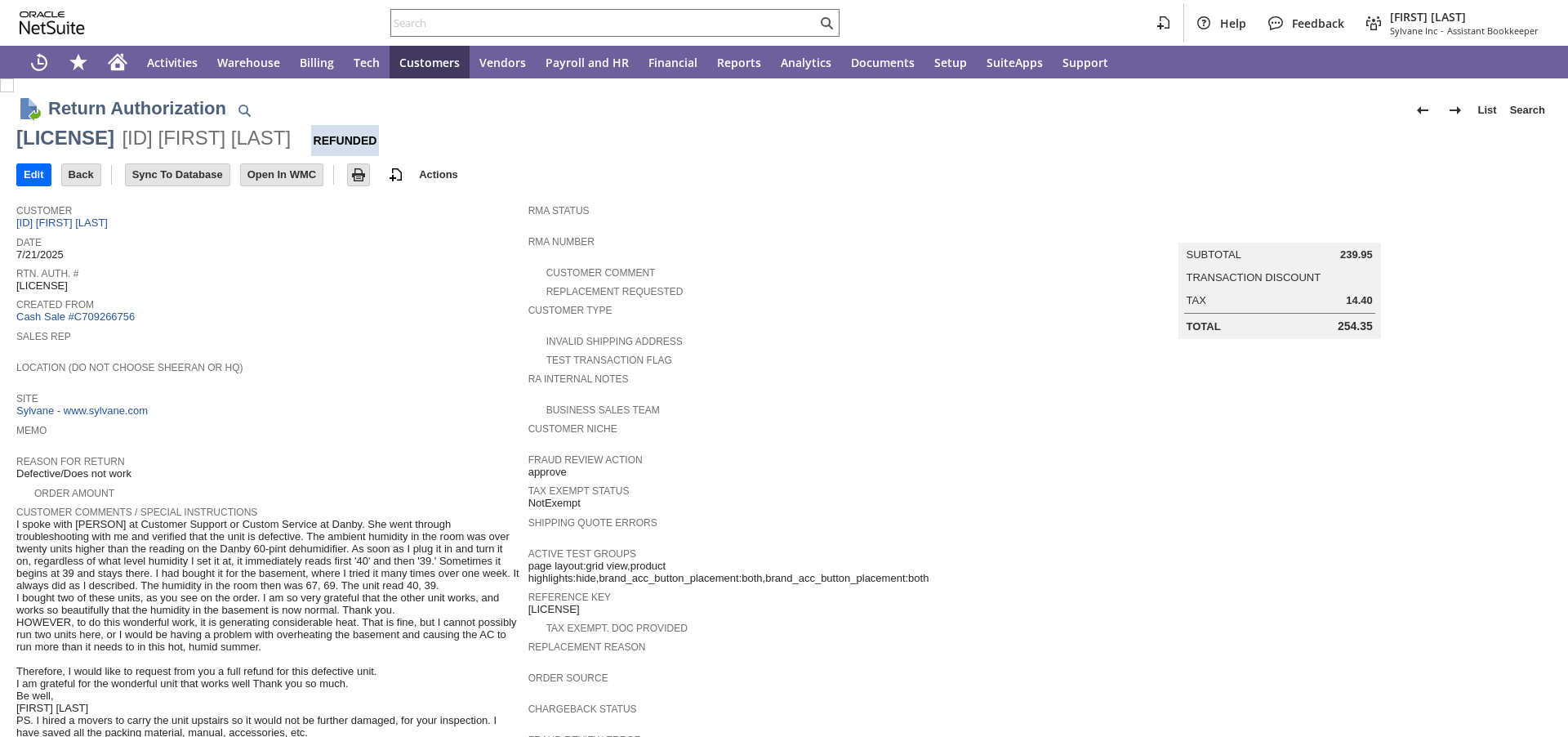 scroll, scrollTop: 0, scrollLeft: 0, axis: both 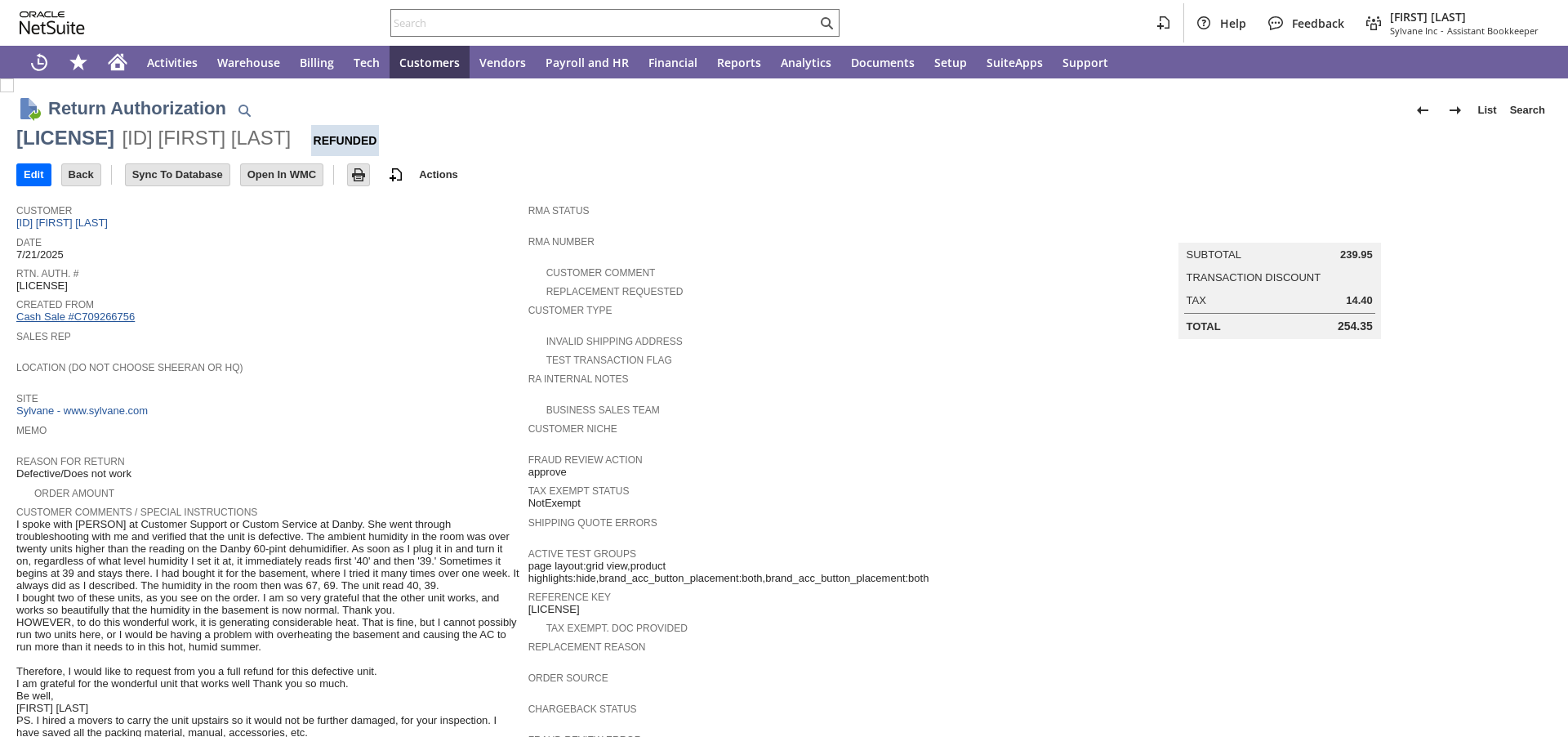 click on "Cash Sale #C709266756" at bounding box center (75, 316) 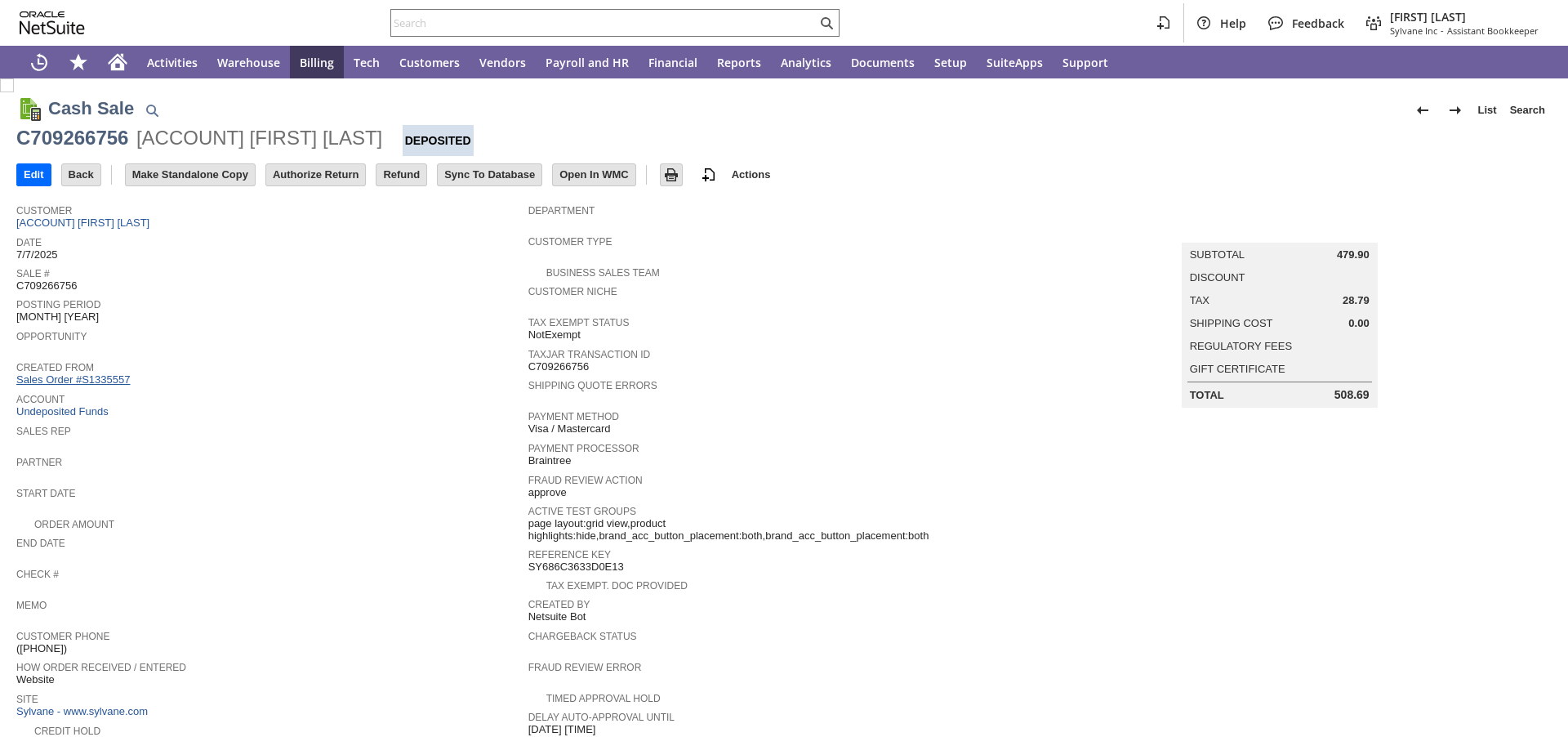 scroll, scrollTop: 0, scrollLeft: 0, axis: both 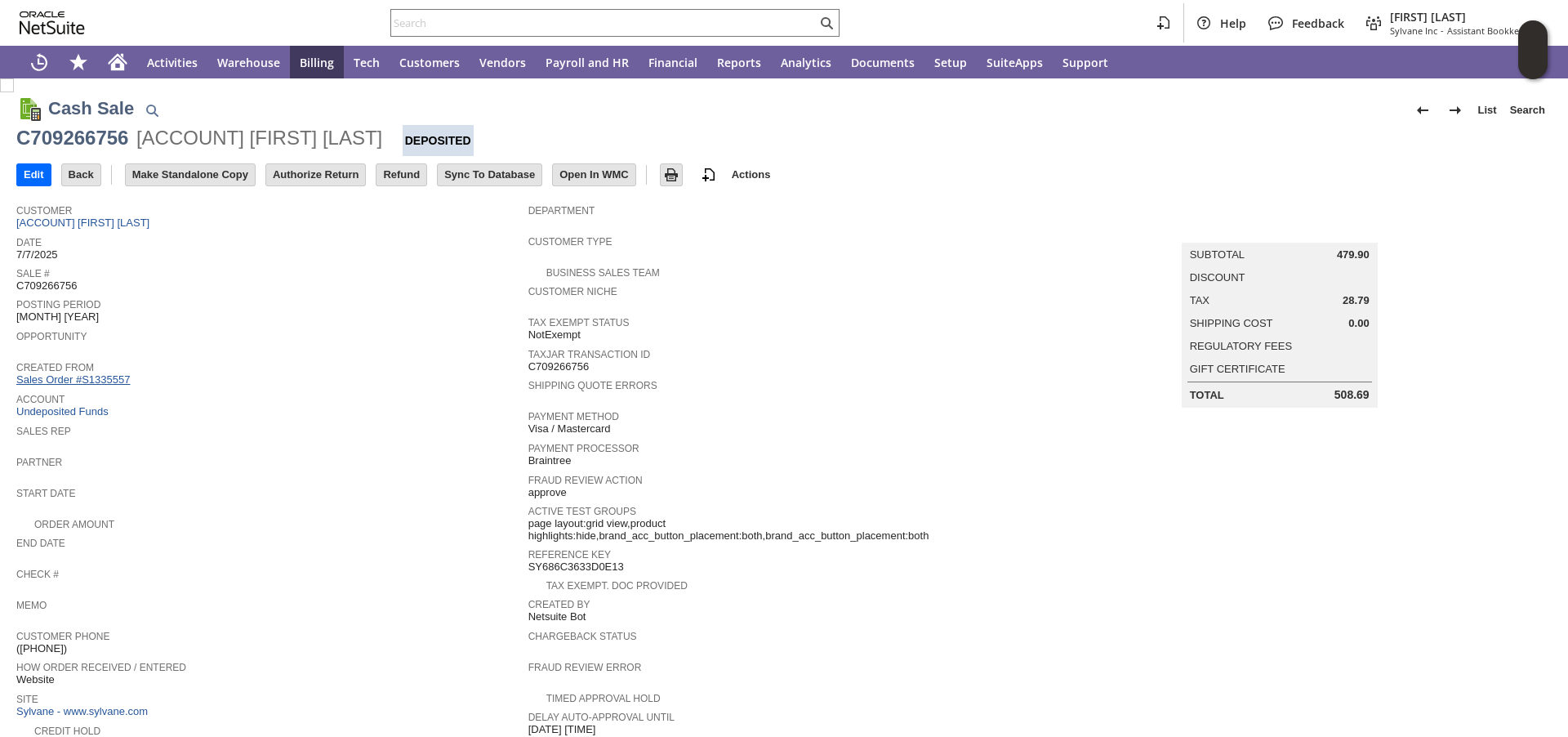 click on "Sales Order #S1335557" at bounding box center [75, 379] 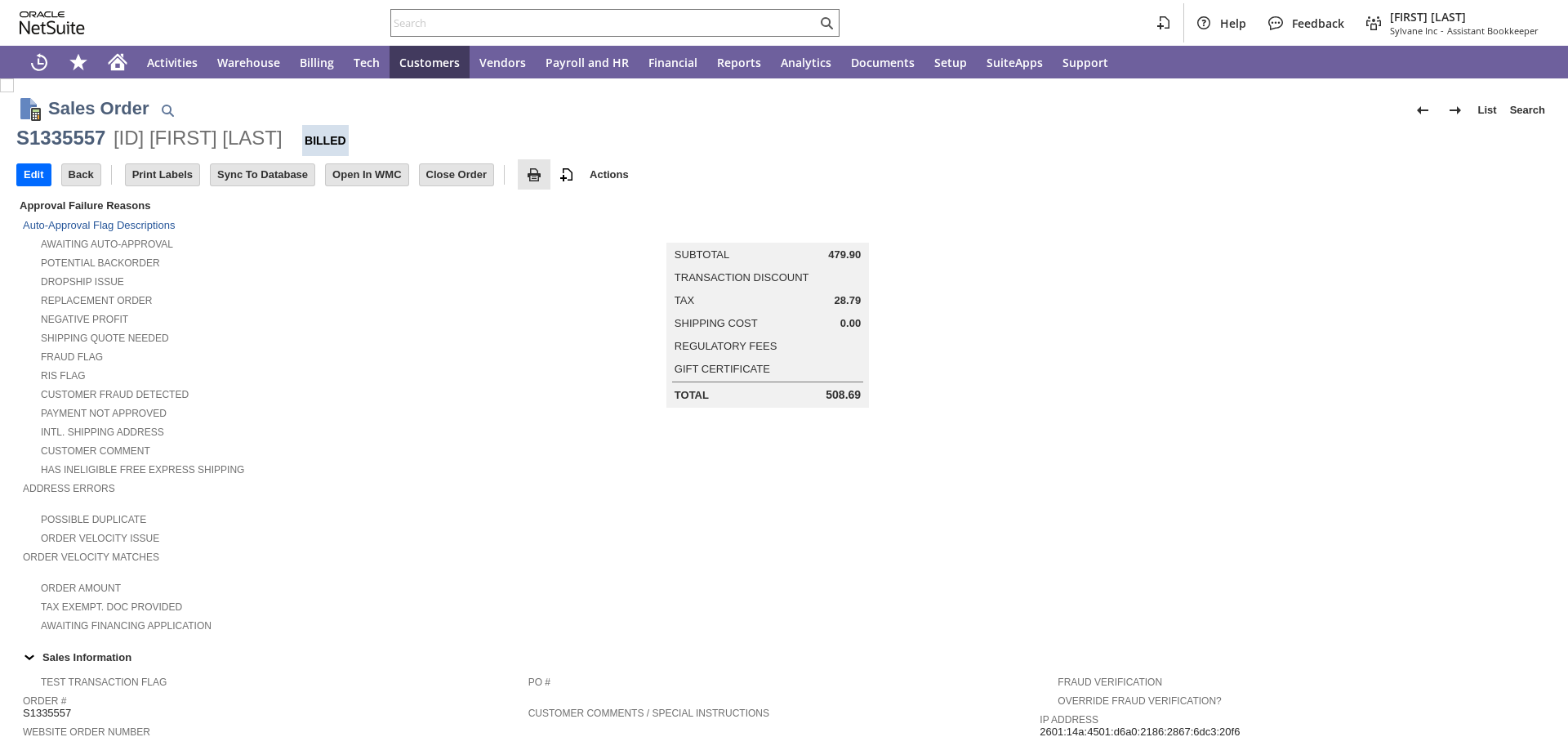 scroll, scrollTop: 0, scrollLeft: 0, axis: both 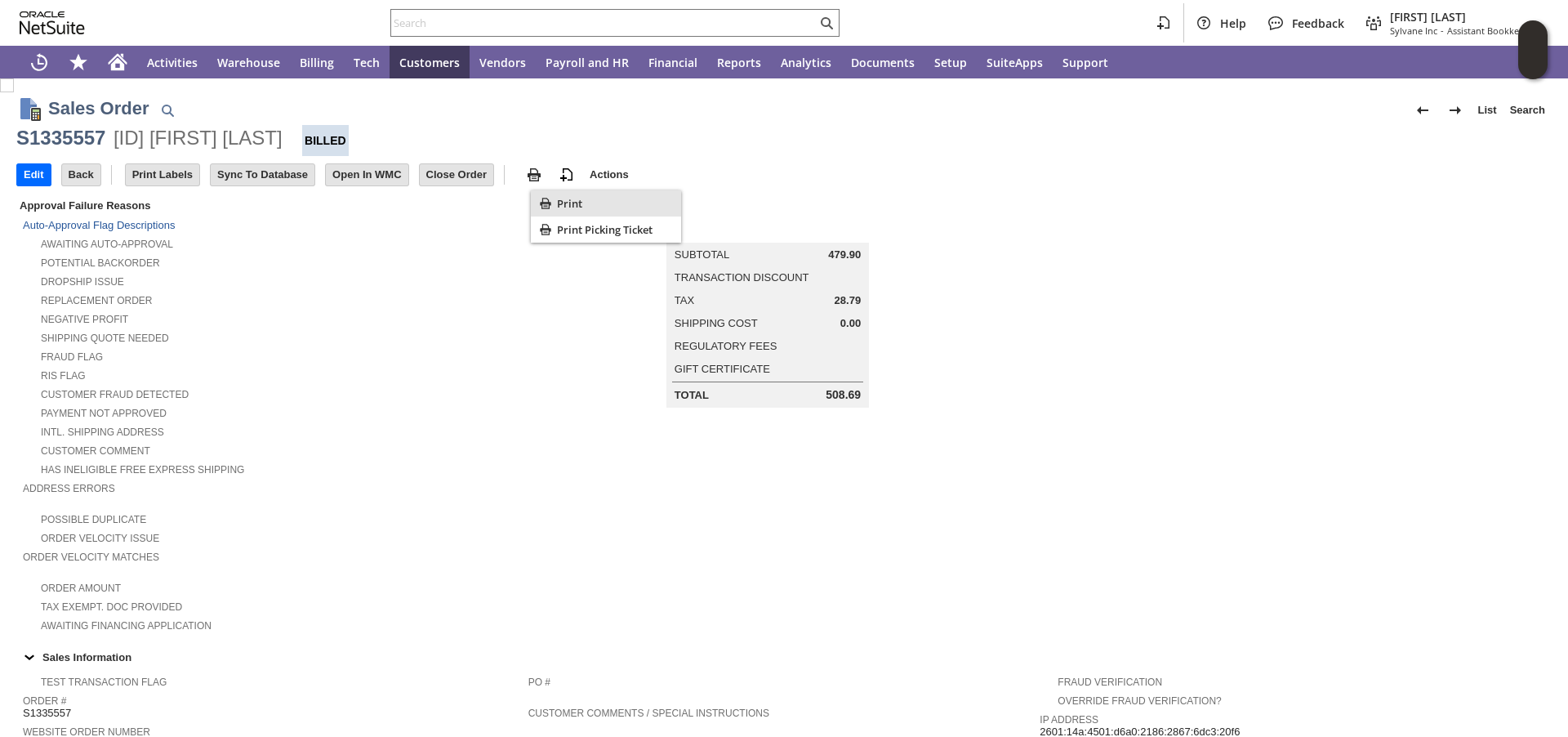 click 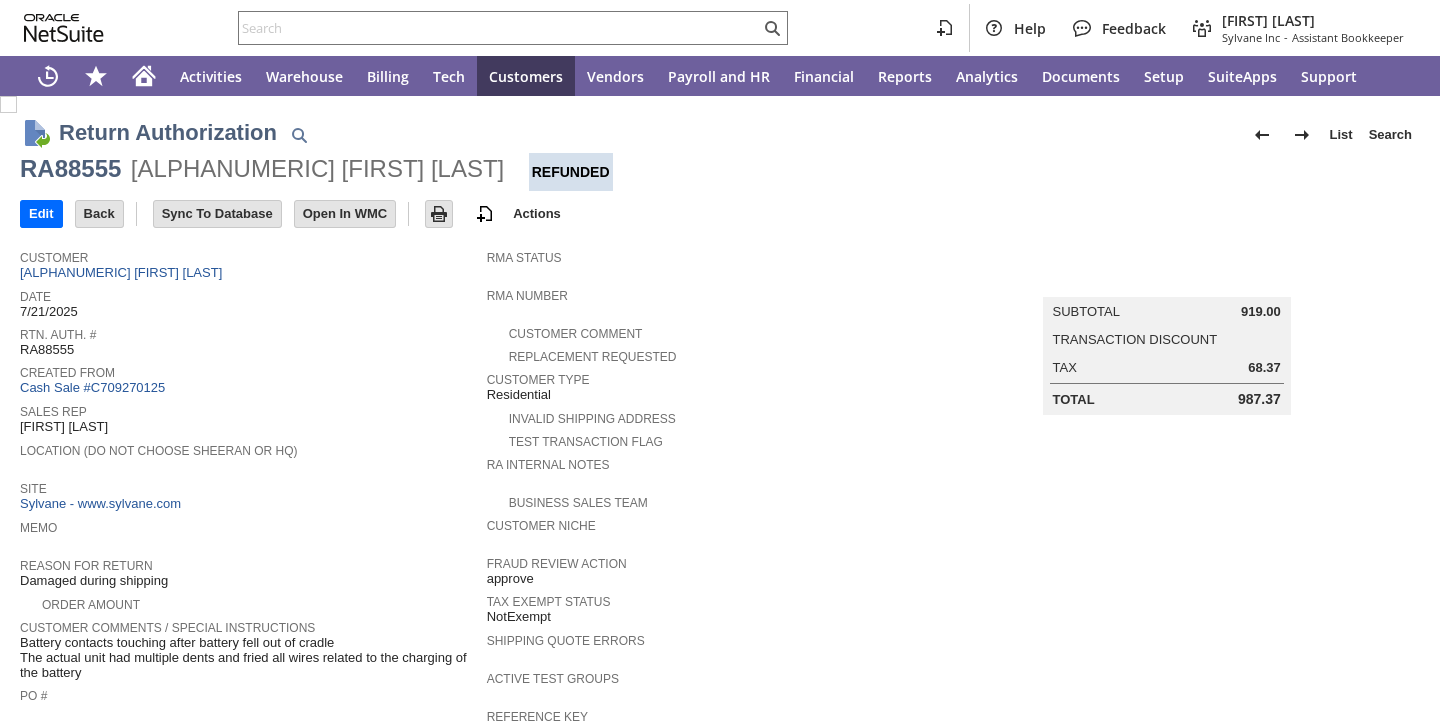 scroll, scrollTop: 0, scrollLeft: 0, axis: both 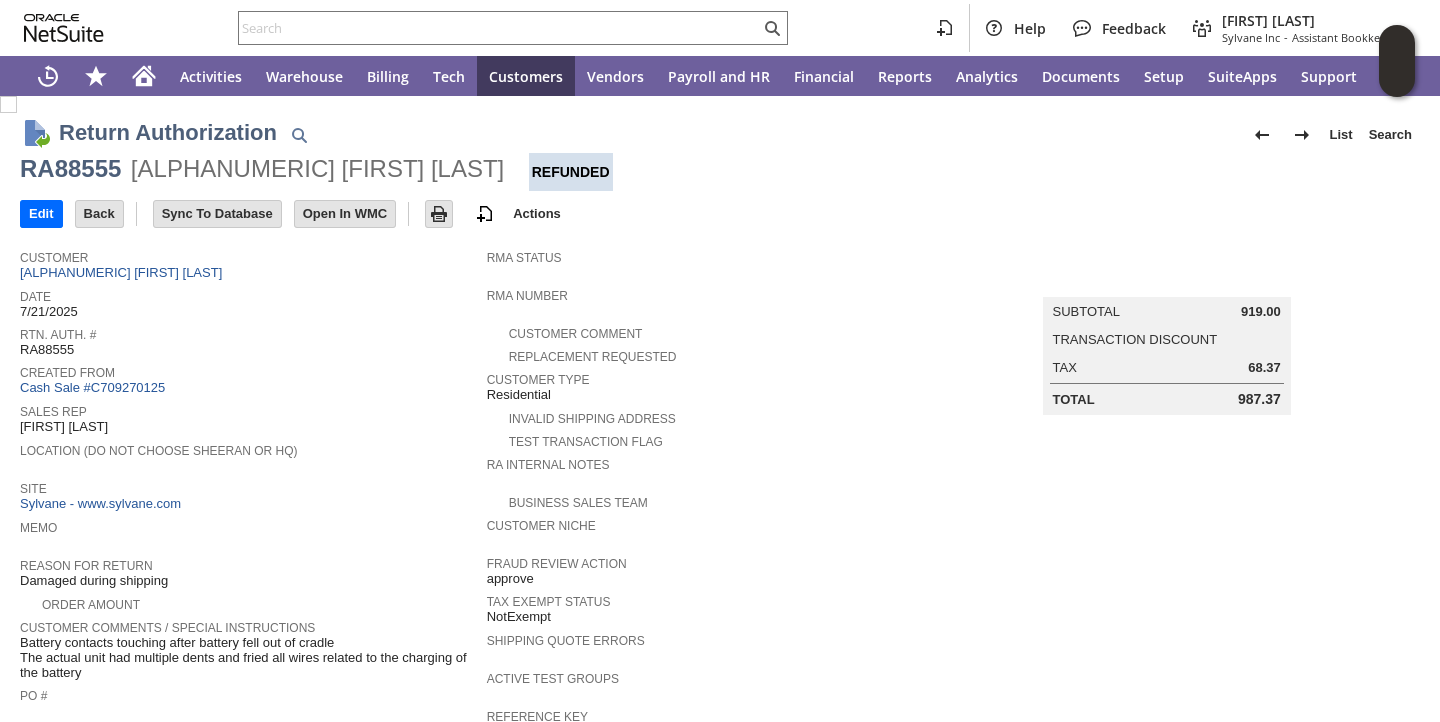 click on "Date
[DATE]" at bounding box center (248, 302) 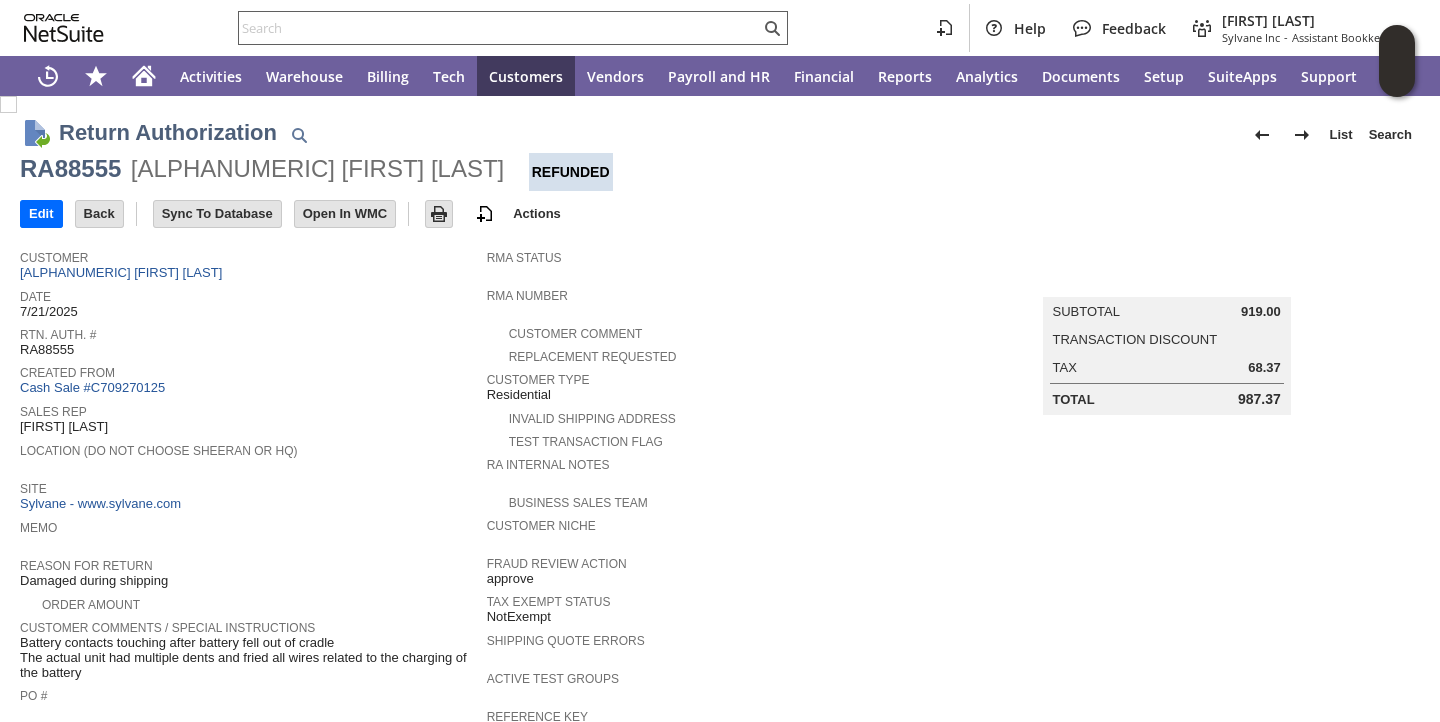 click at bounding box center (499, 28) 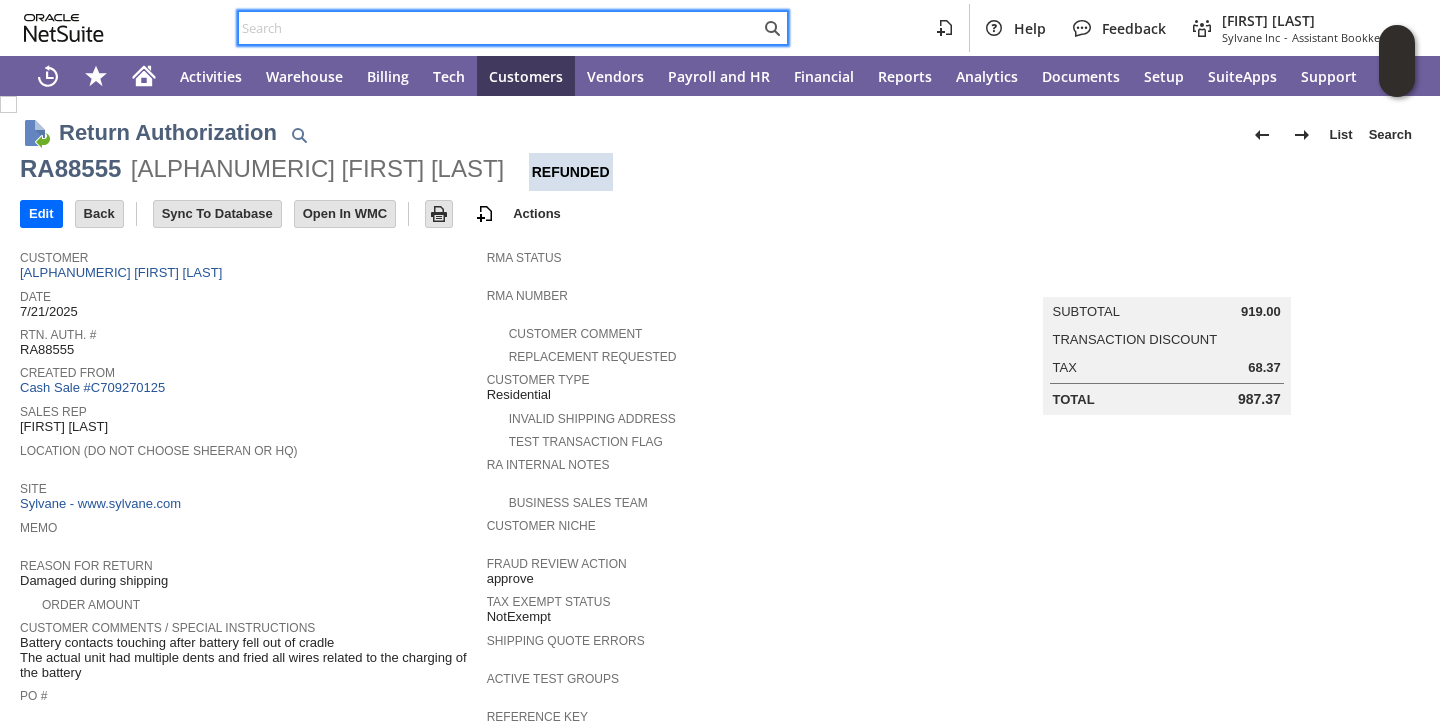 paste on "RA88496" 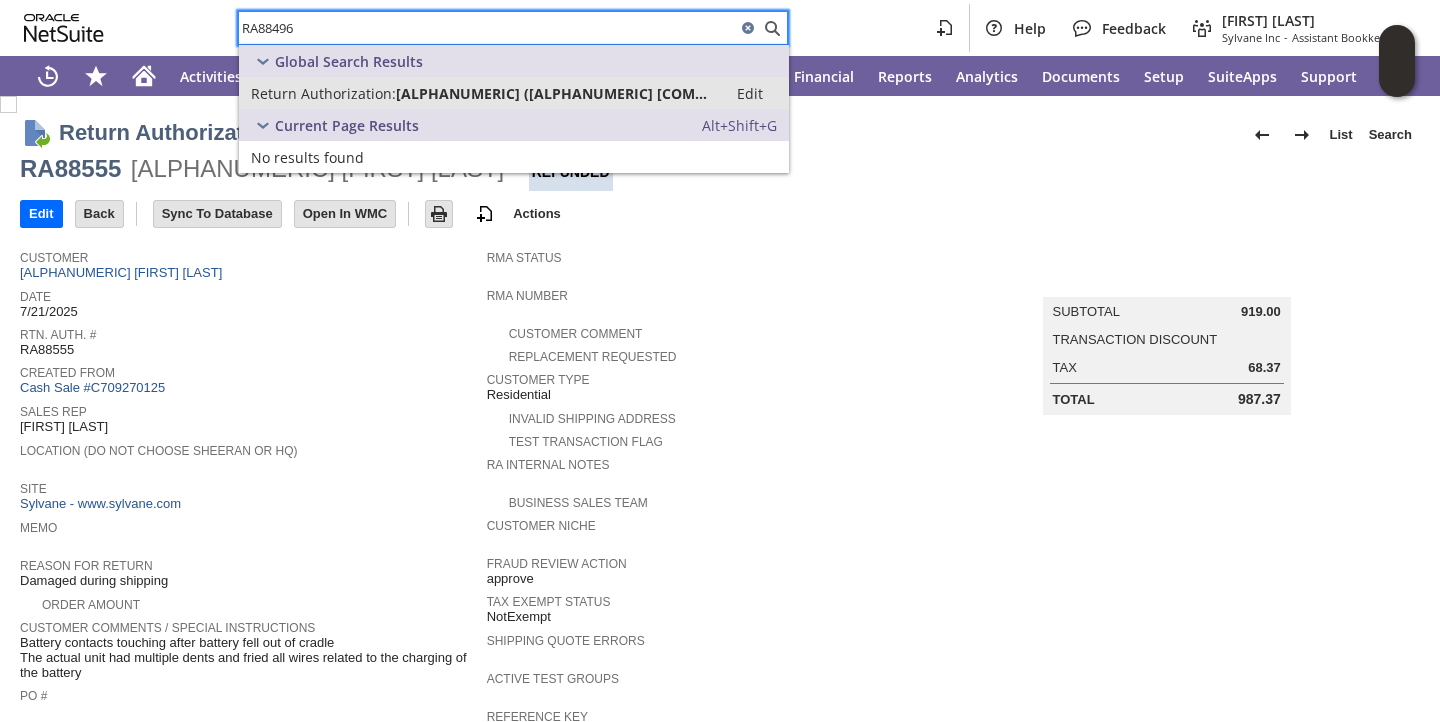 type on "RA88496" 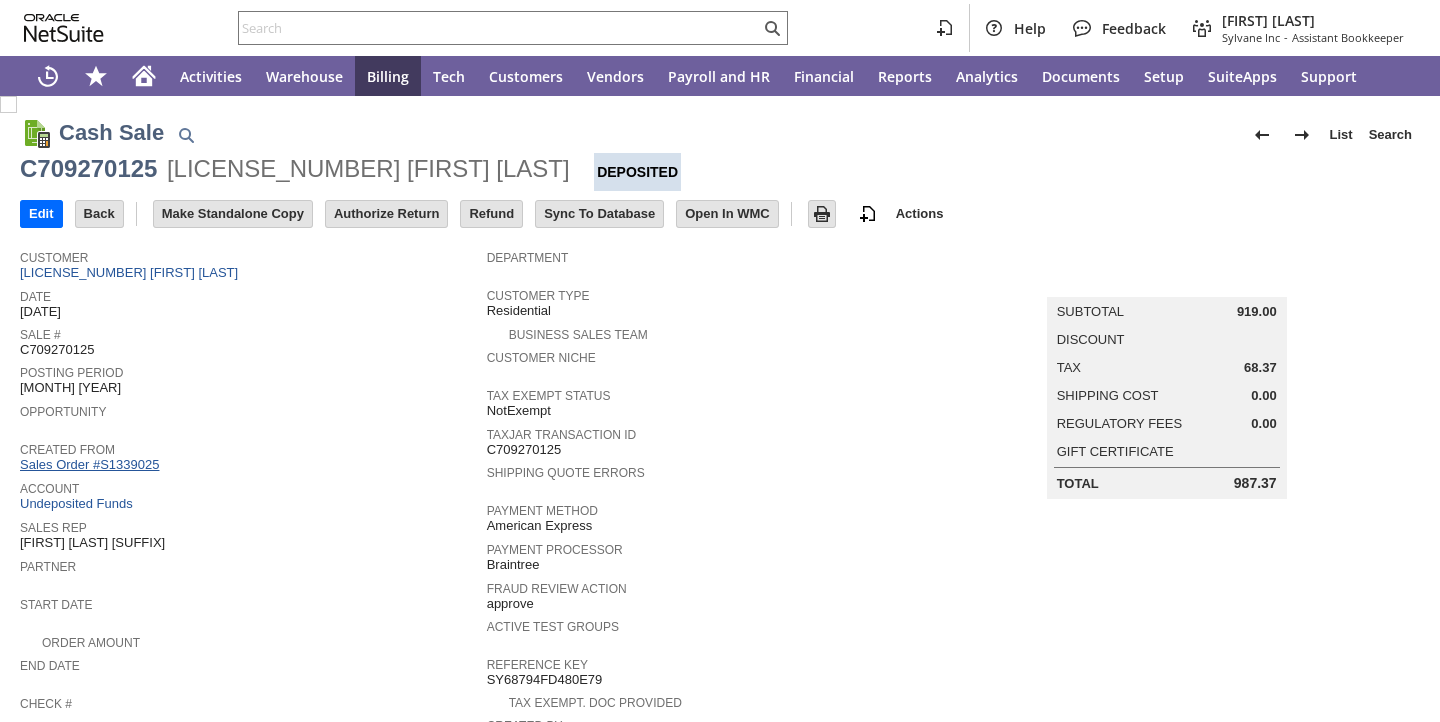 scroll, scrollTop: 0, scrollLeft: 0, axis: both 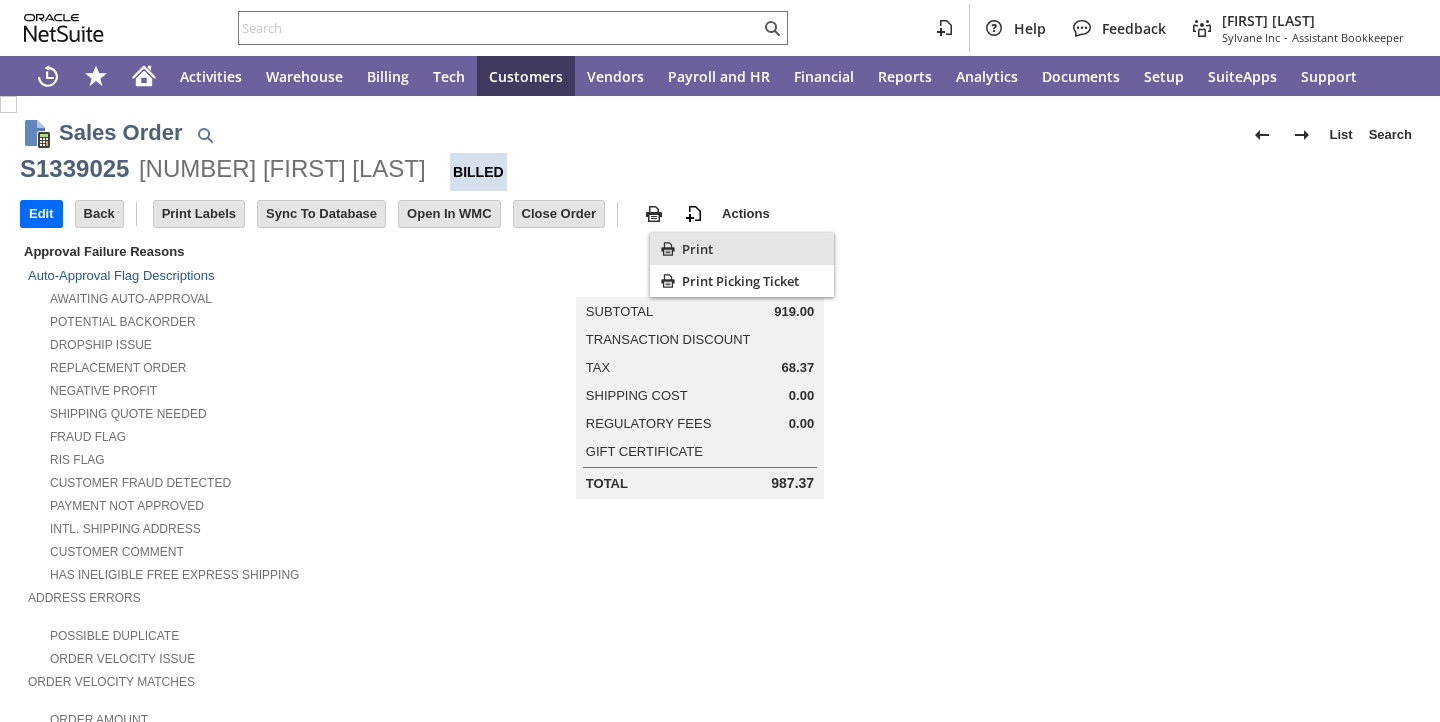 click 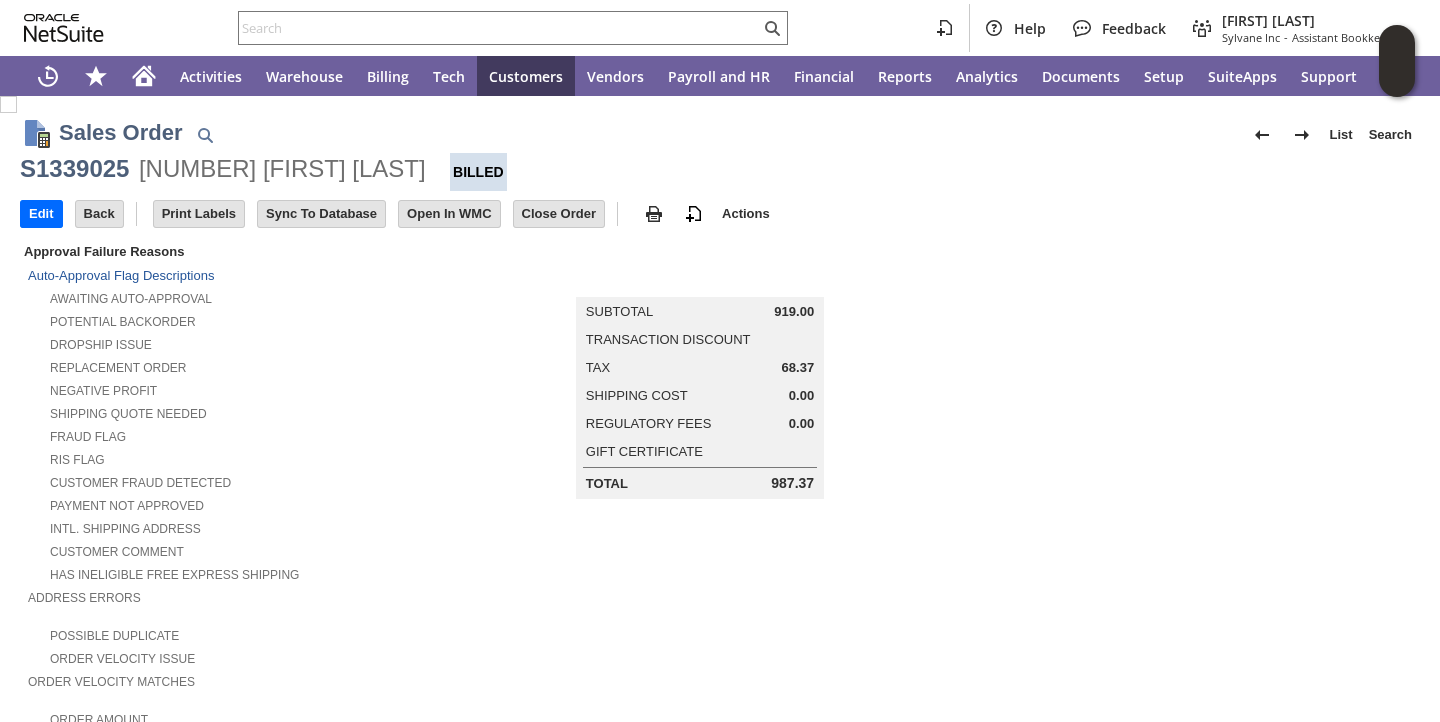 click on "Negative Profit" at bounding box center (257, 388) 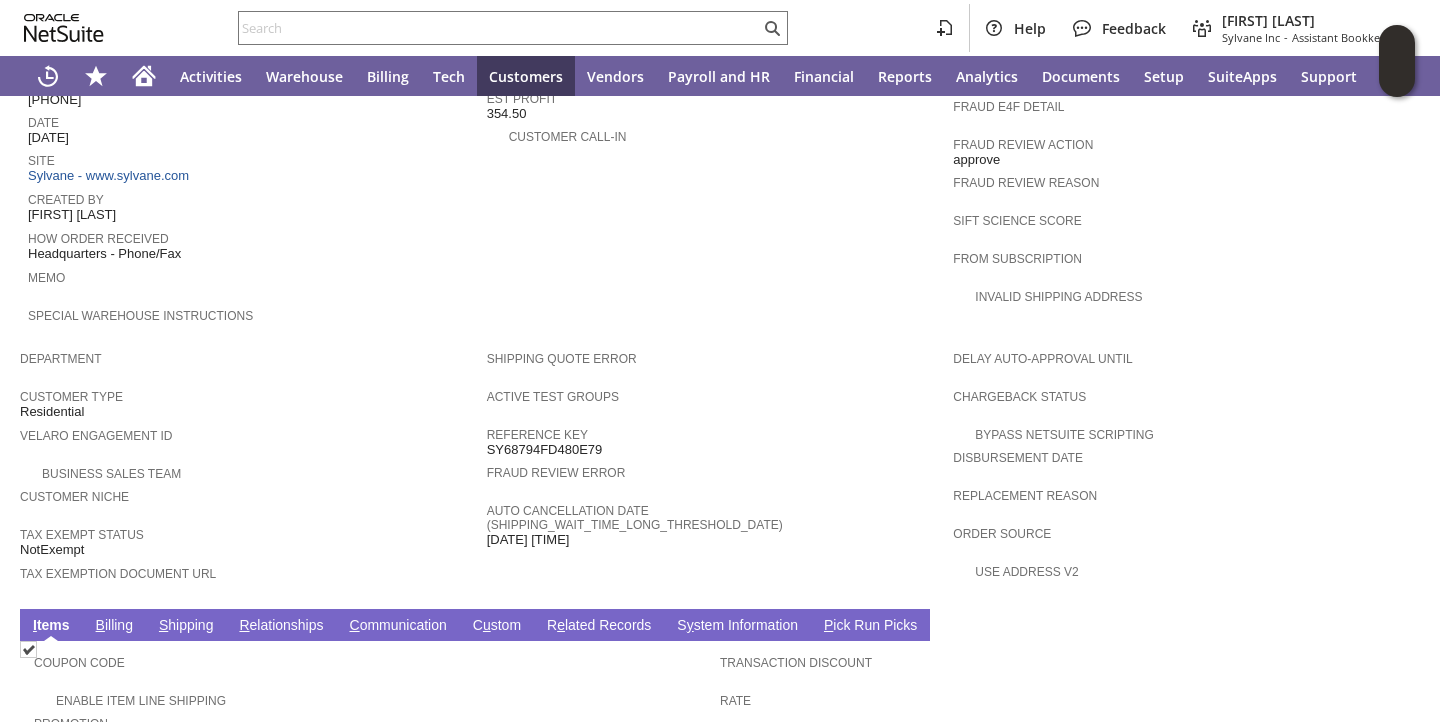 scroll, scrollTop: 1170, scrollLeft: 0, axis: vertical 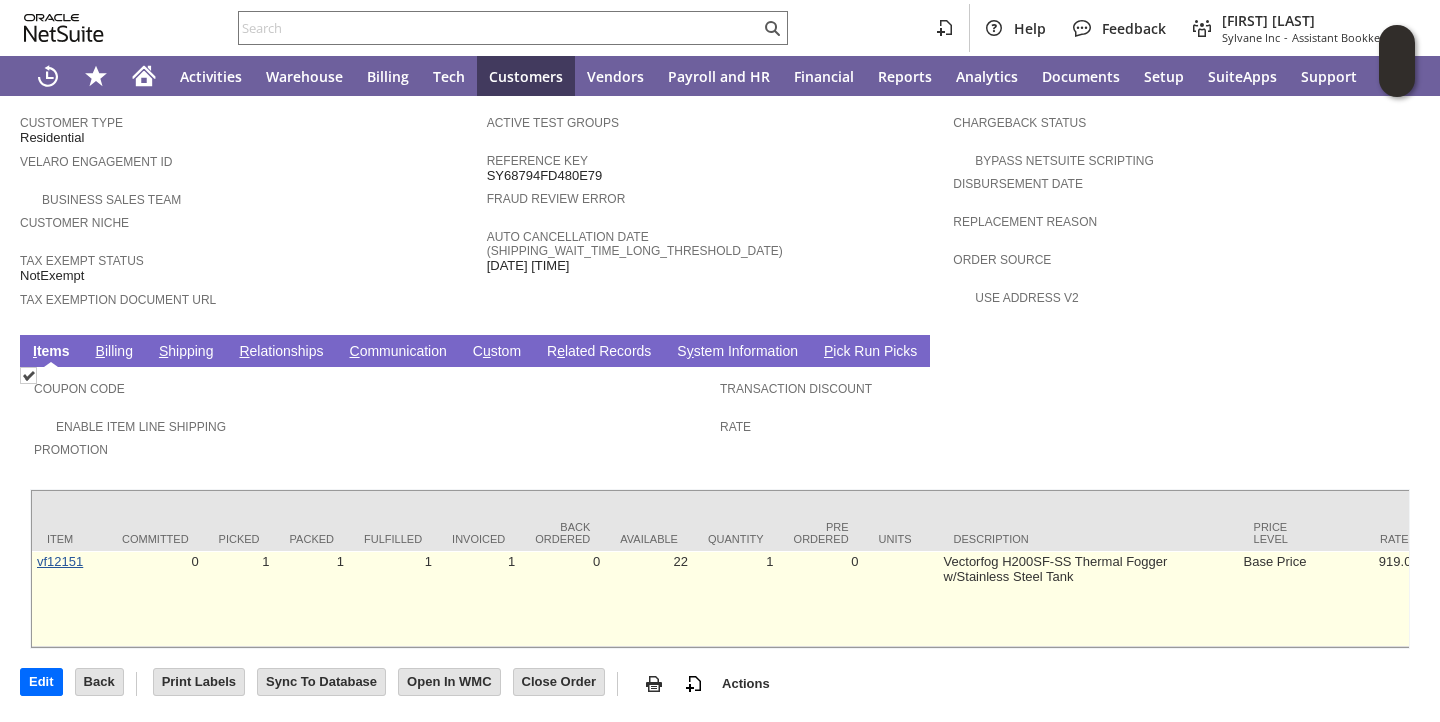 click on "vf12151" at bounding box center (60, 561) 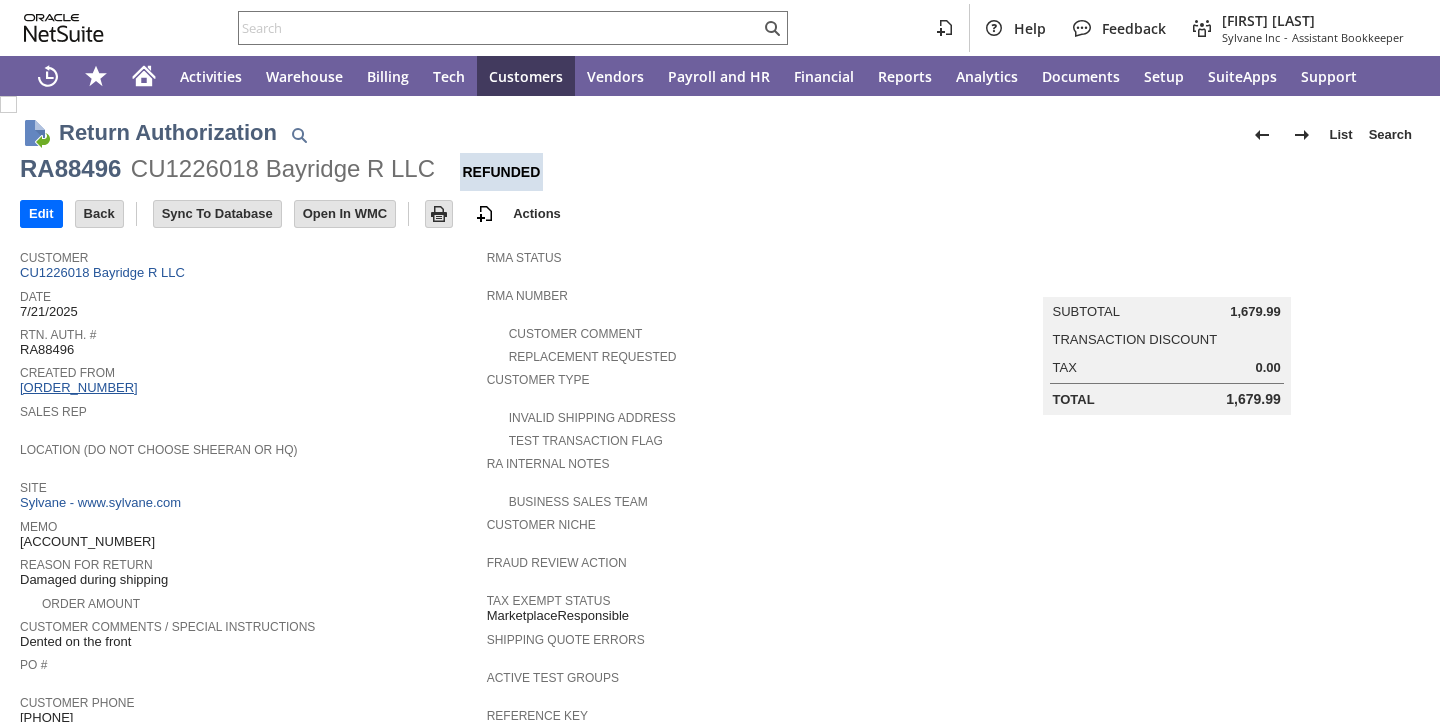 scroll, scrollTop: 0, scrollLeft: 0, axis: both 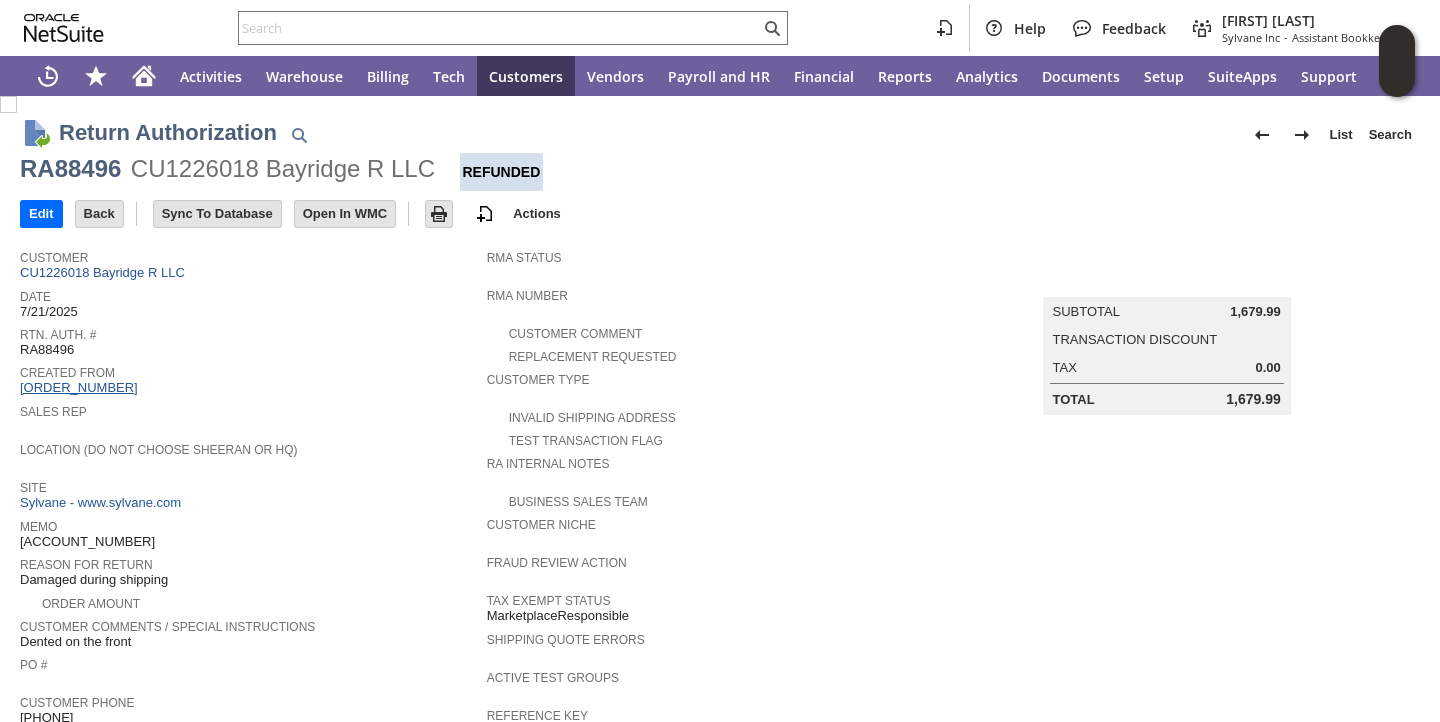 click on "[ORDER_NUMBER]" at bounding box center [79, 387] 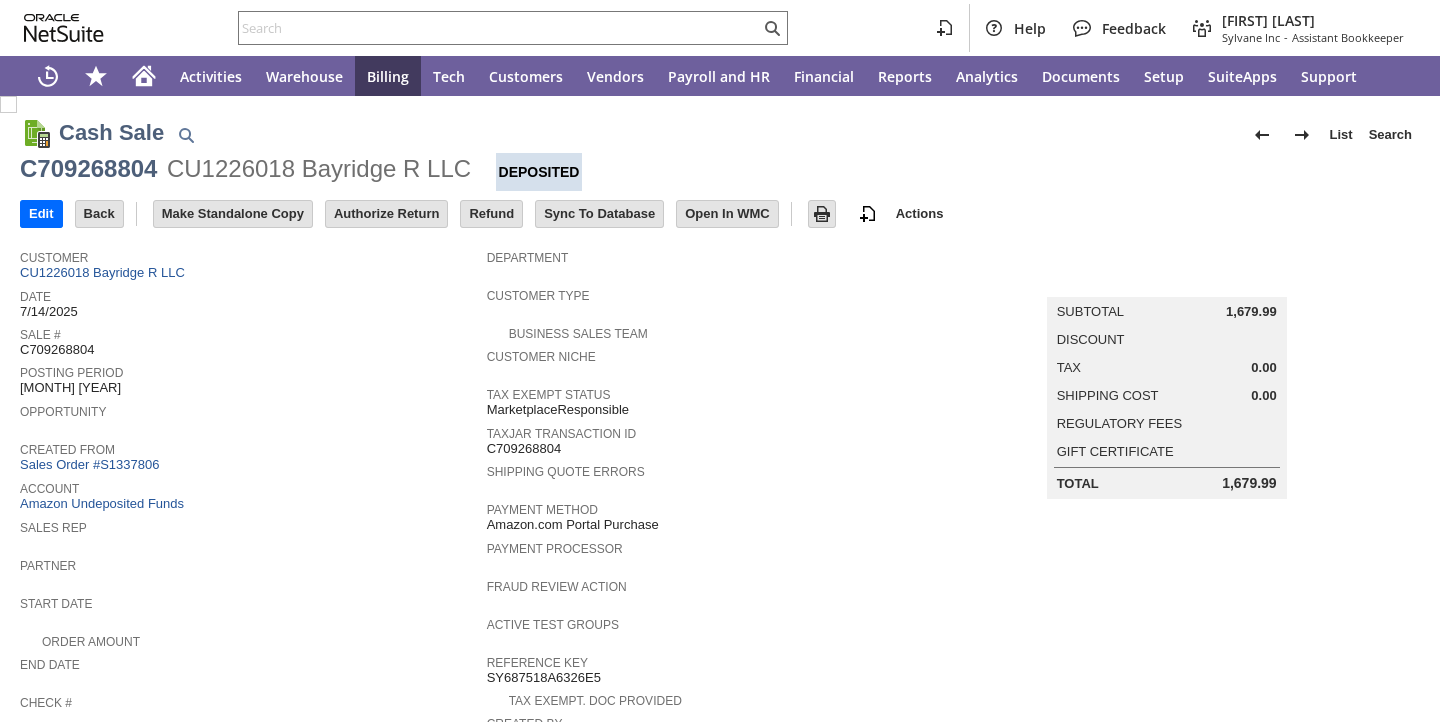 scroll, scrollTop: 0, scrollLeft: 0, axis: both 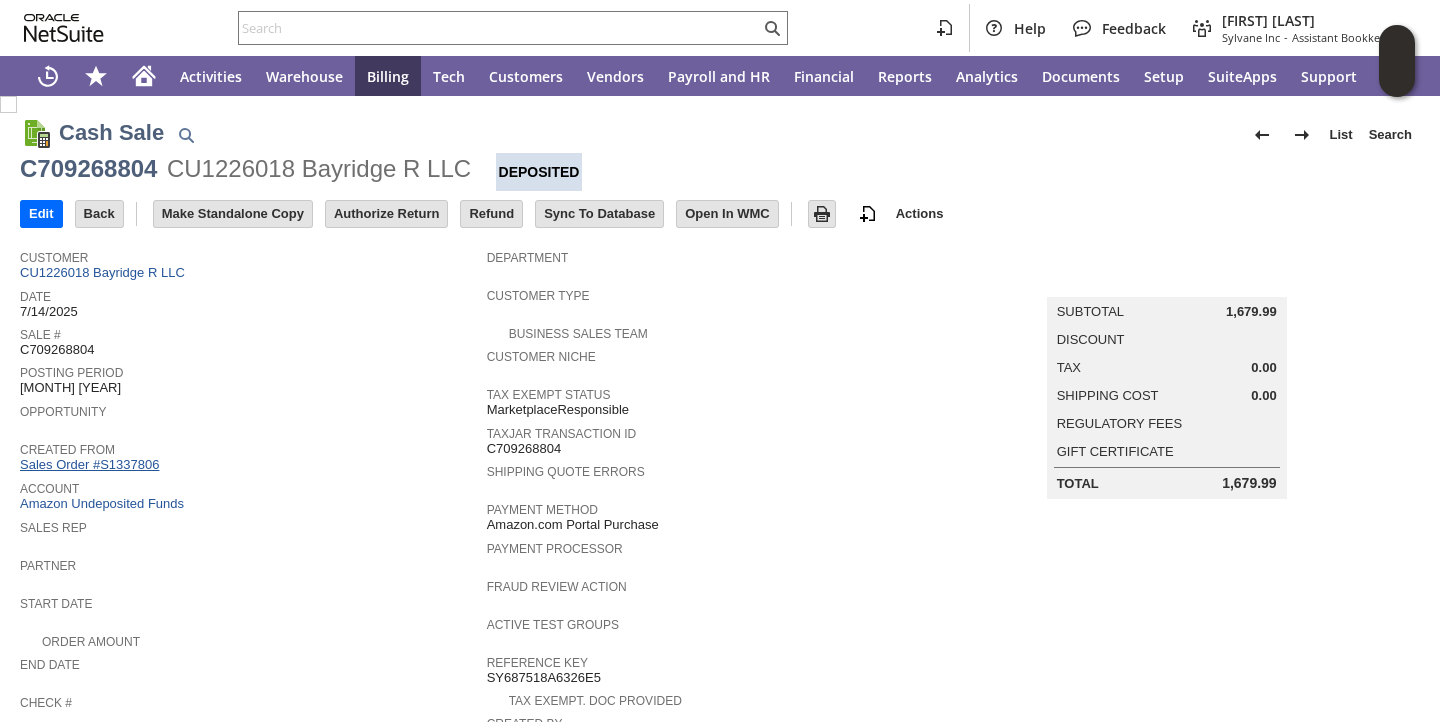 click on "Sales Order #S1337806" at bounding box center (92, 464) 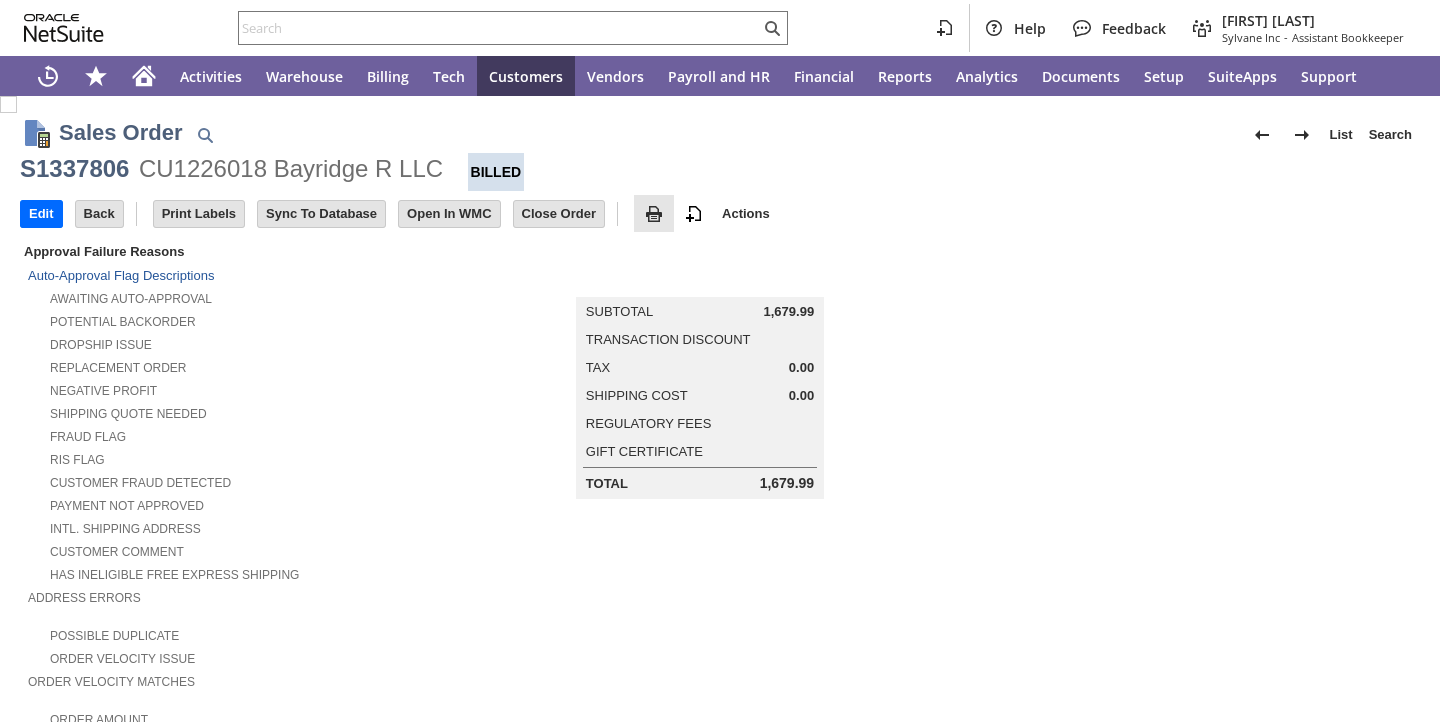scroll, scrollTop: 0, scrollLeft: 0, axis: both 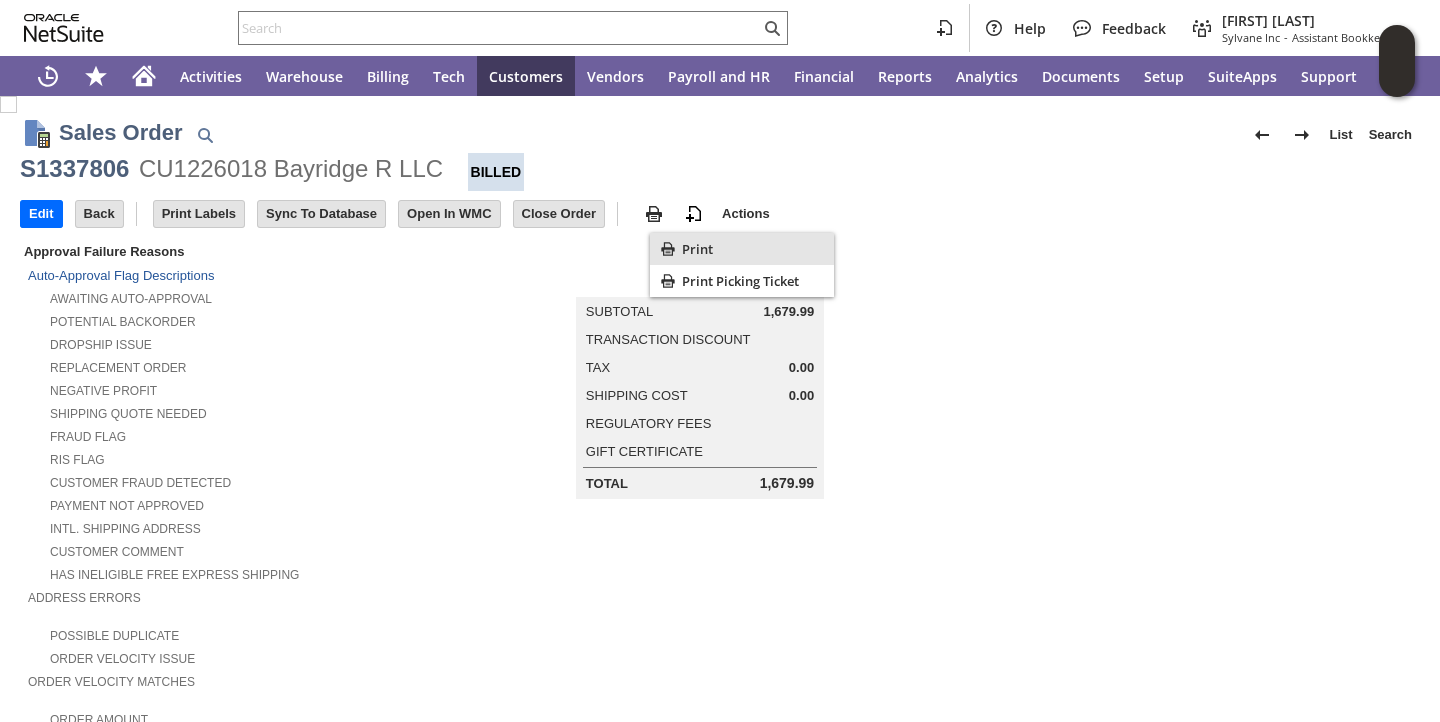 click 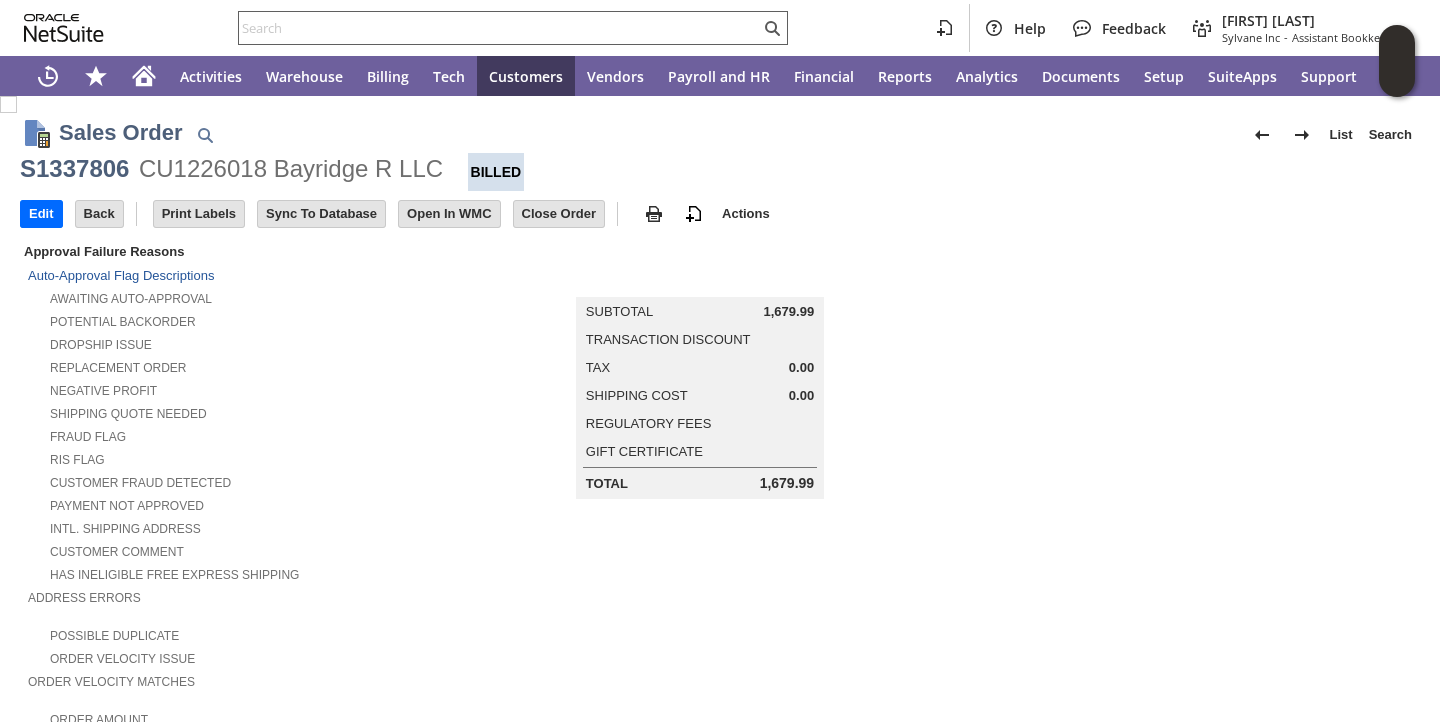 click at bounding box center [499, 28] 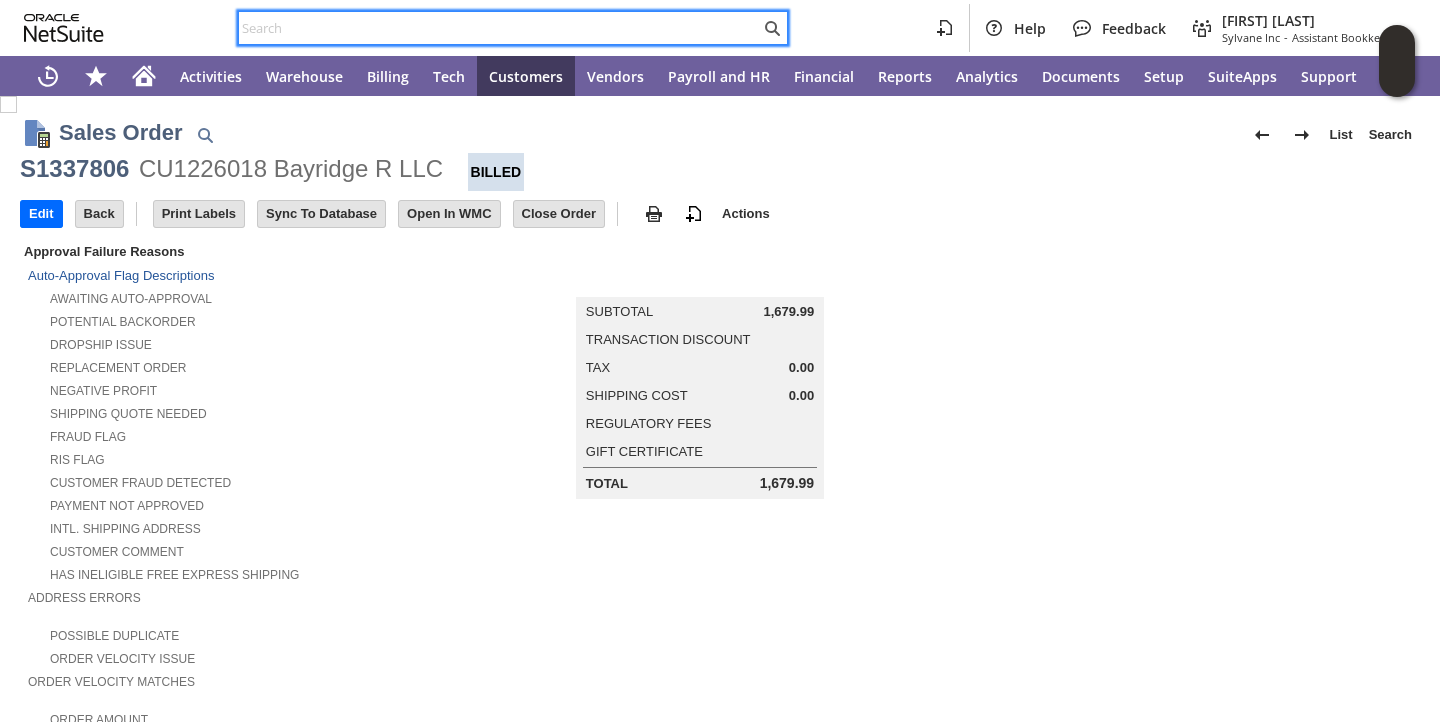 paste on "RA88586" 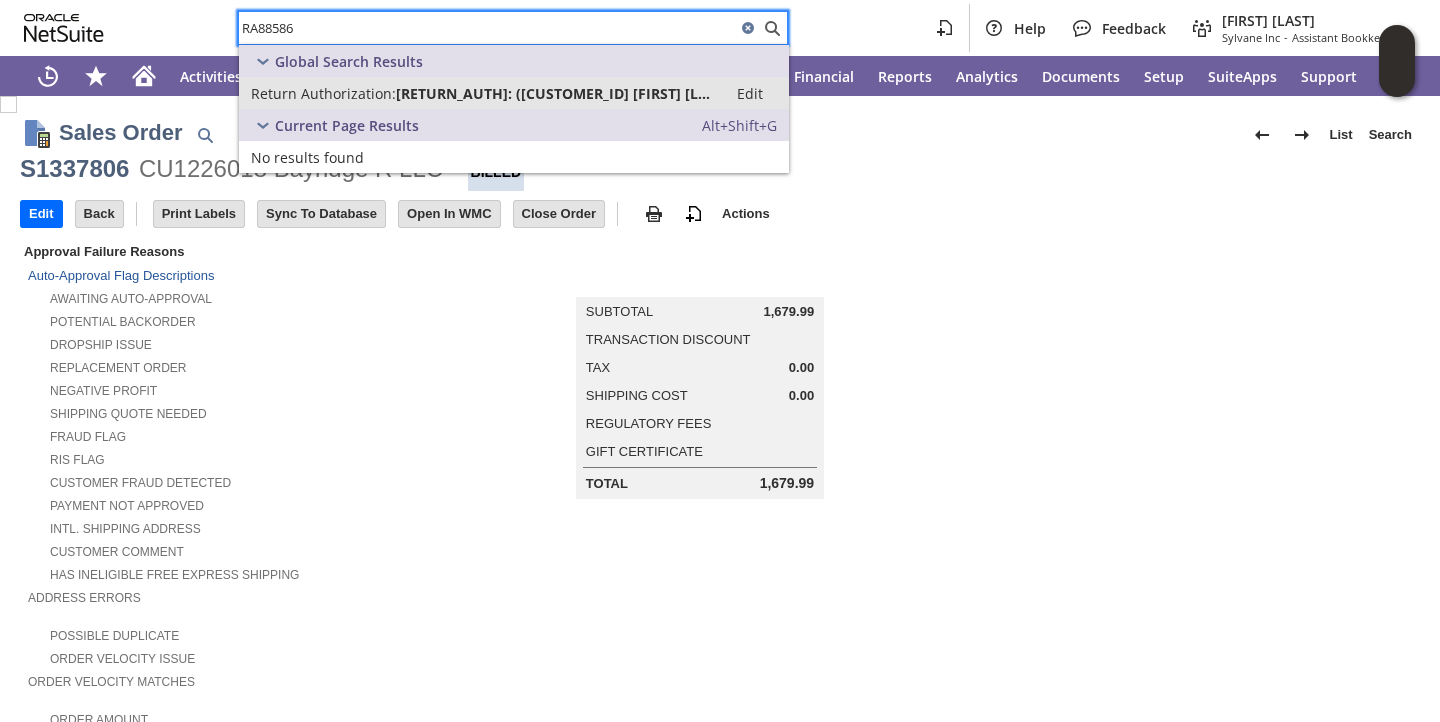 type on "RA88586" 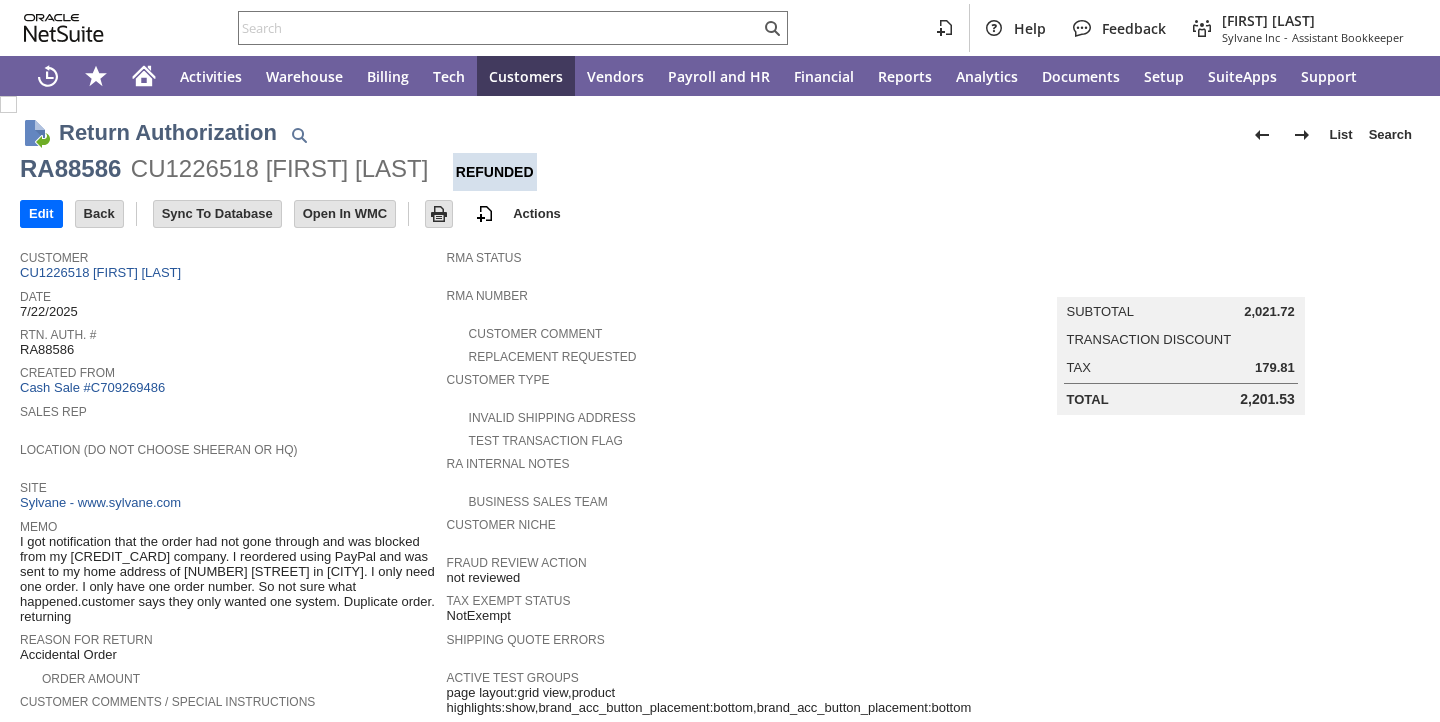 scroll, scrollTop: 0, scrollLeft: 0, axis: both 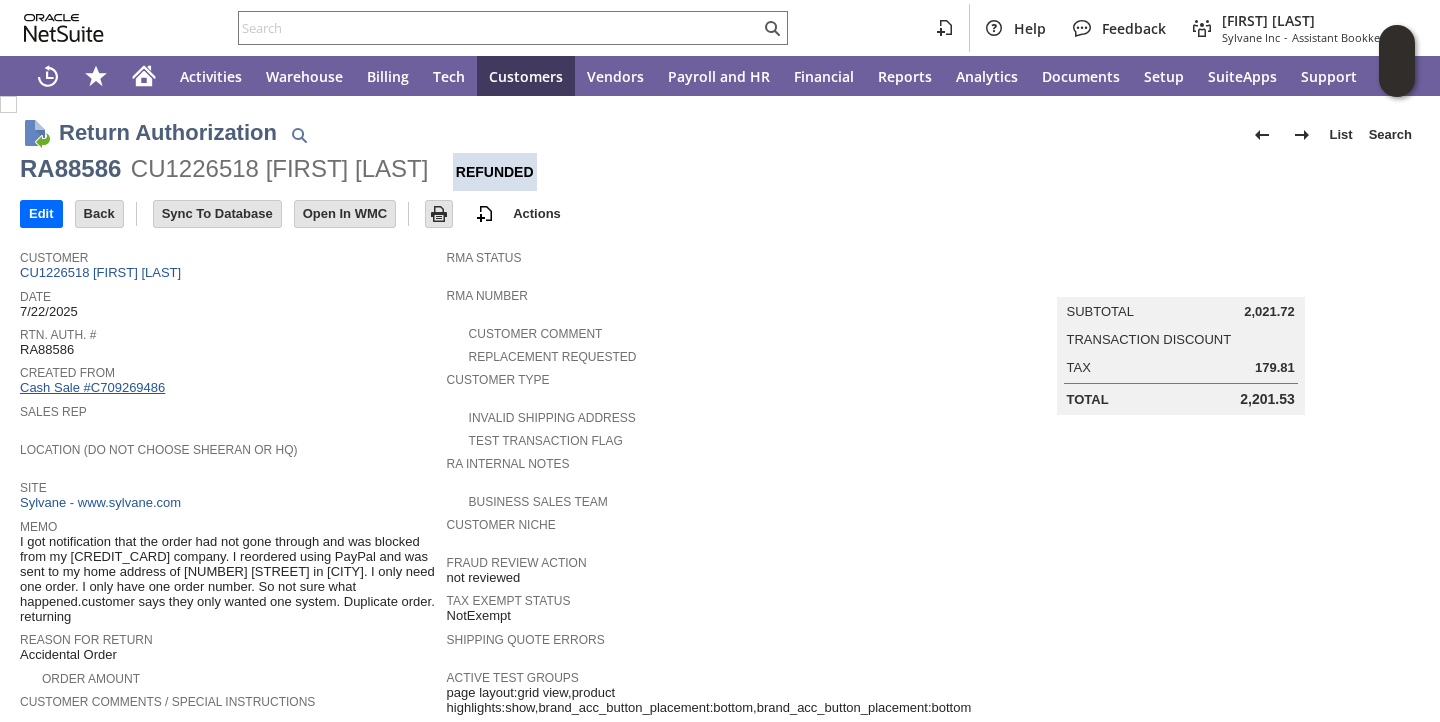 click on "Cash Sale #C709269486" at bounding box center [92, 387] 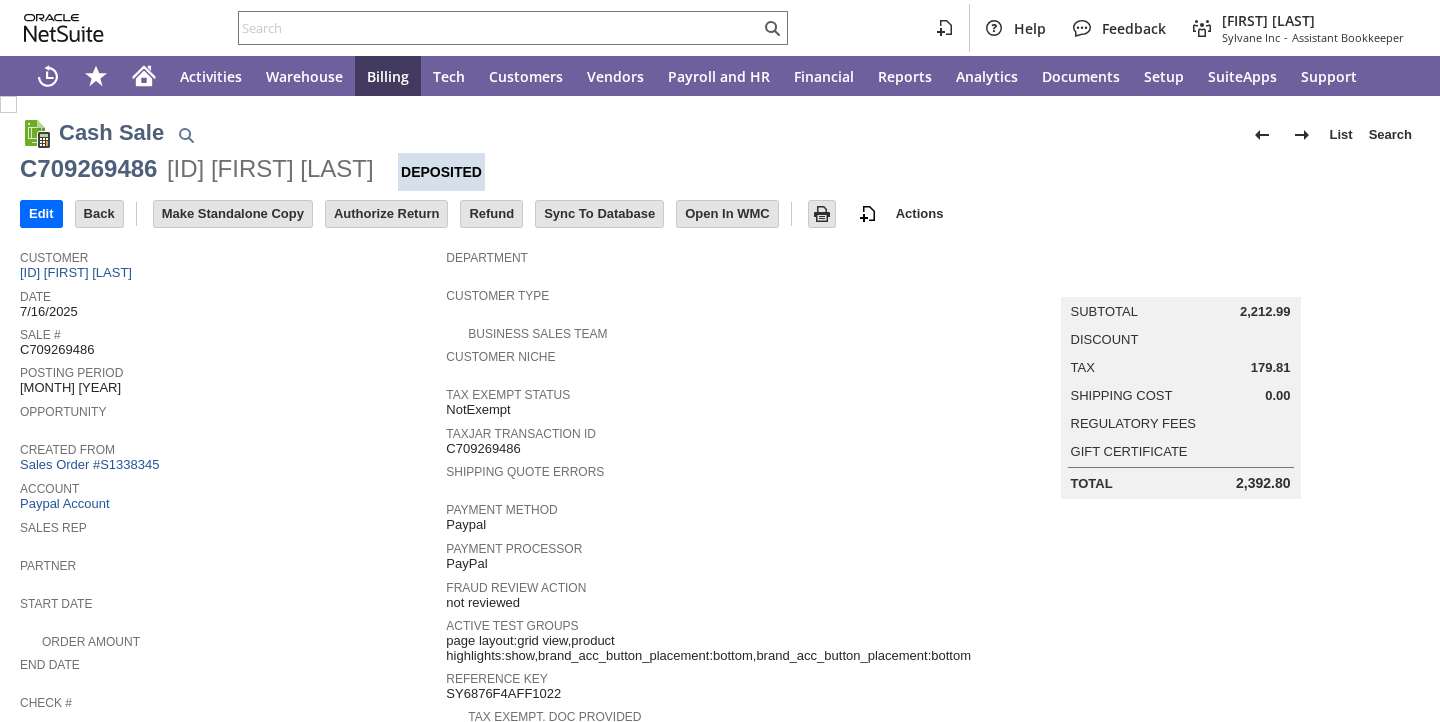 scroll, scrollTop: 0, scrollLeft: 0, axis: both 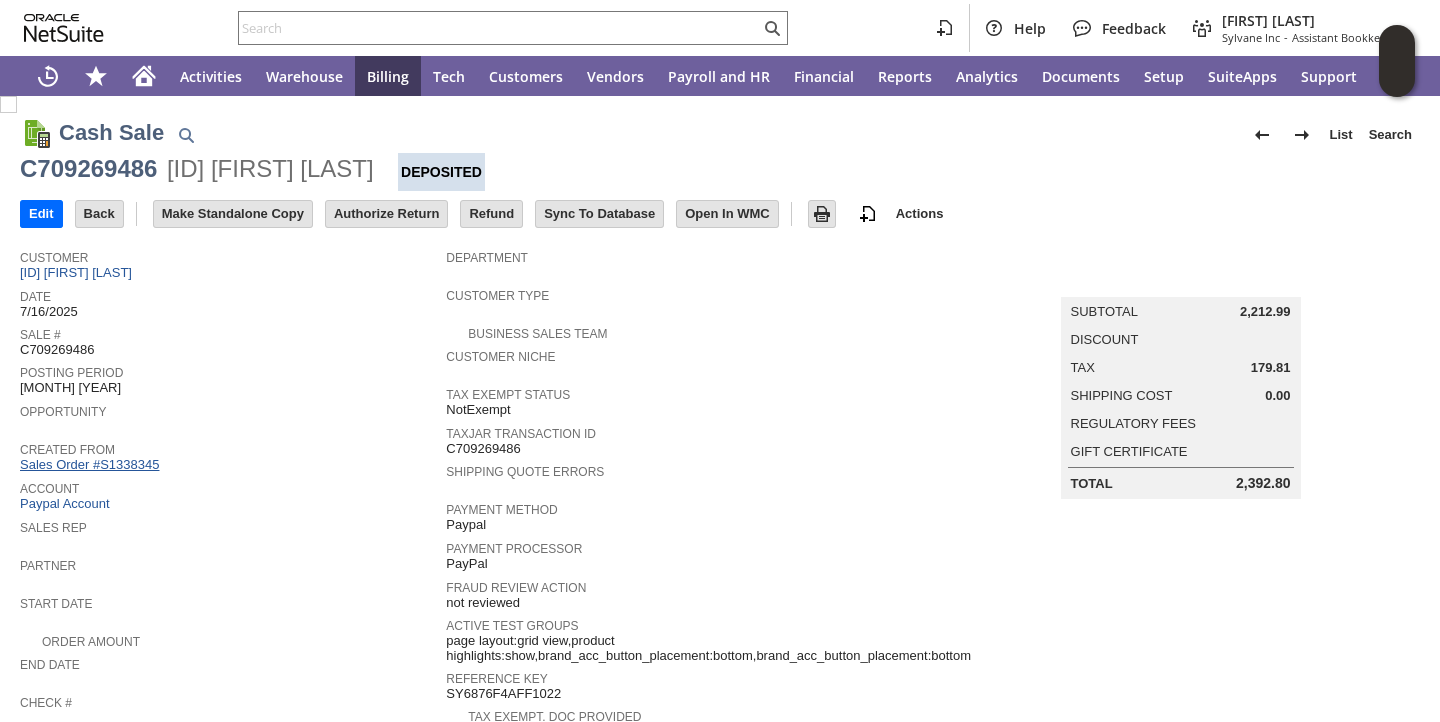 click on "Sales Order #S1338345" at bounding box center [92, 464] 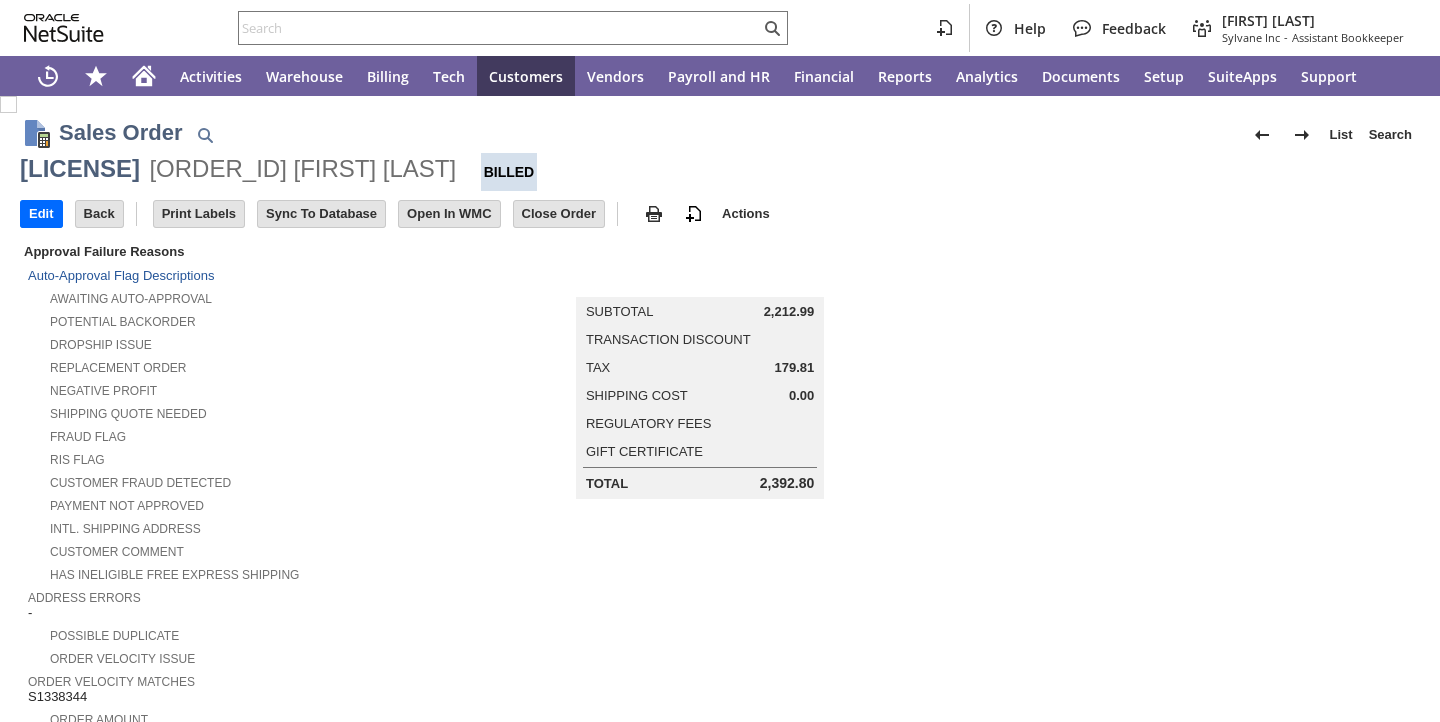 scroll, scrollTop: 0, scrollLeft: 0, axis: both 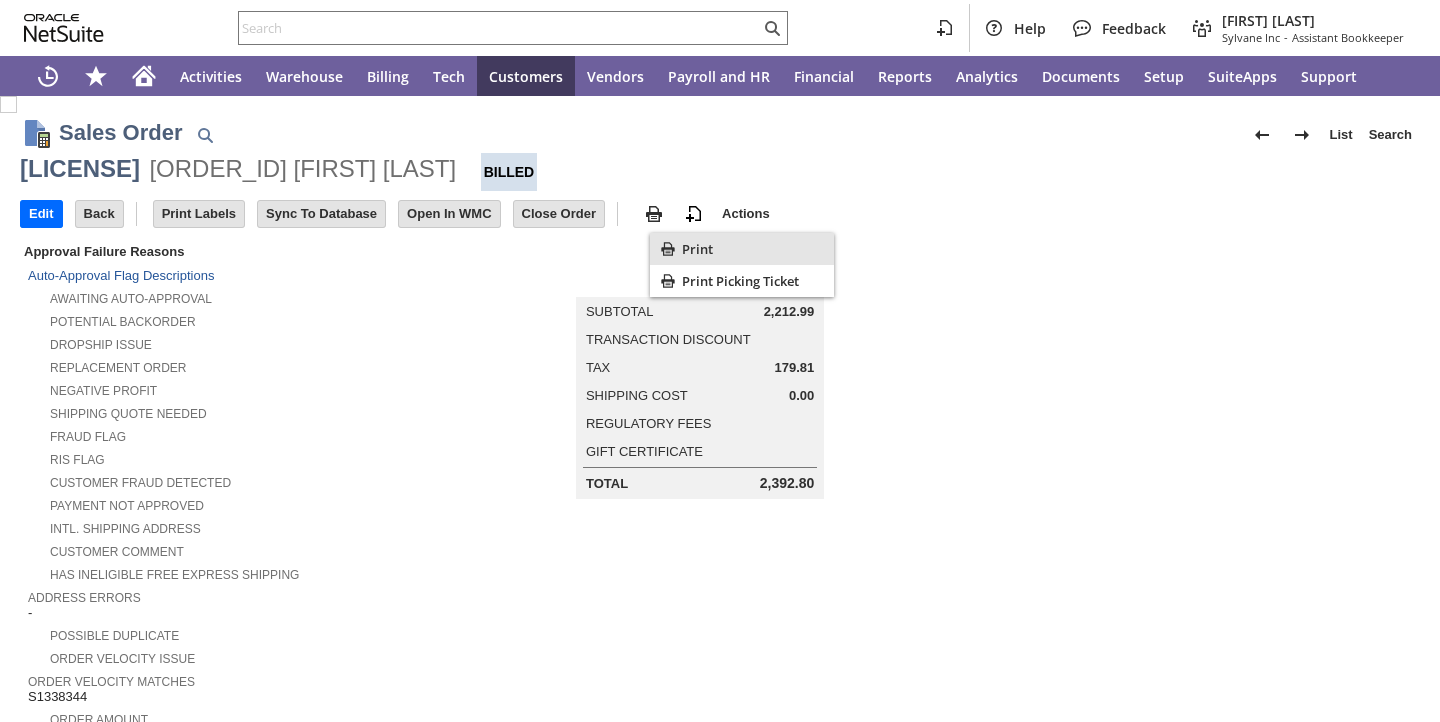 click 